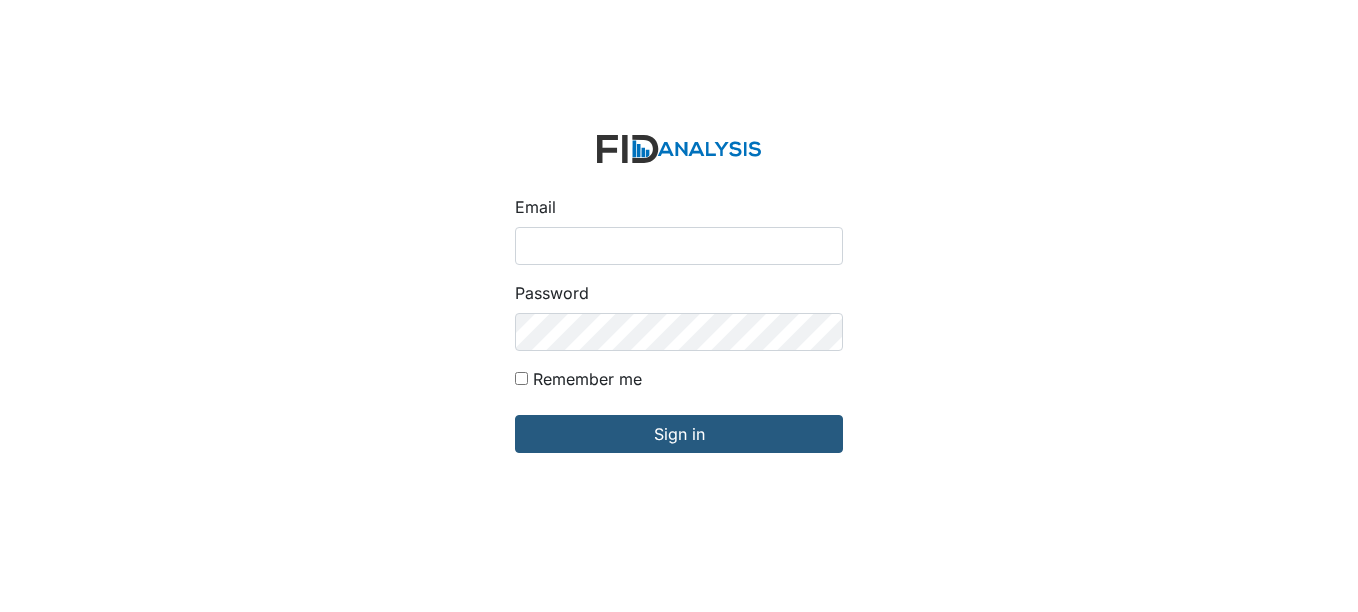 scroll, scrollTop: 0, scrollLeft: 0, axis: both 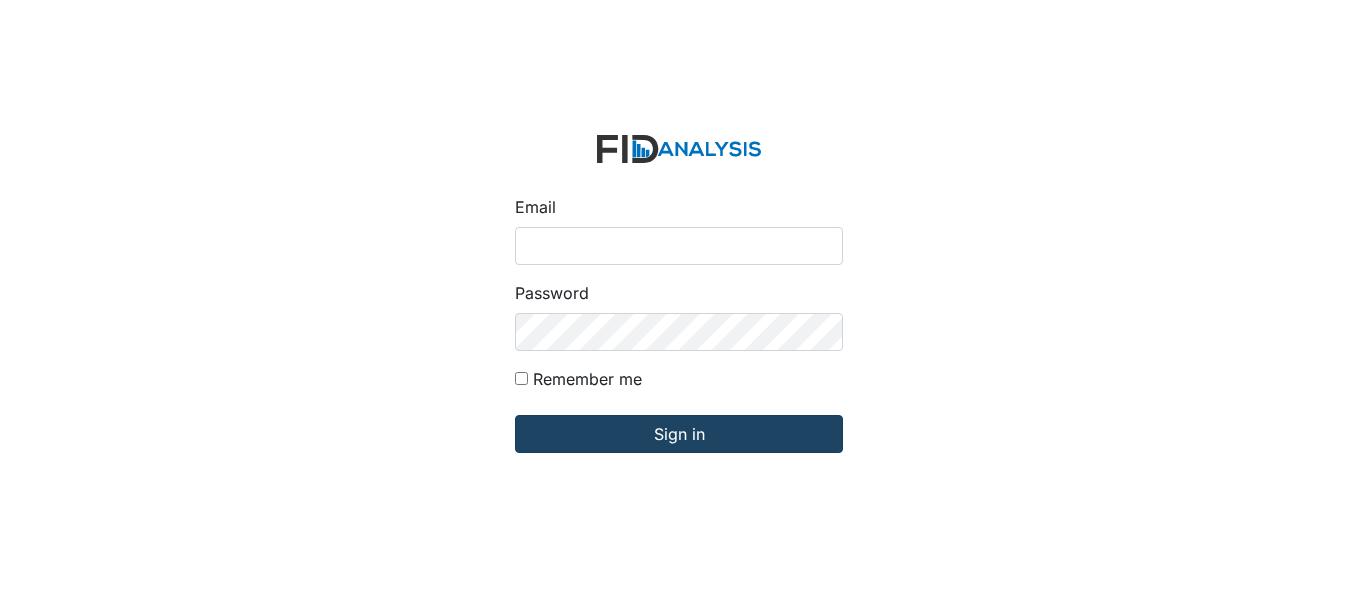 type on "[EMAIL_ADDRESS][DOMAIN_NAME]" 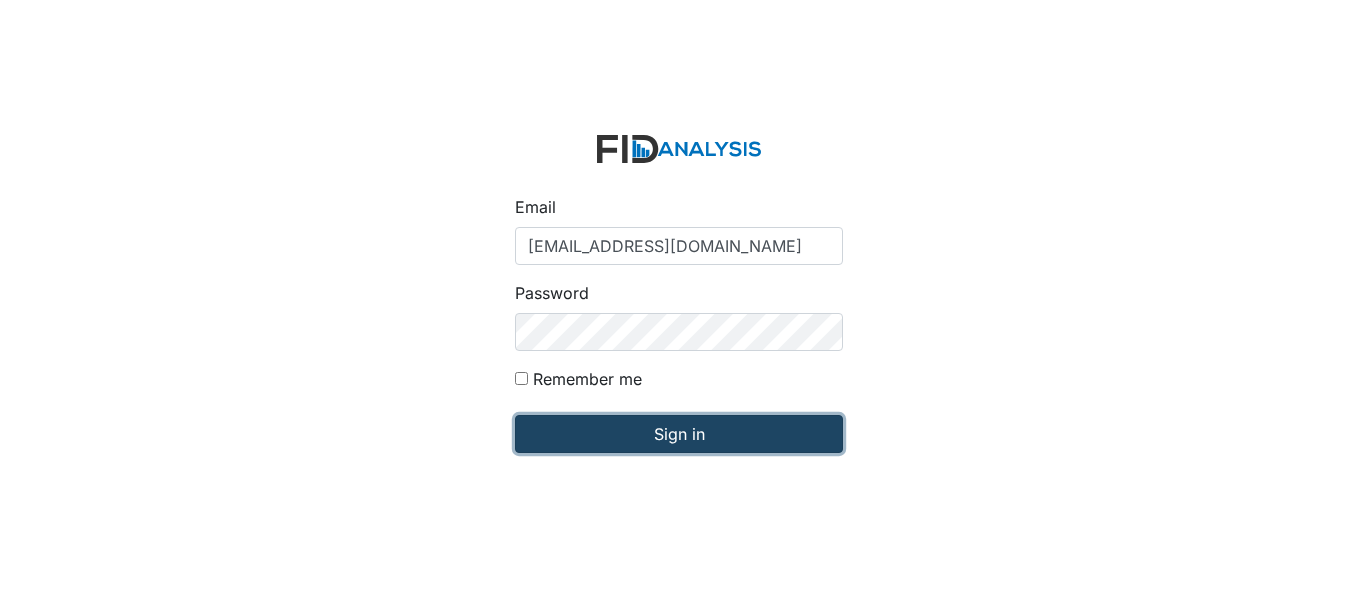 click on "Sign in" at bounding box center (679, 434) 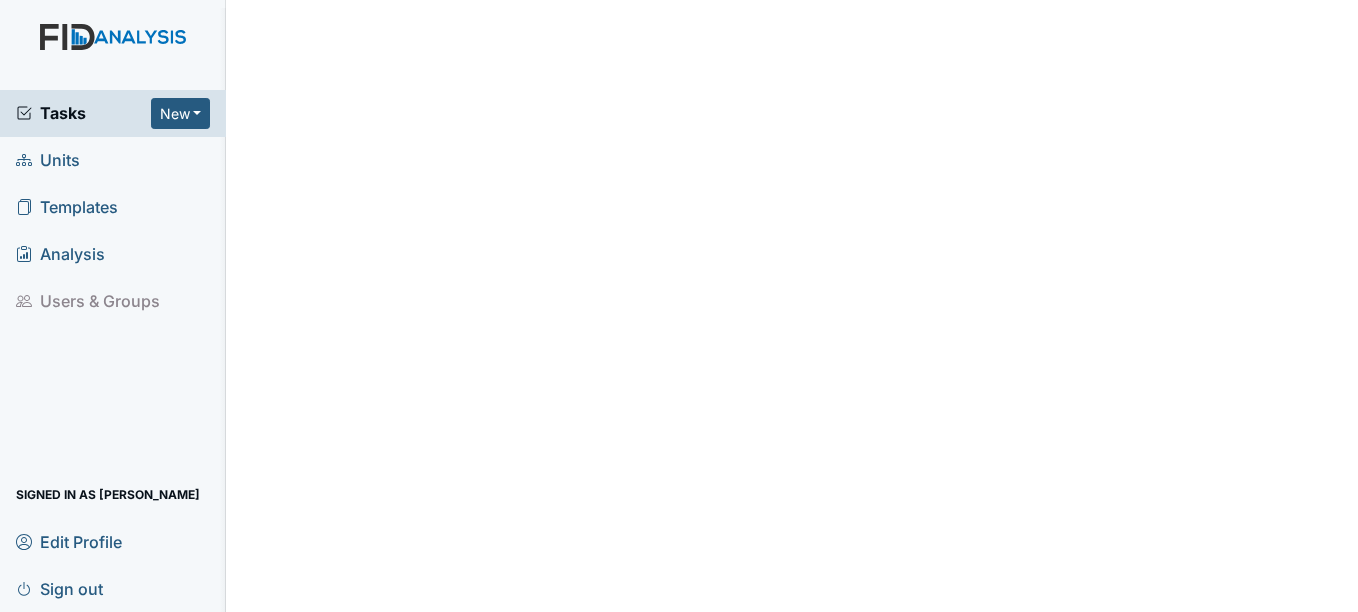 scroll, scrollTop: 0, scrollLeft: 0, axis: both 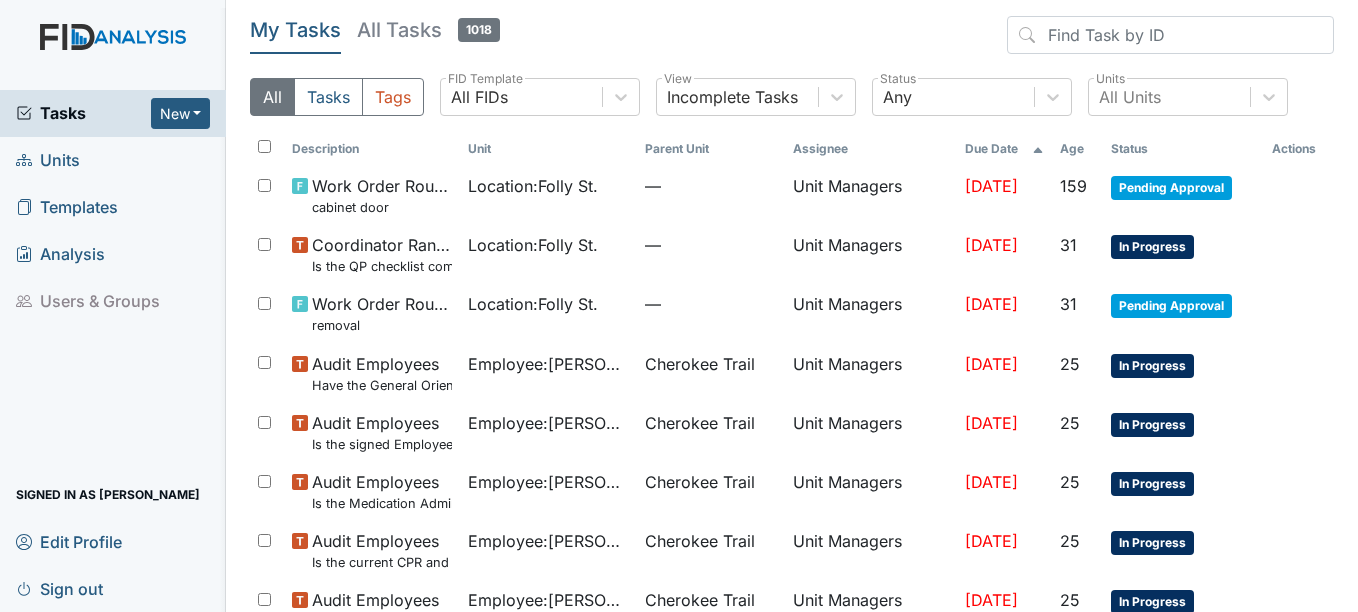 click on "Units" at bounding box center [48, 160] 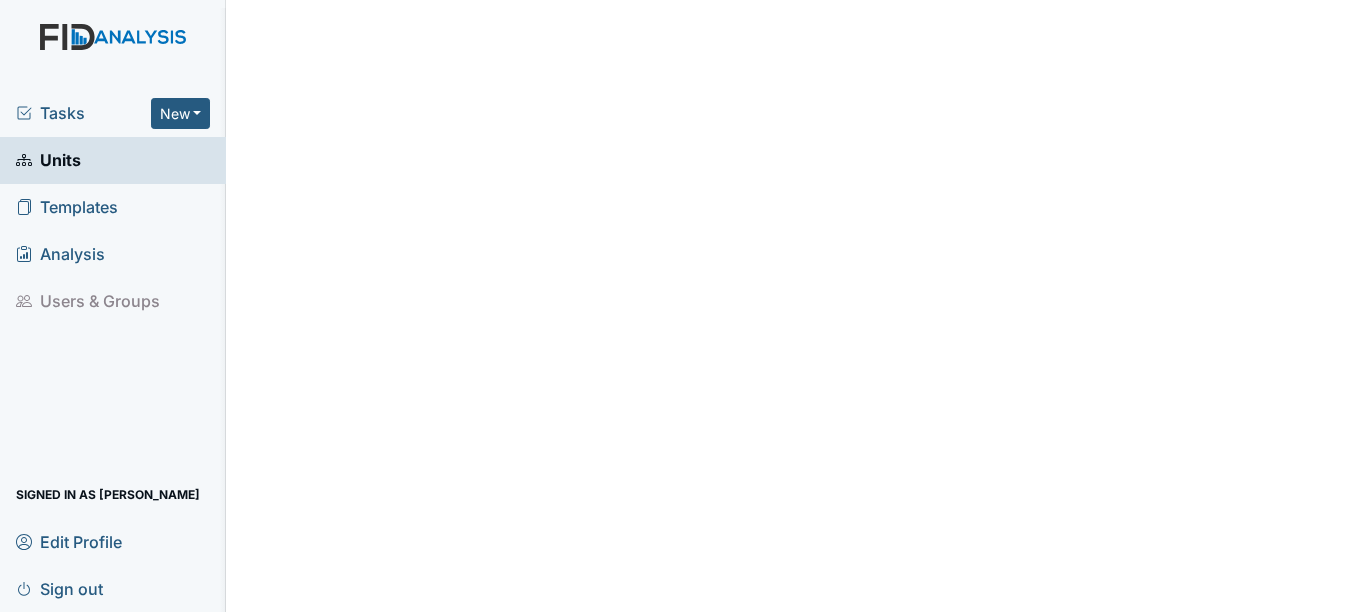 scroll, scrollTop: 0, scrollLeft: 0, axis: both 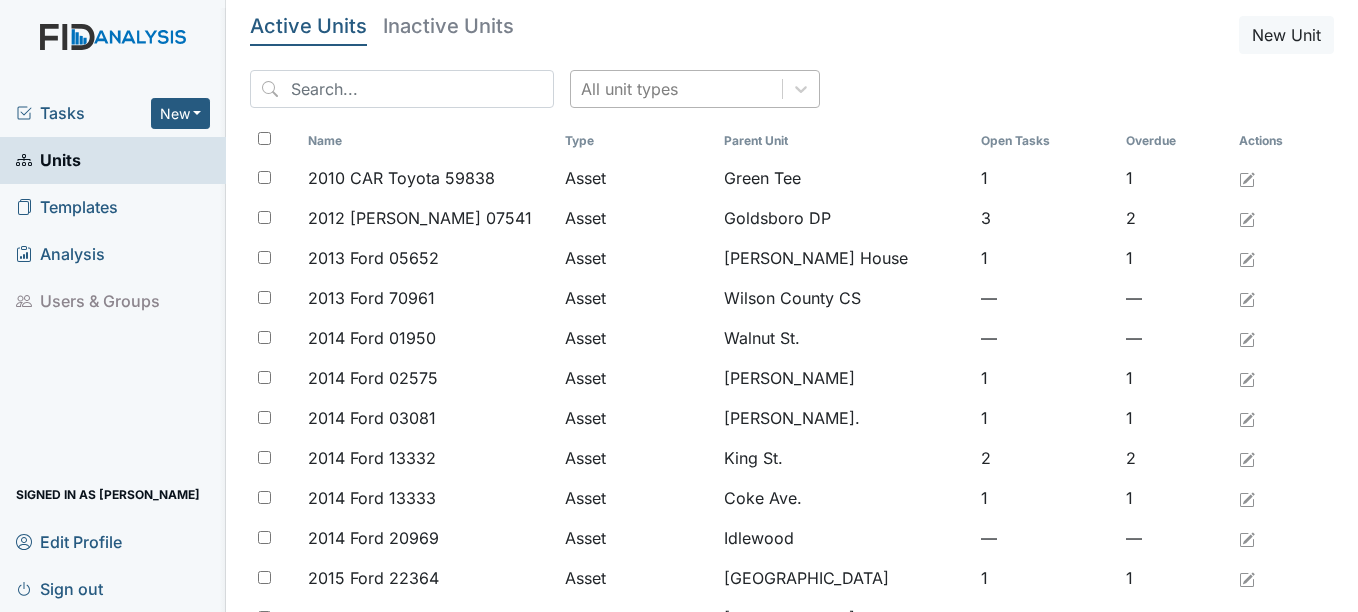 click on "All unit types" at bounding box center (629, 89) 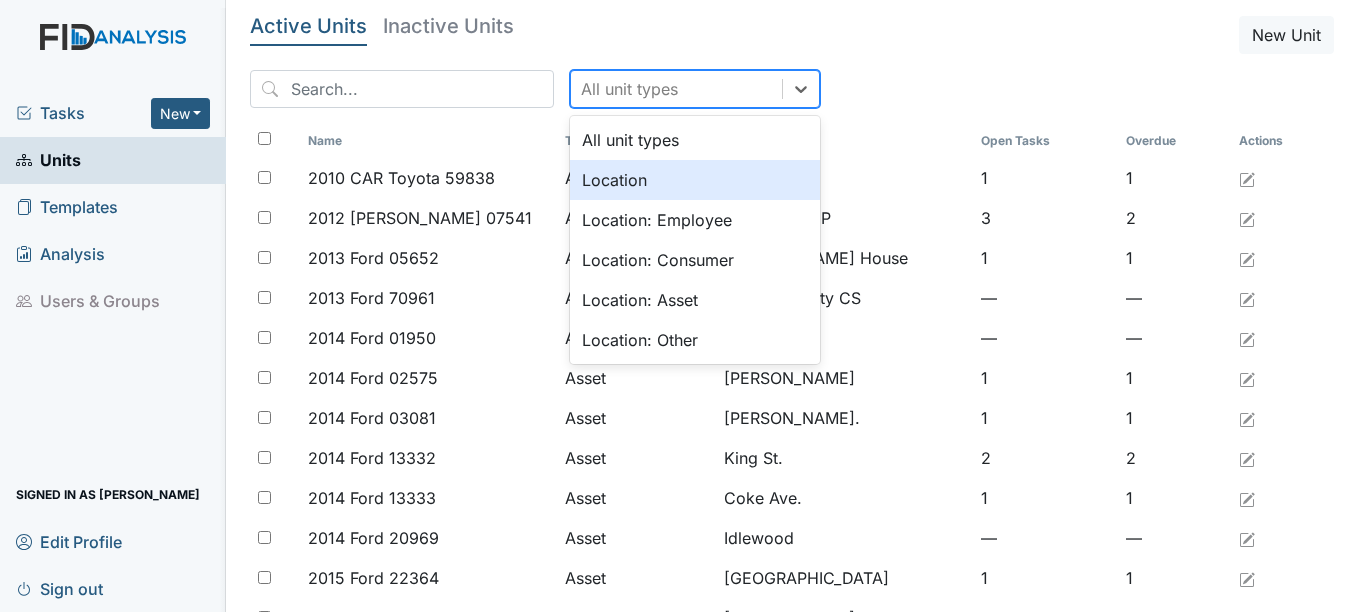click on "Location" at bounding box center (695, 180) 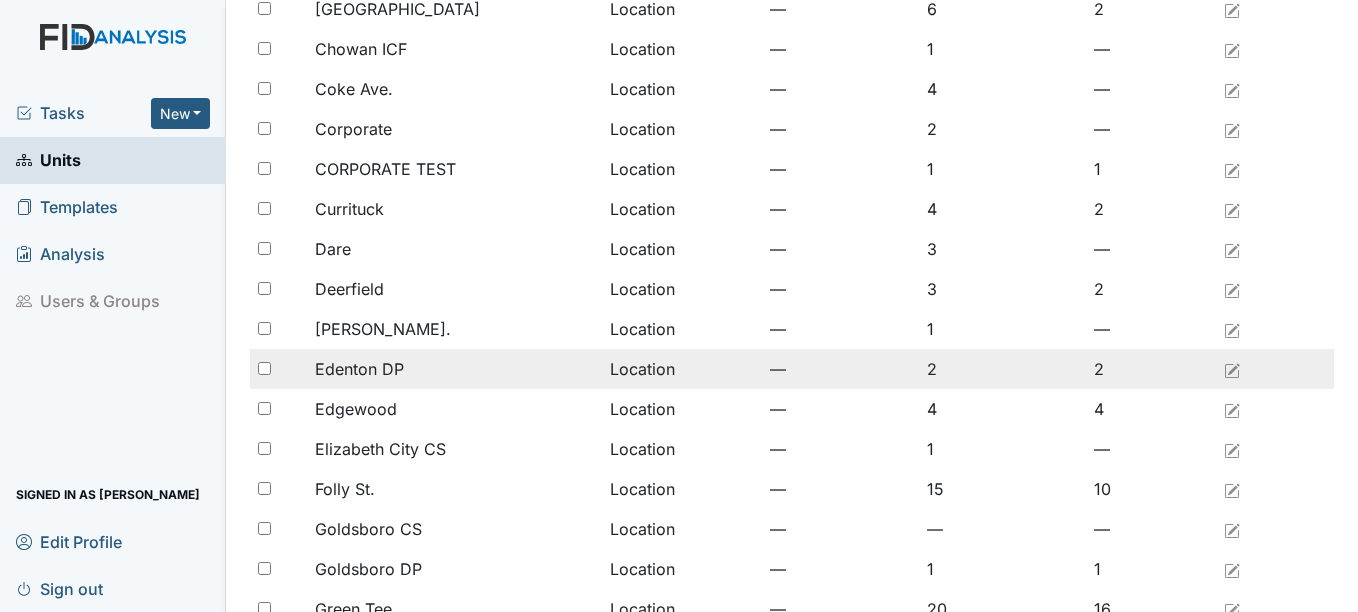 scroll, scrollTop: 400, scrollLeft: 0, axis: vertical 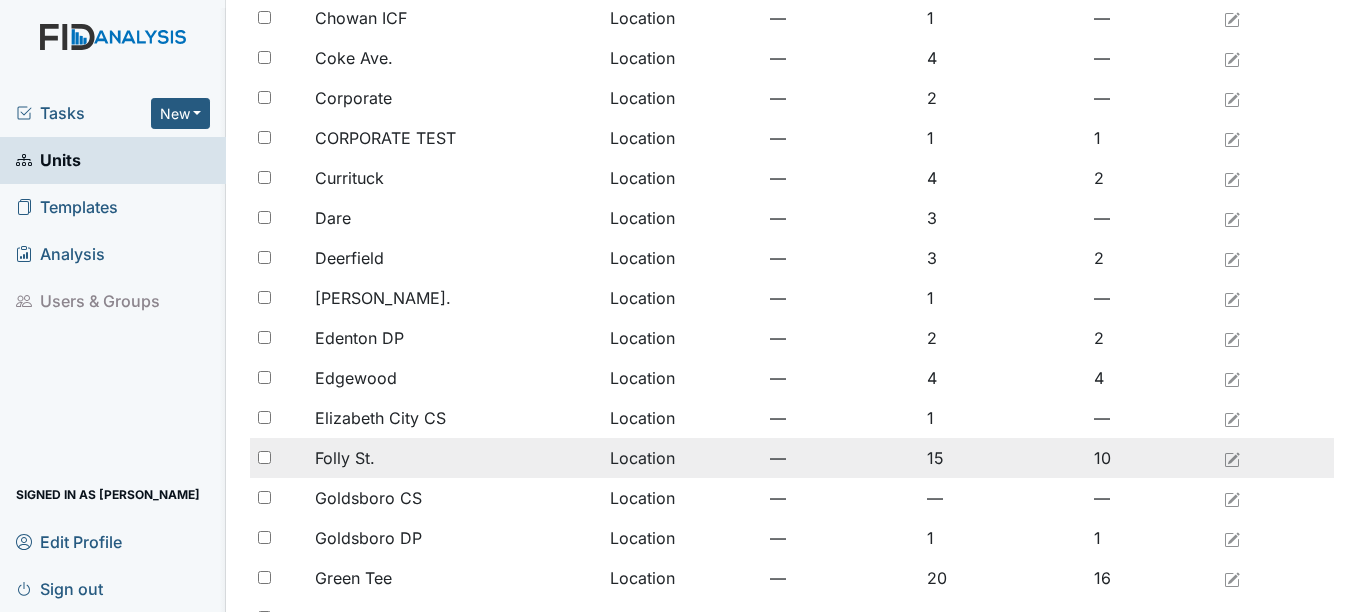 click on "Folly St." at bounding box center [345, 458] 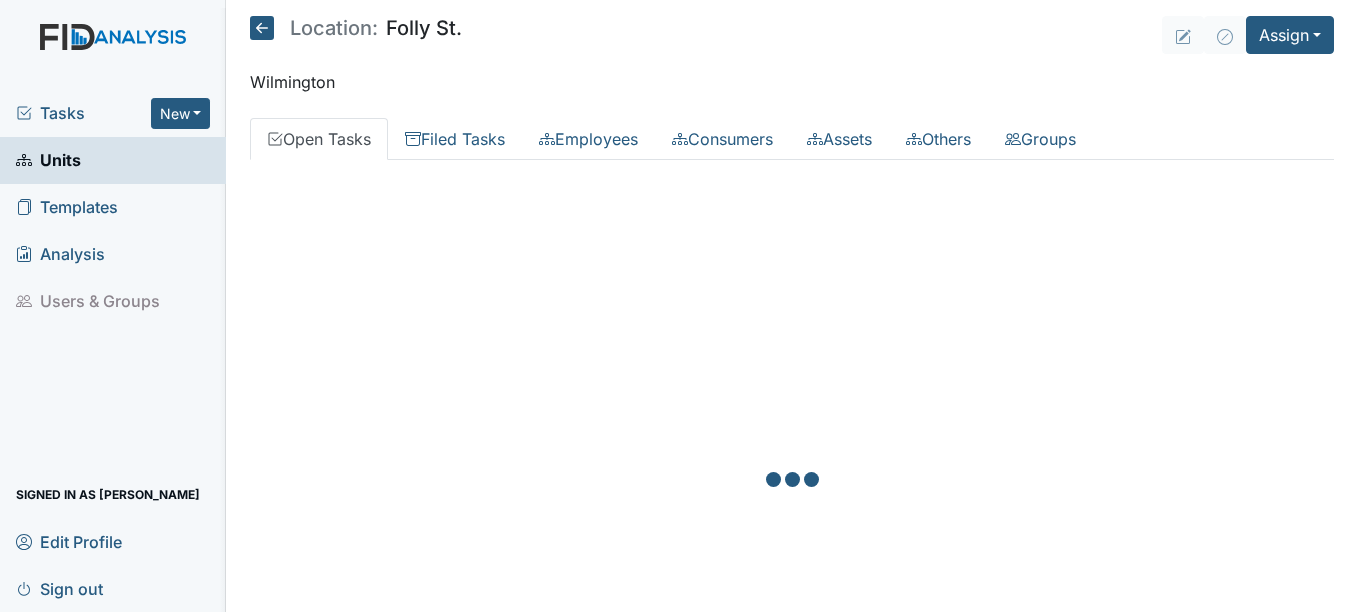 scroll, scrollTop: 0, scrollLeft: 0, axis: both 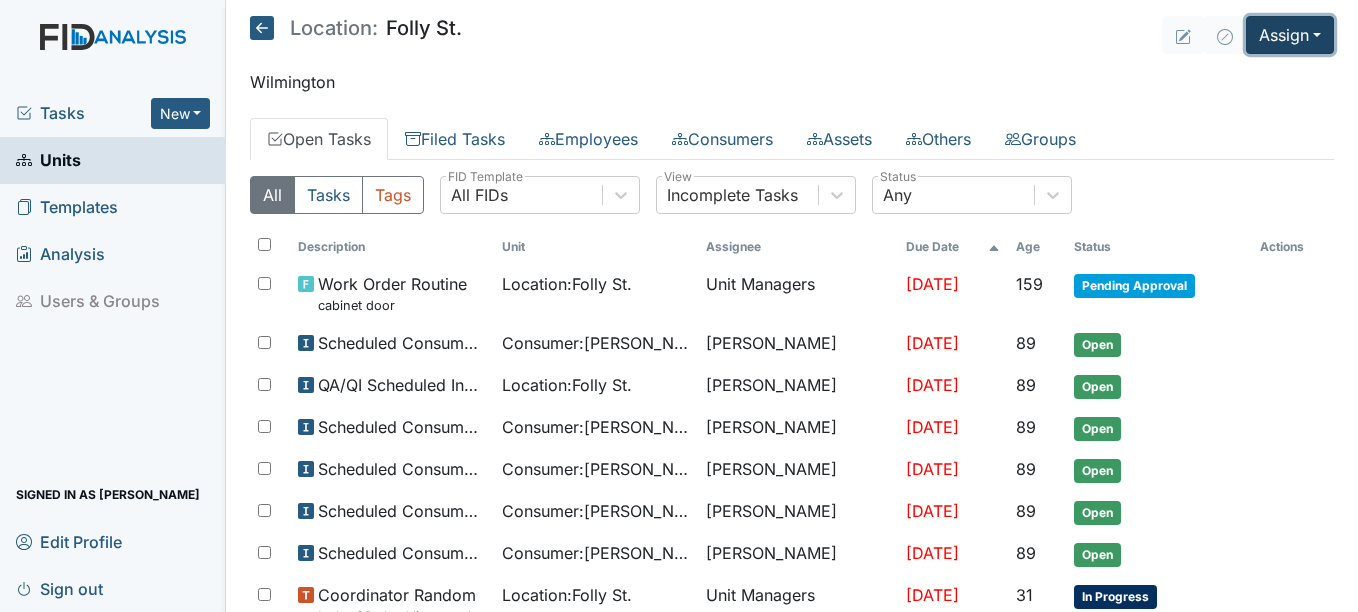 click on "Assign" at bounding box center [1290, 35] 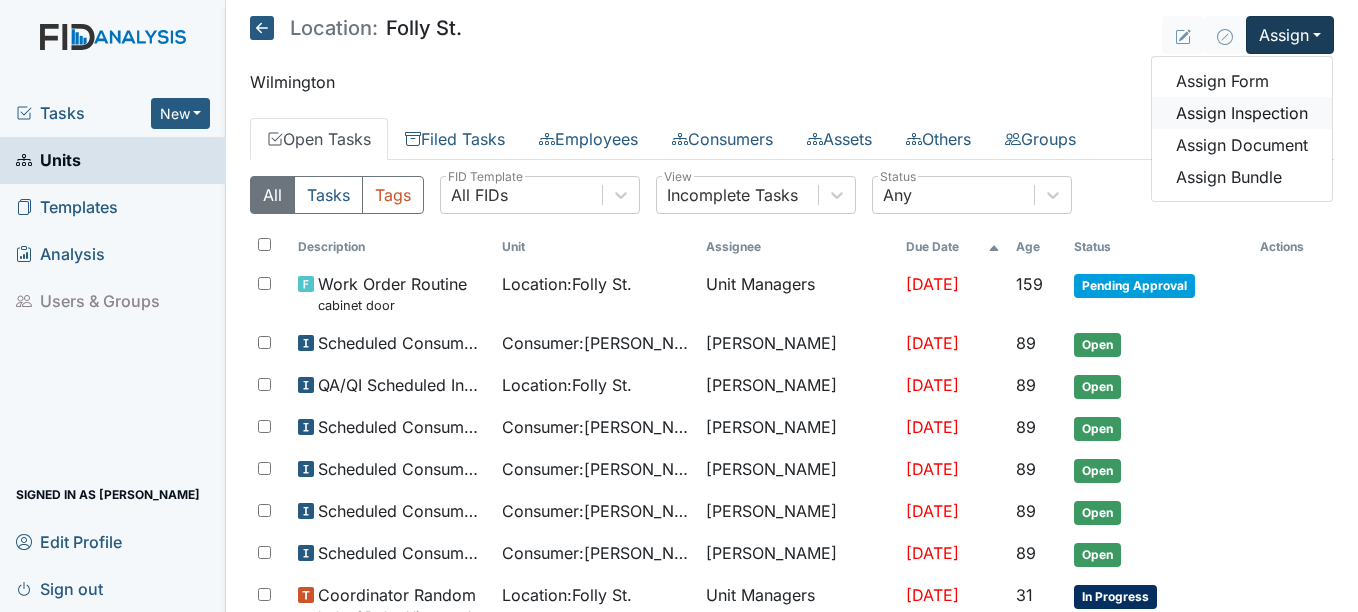 click on "Assign Inspection" at bounding box center [1242, 113] 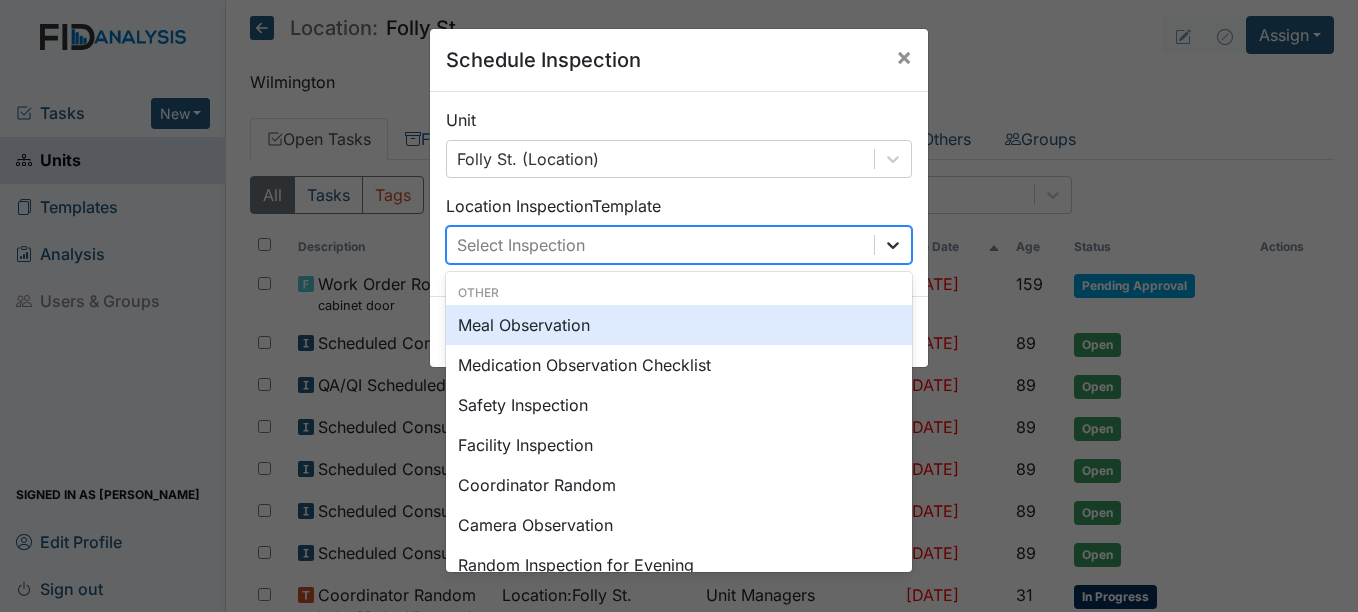 click 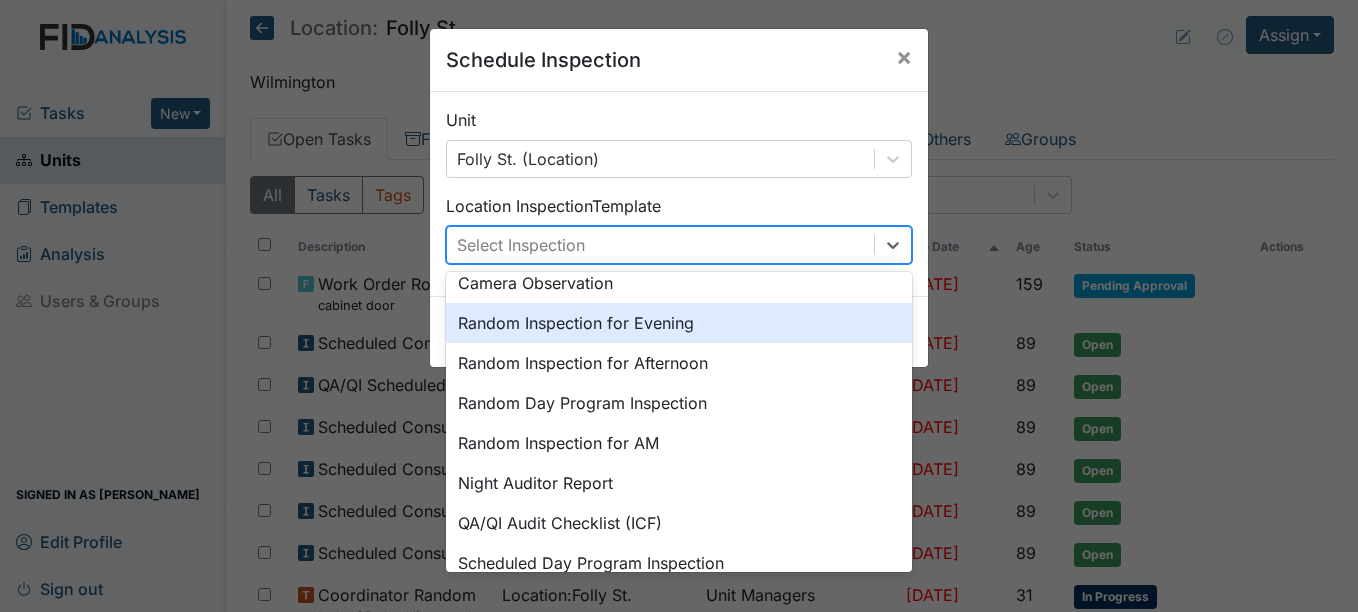 scroll, scrollTop: 200, scrollLeft: 0, axis: vertical 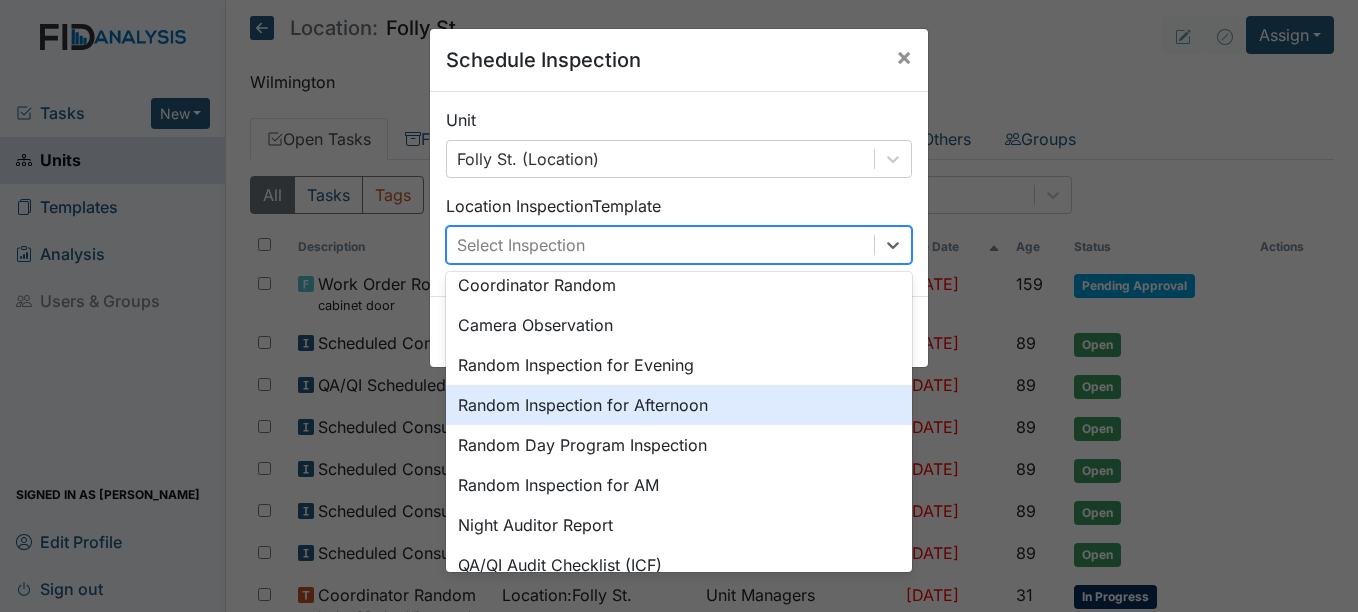 click on "Random Inspection for Afternoon" at bounding box center (679, 405) 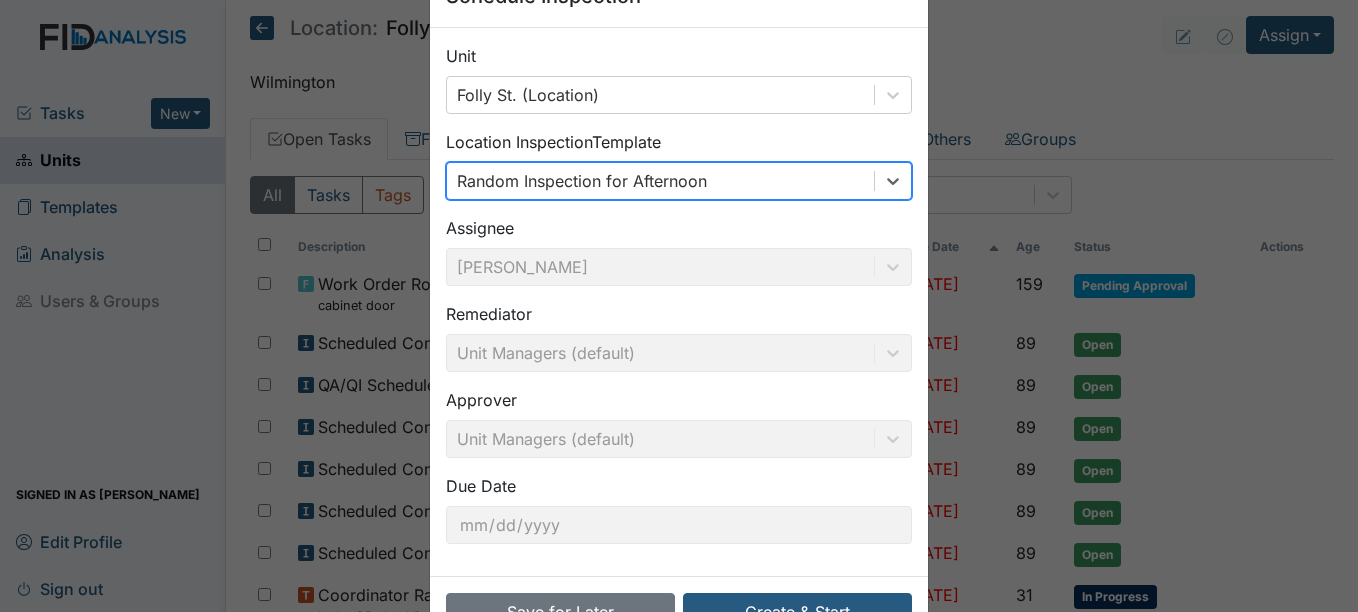 scroll, scrollTop: 128, scrollLeft: 0, axis: vertical 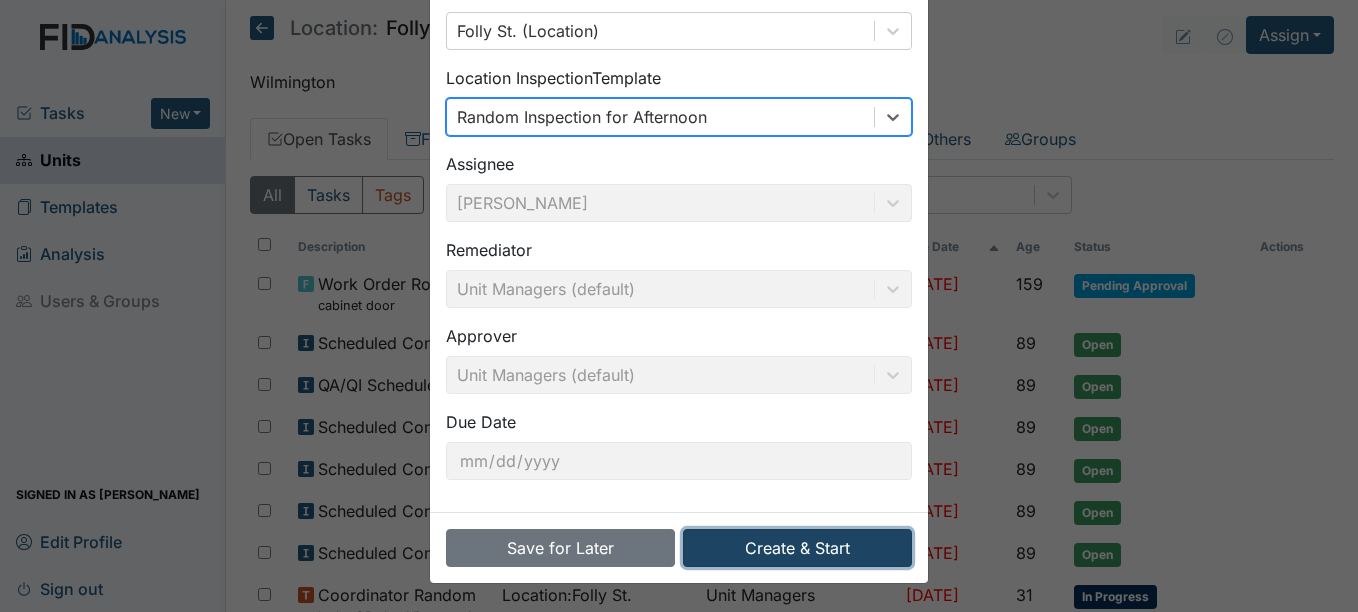 click on "Create & Start" at bounding box center [797, 548] 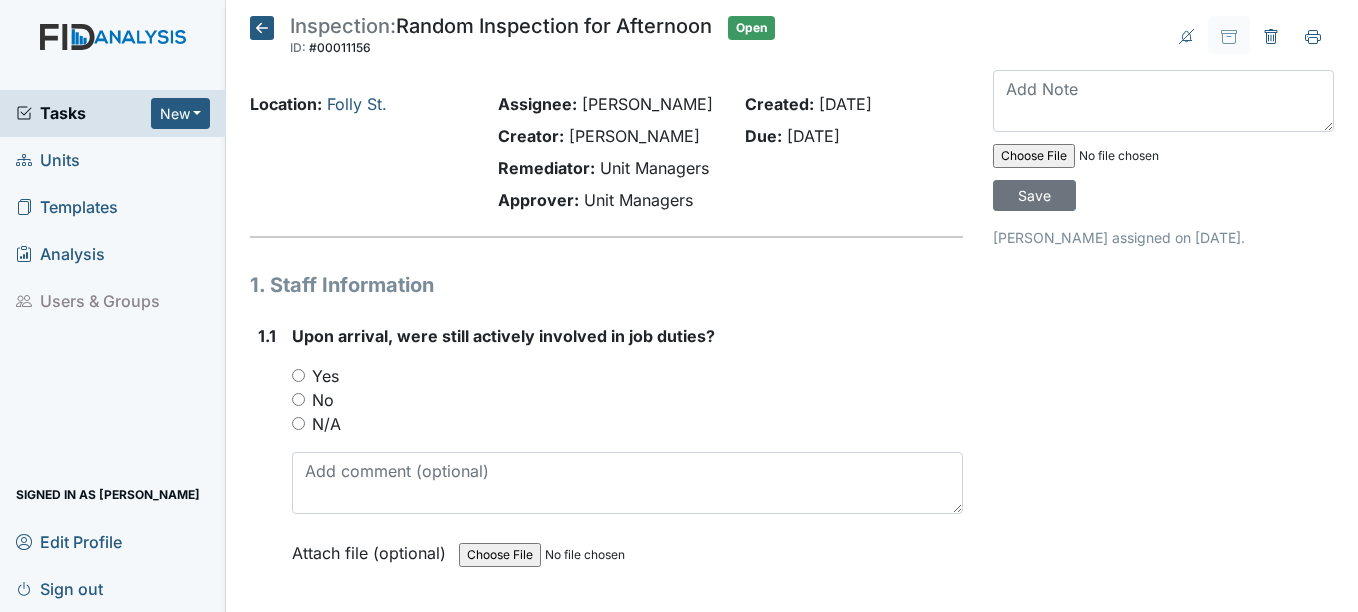 scroll, scrollTop: 0, scrollLeft: 0, axis: both 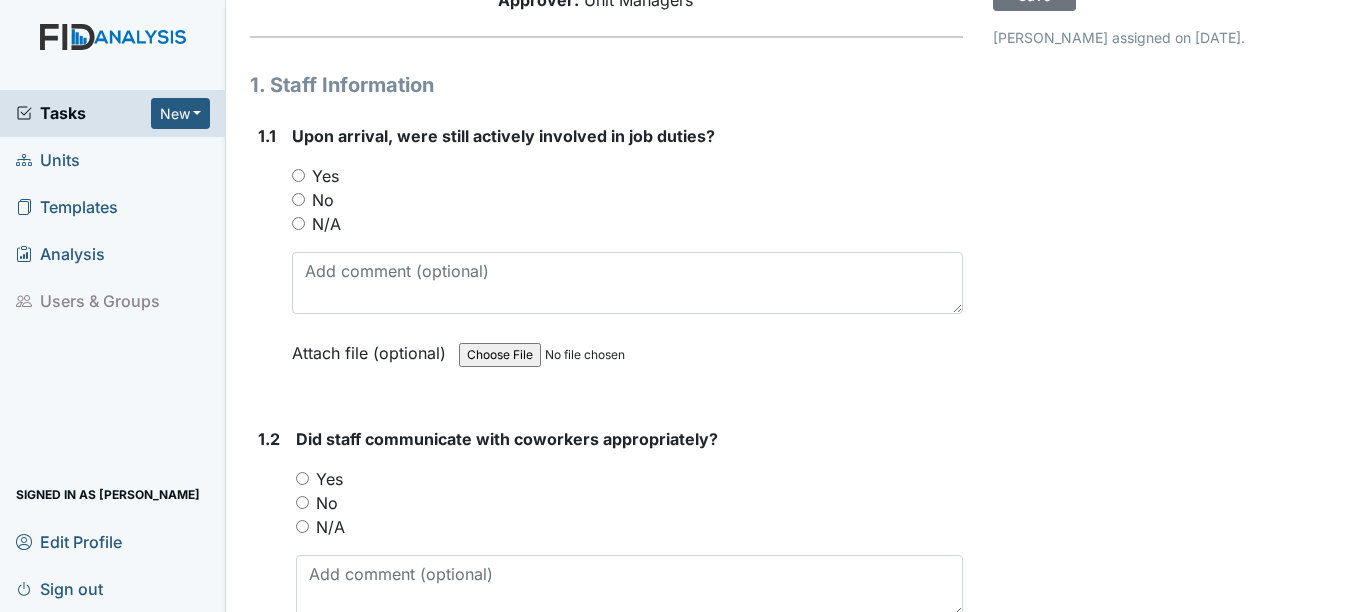 click on "Yes" at bounding box center [298, 175] 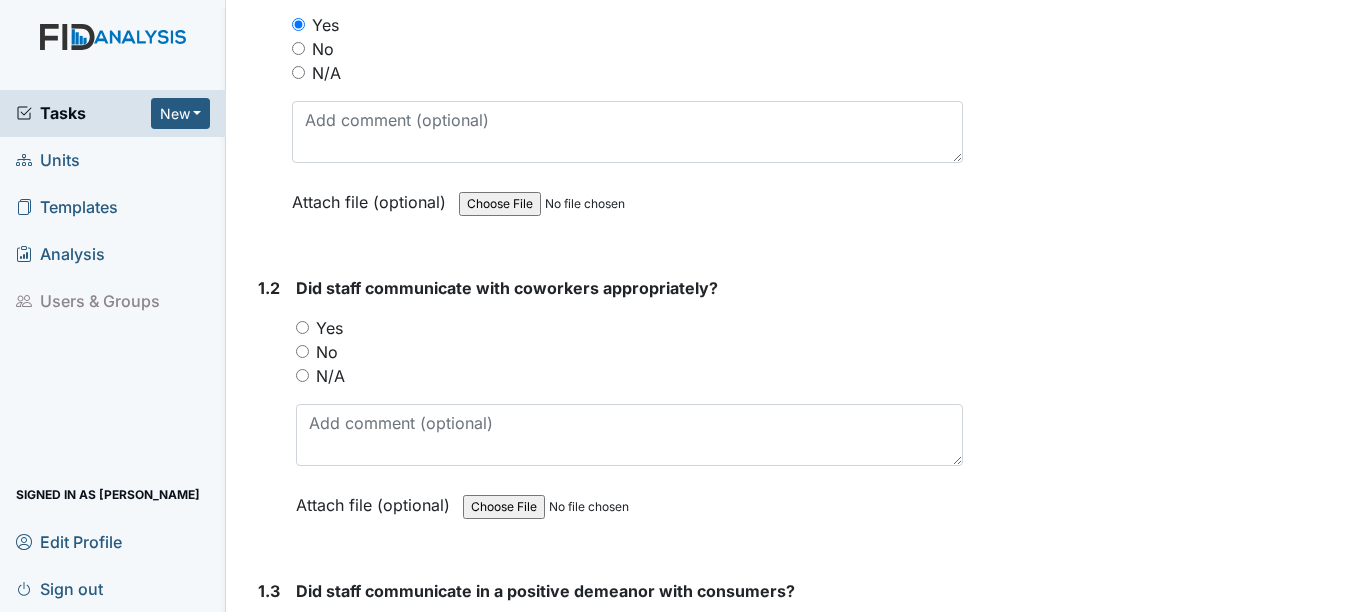 scroll, scrollTop: 400, scrollLeft: 0, axis: vertical 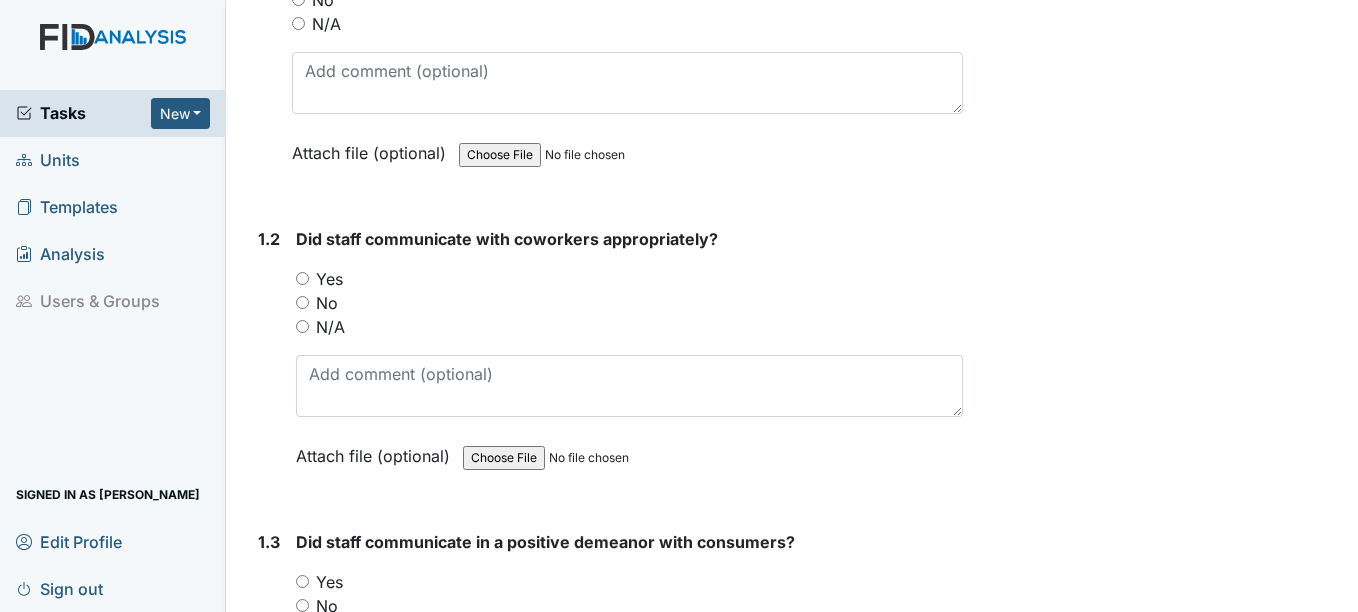 click on "Yes" at bounding box center [302, 278] 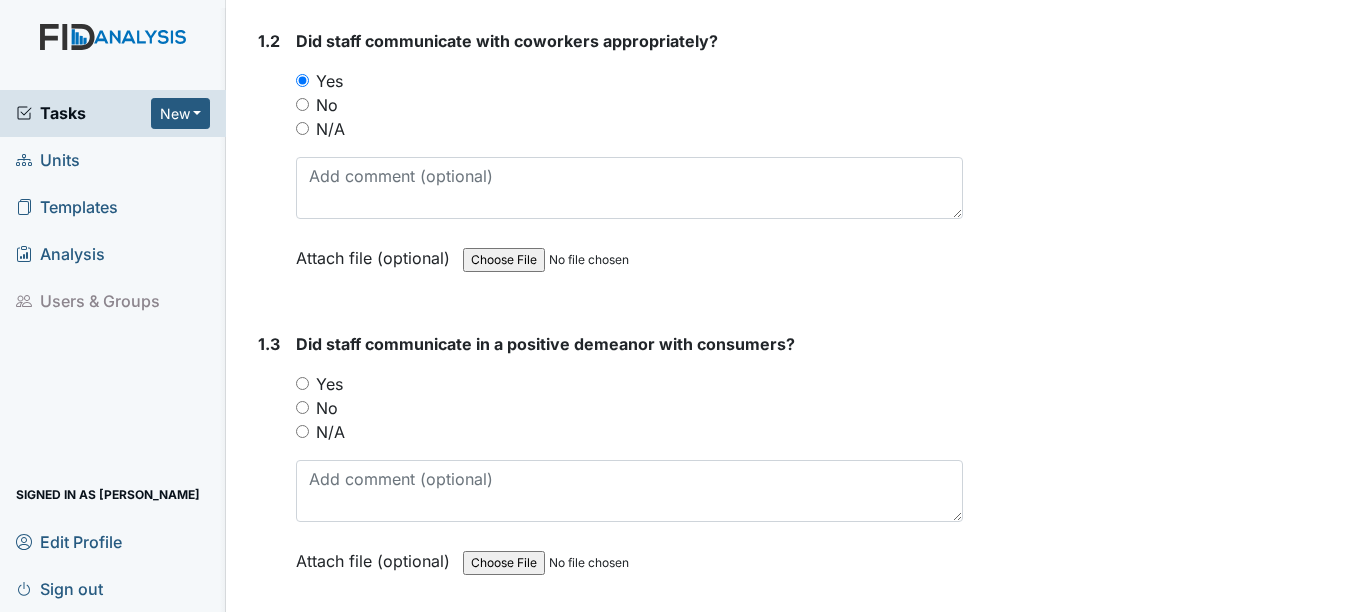 scroll, scrollTop: 600, scrollLeft: 0, axis: vertical 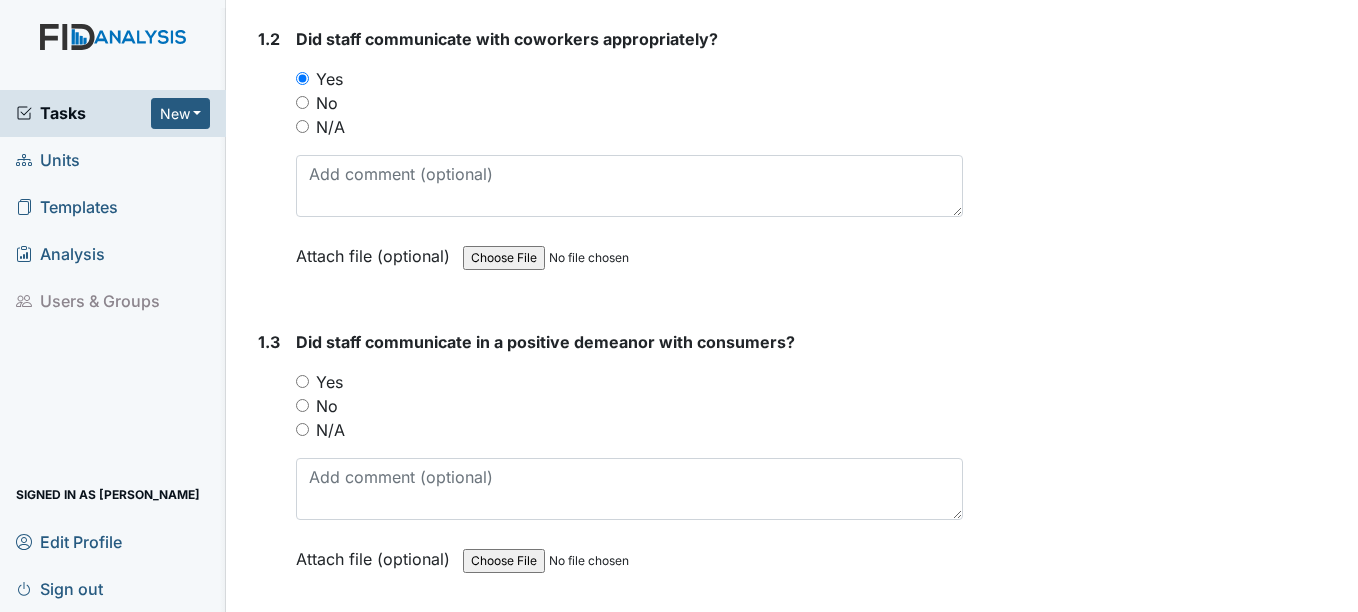 click on "Yes" at bounding box center (302, 381) 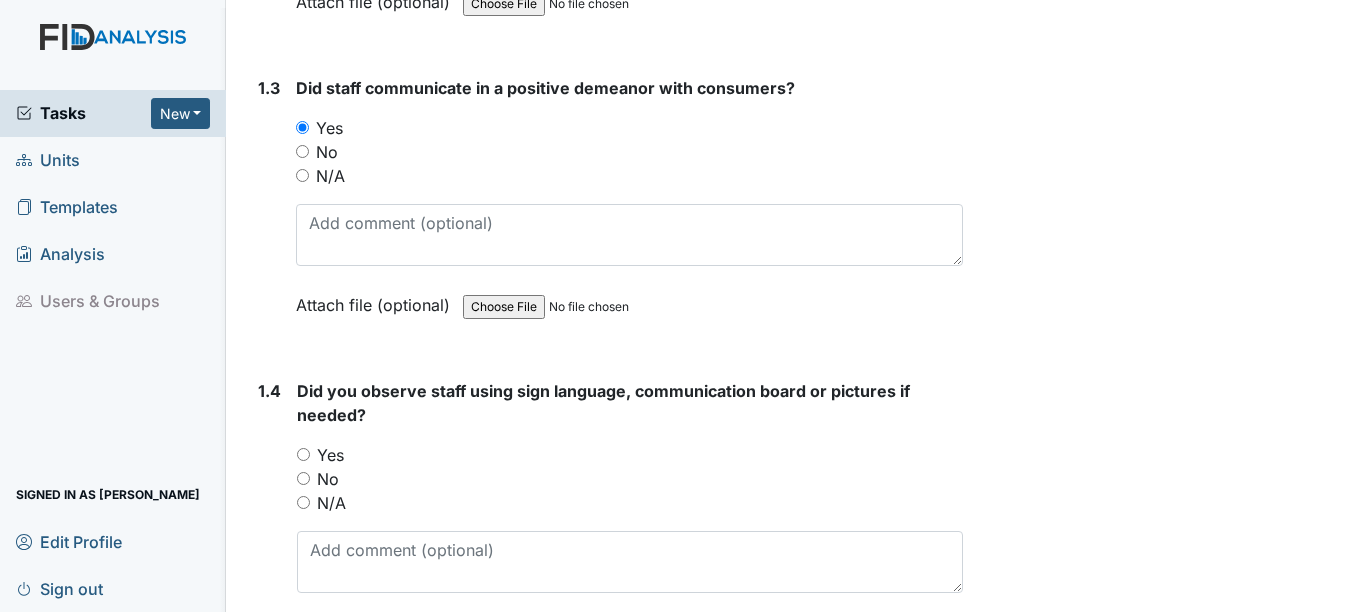scroll, scrollTop: 900, scrollLeft: 0, axis: vertical 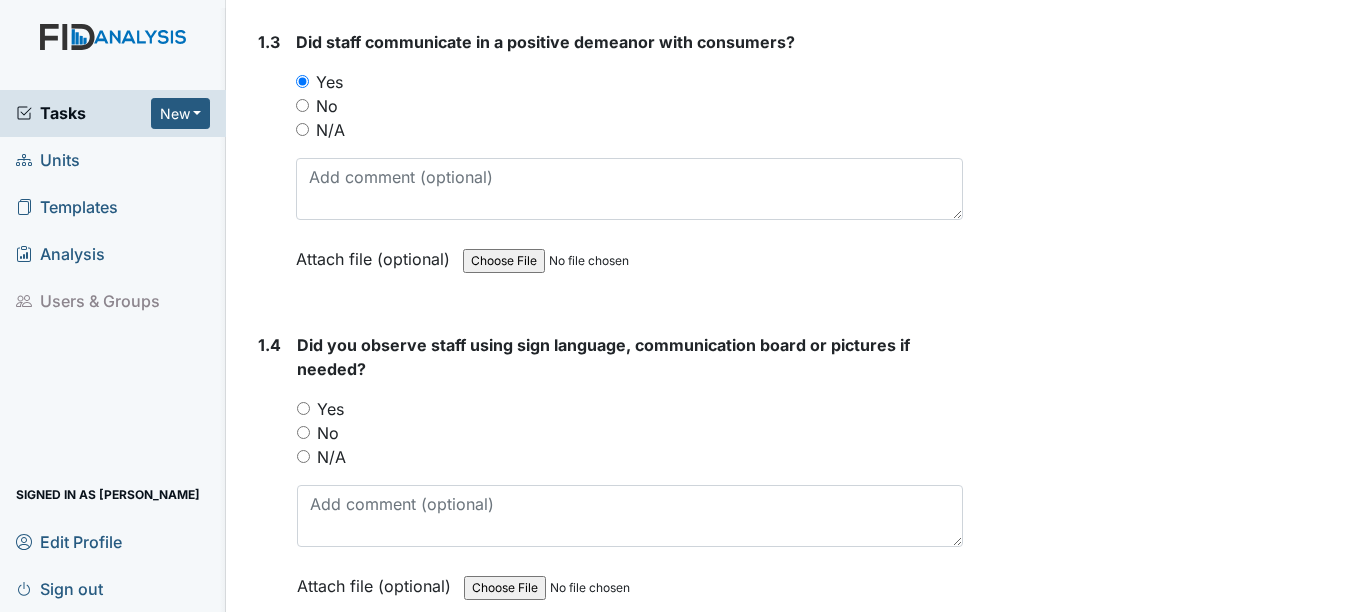 click on "No" at bounding box center [303, 432] 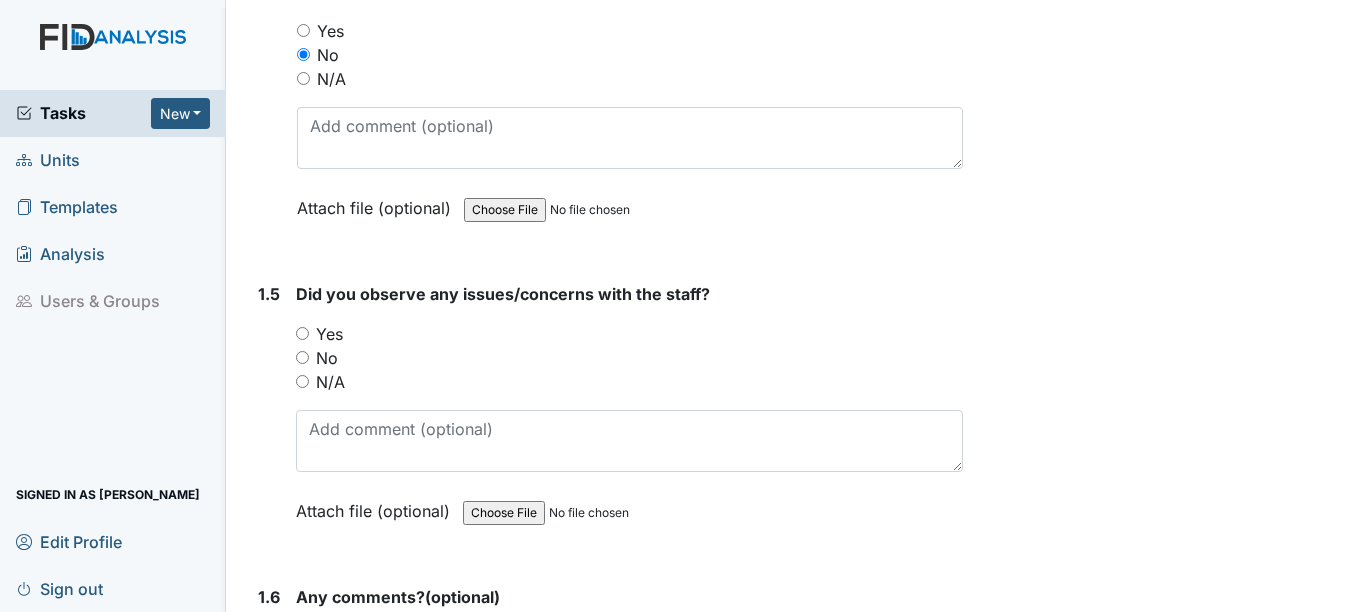 scroll, scrollTop: 1300, scrollLeft: 0, axis: vertical 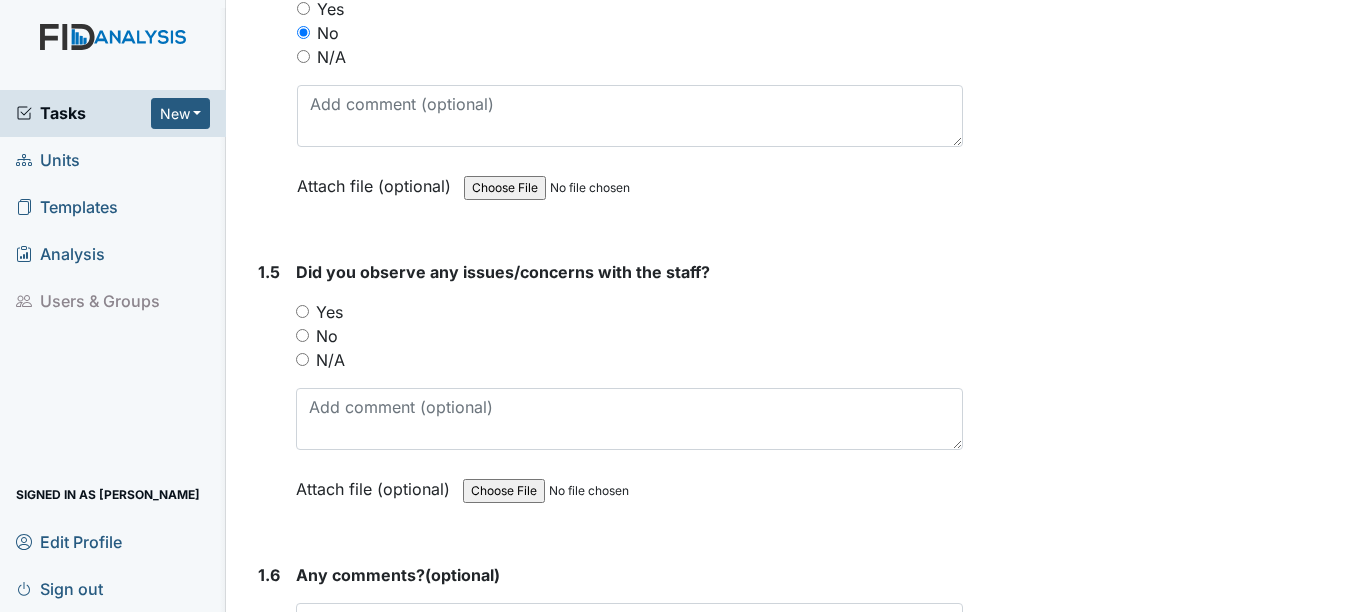 click on "No" at bounding box center (302, 335) 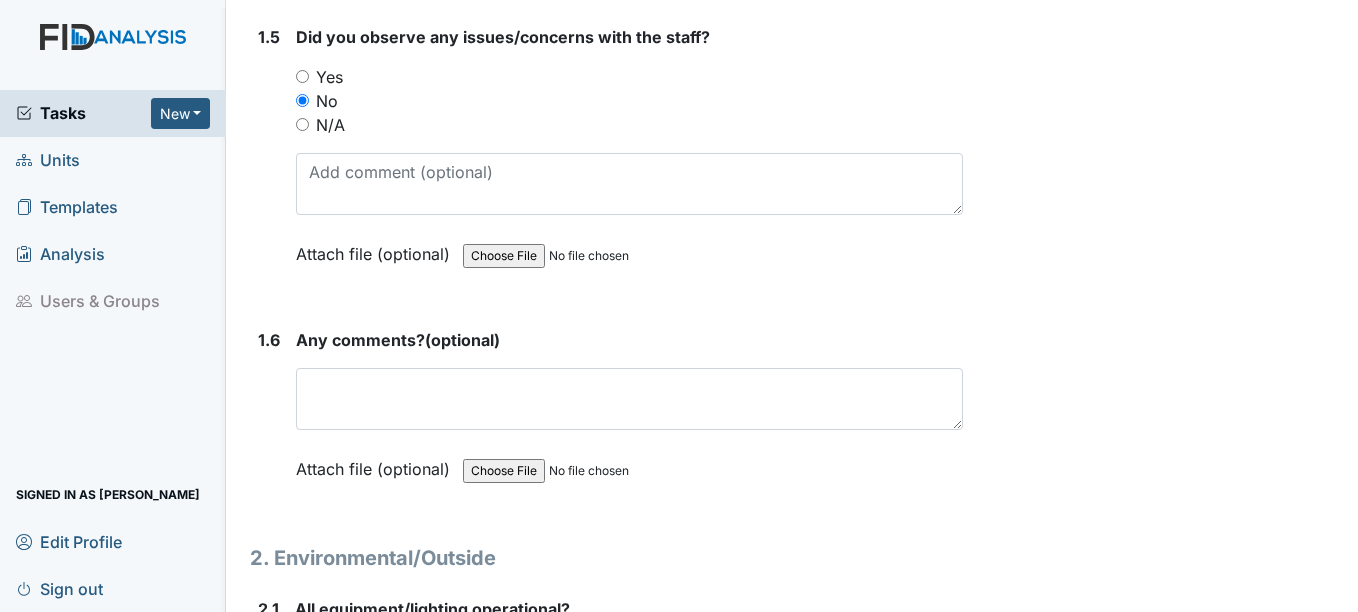 scroll, scrollTop: 1500, scrollLeft: 0, axis: vertical 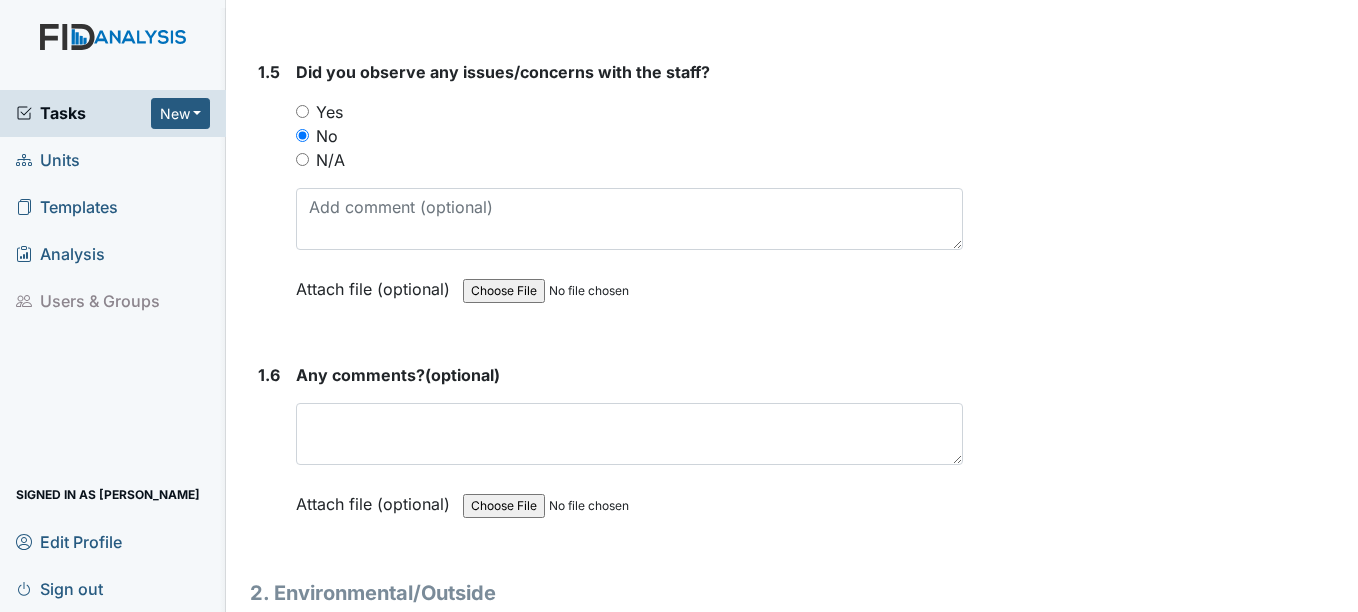 click on "Any comments?
(optional)
This field is required.
Attach file (optional)
You can upload .pdf, .txt, .jpg, .jpeg, .png, .csv, .xls, or .doc files under 100MB." at bounding box center (629, 446) 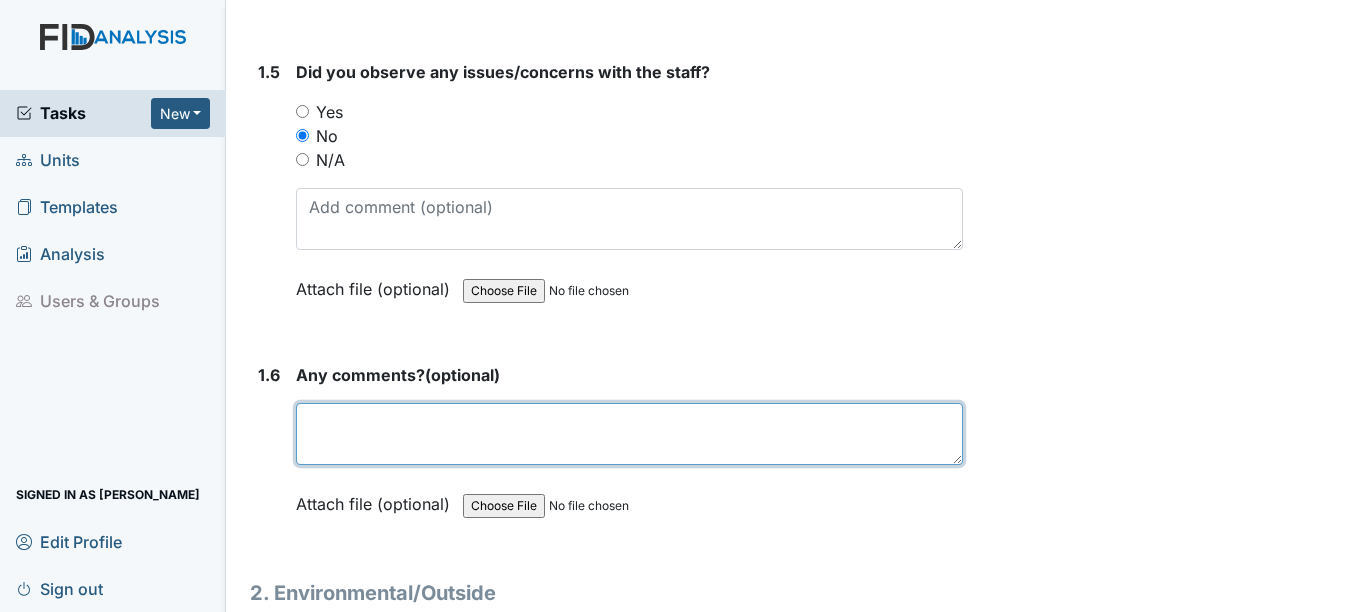 click at bounding box center [629, 434] 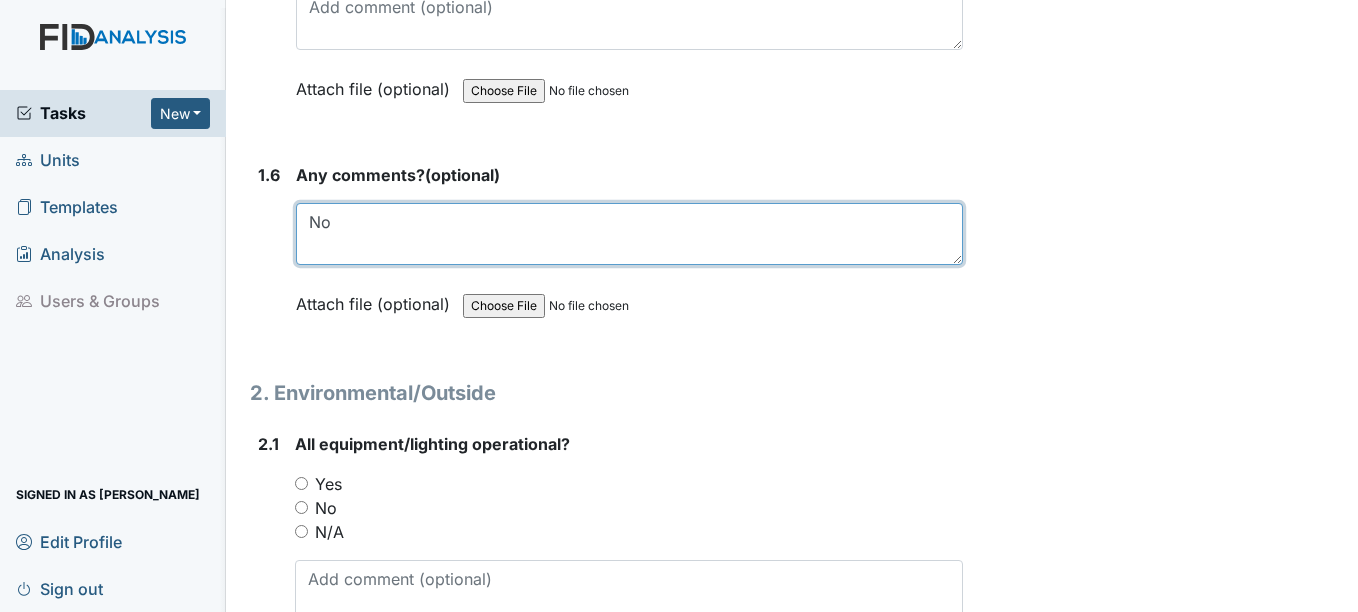 scroll, scrollTop: 1800, scrollLeft: 0, axis: vertical 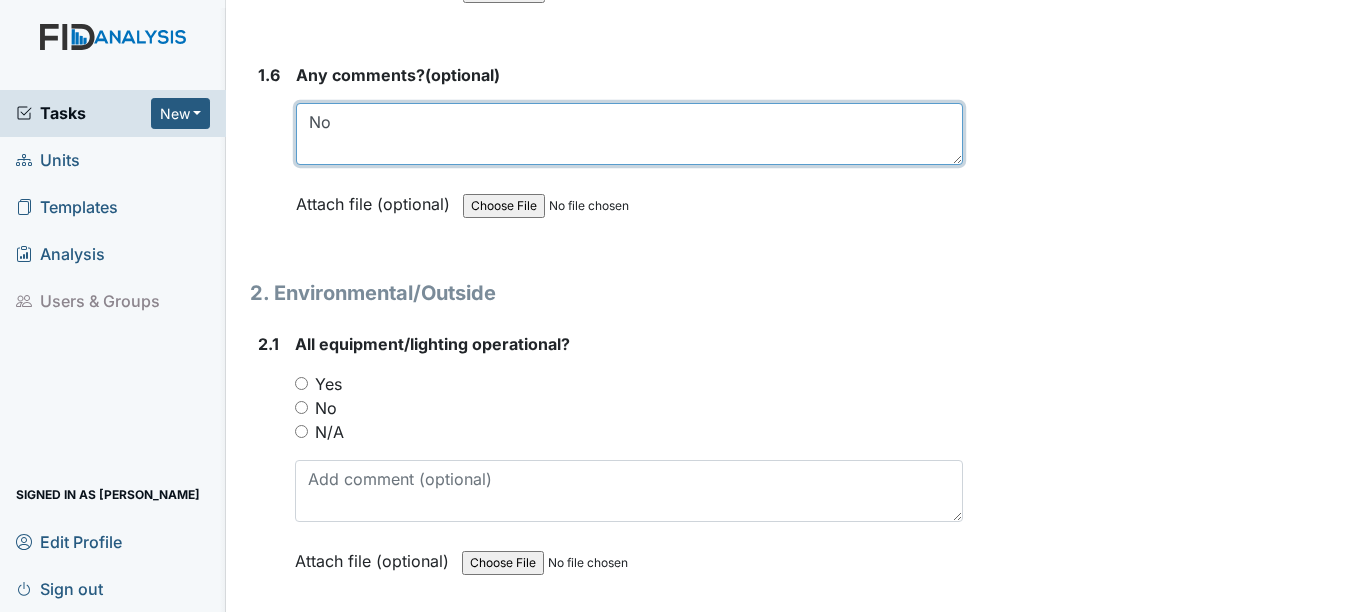 type on "No" 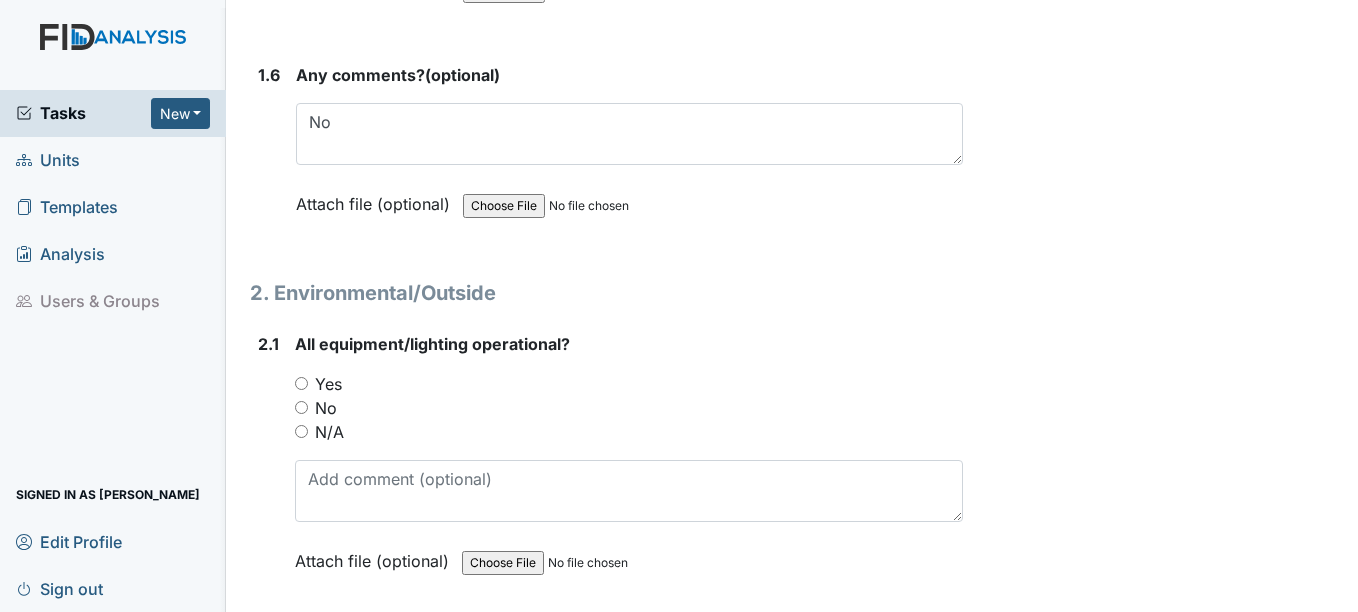 click on "Yes" at bounding box center [301, 383] 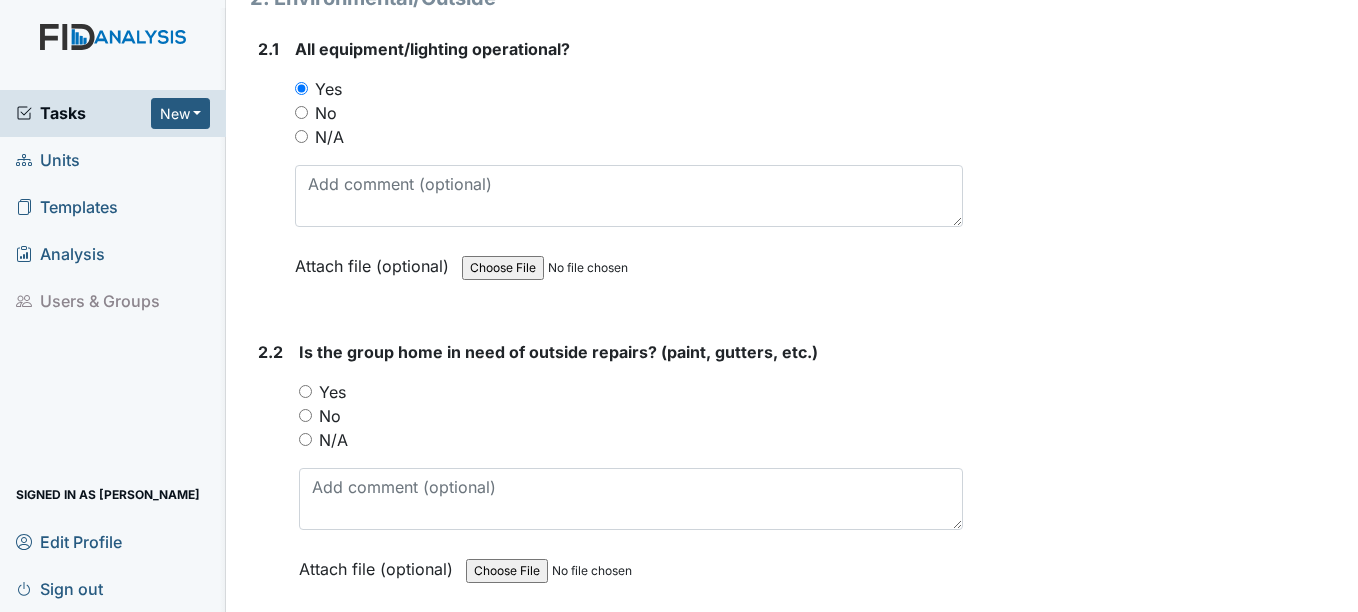 scroll, scrollTop: 2200, scrollLeft: 0, axis: vertical 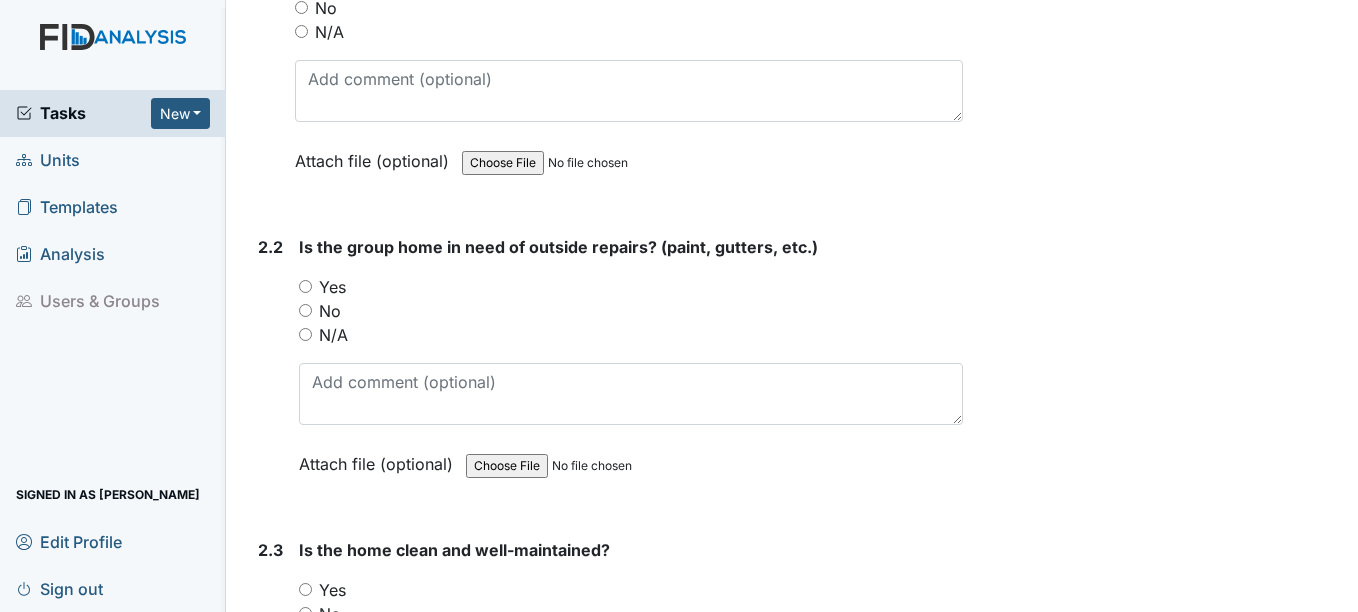 click on "Yes" at bounding box center [305, 286] 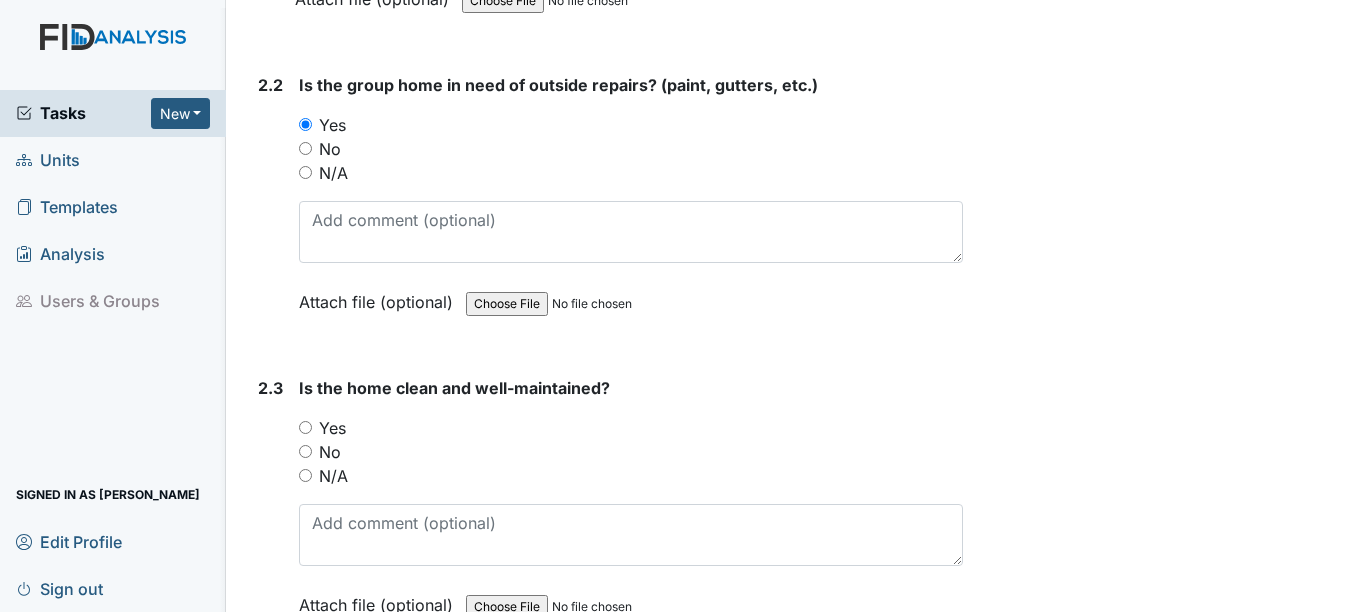 scroll, scrollTop: 2400, scrollLeft: 0, axis: vertical 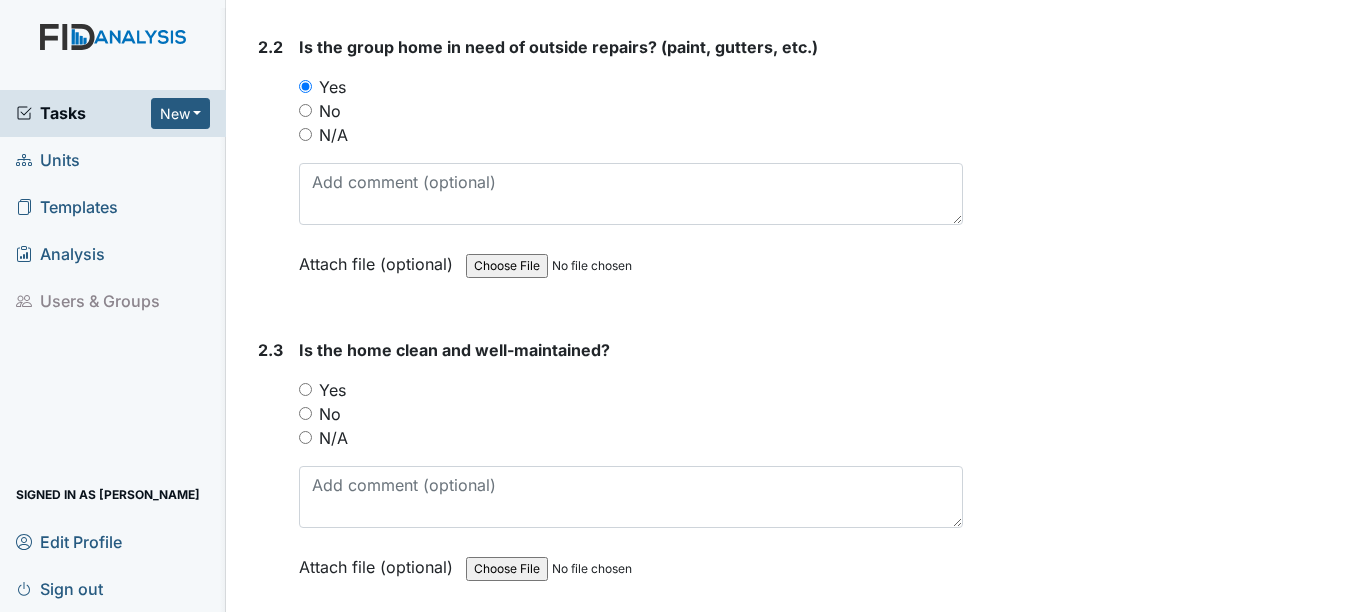 click on "Yes" at bounding box center (630, 390) 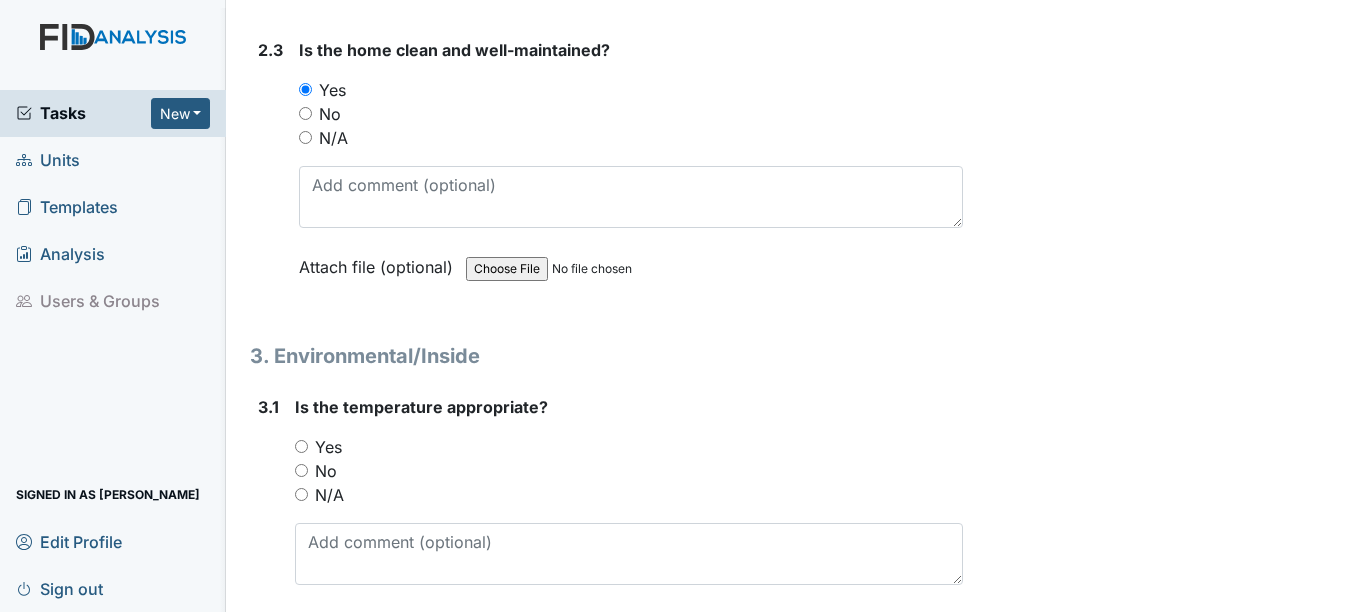 scroll, scrollTop: 2800, scrollLeft: 0, axis: vertical 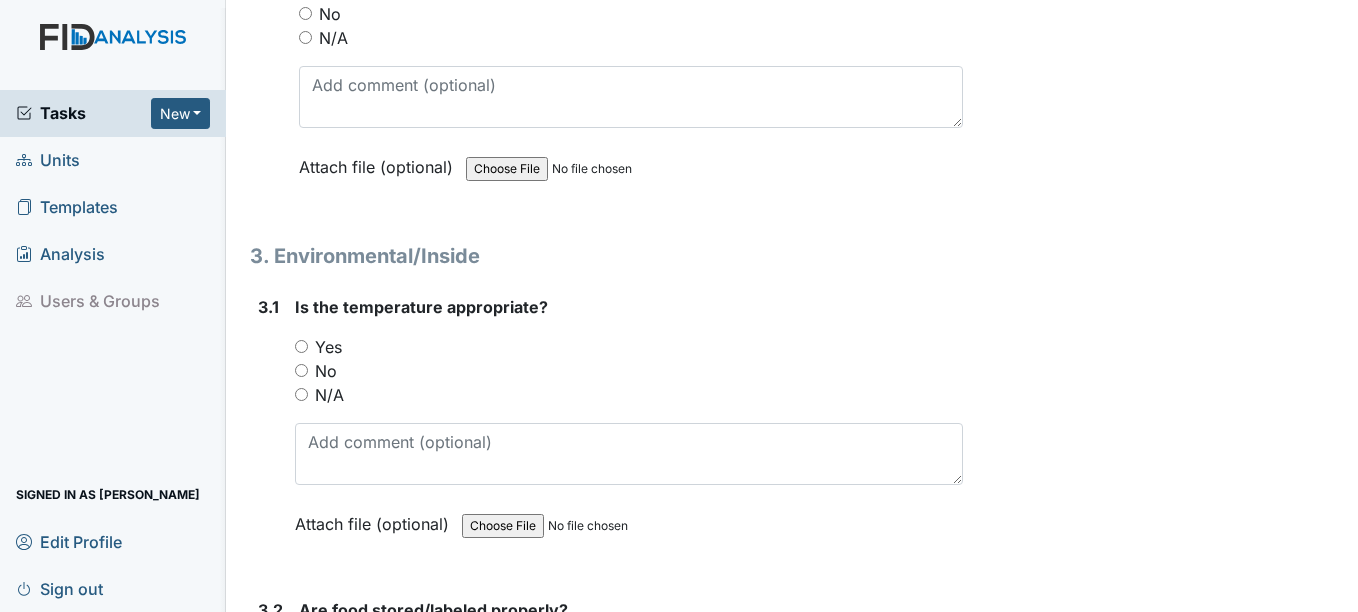 click on "Yes" at bounding box center (301, 346) 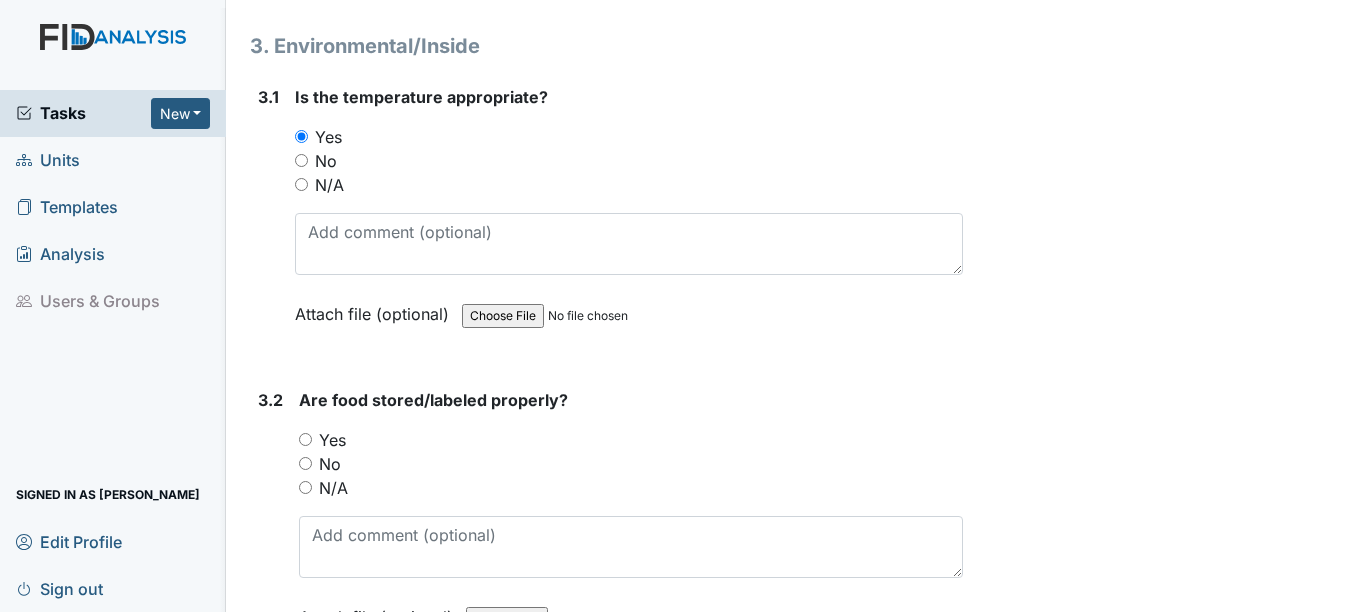 scroll, scrollTop: 3100, scrollLeft: 0, axis: vertical 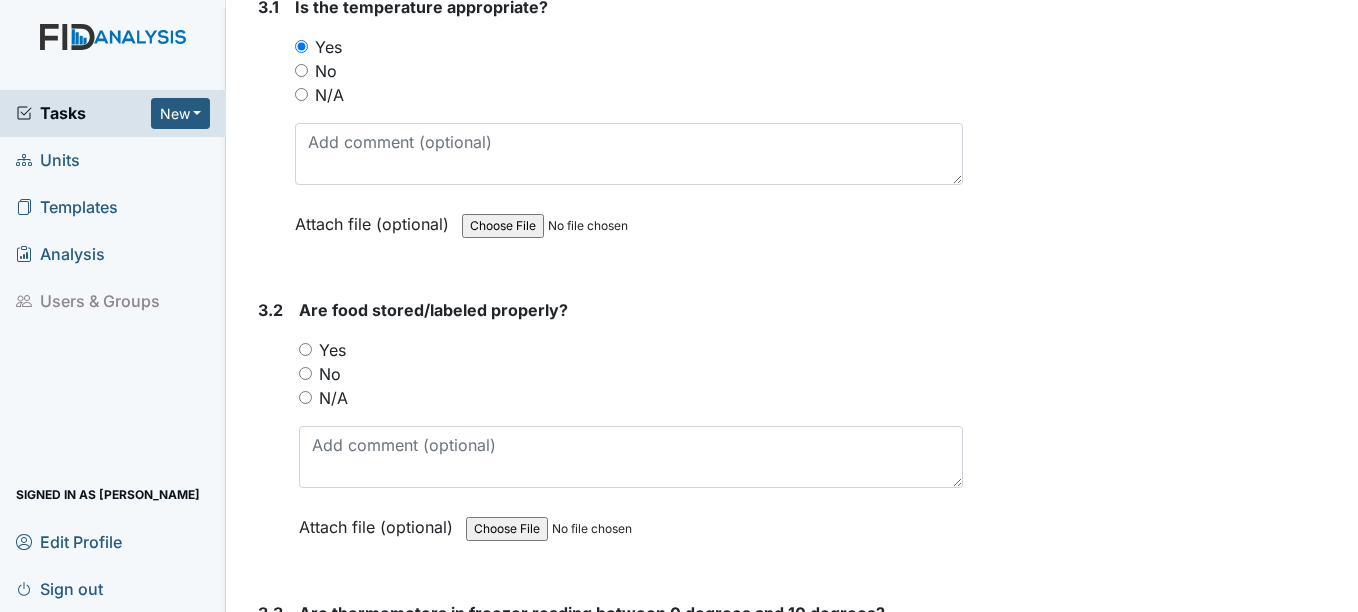 click on "Yes" at bounding box center (305, 349) 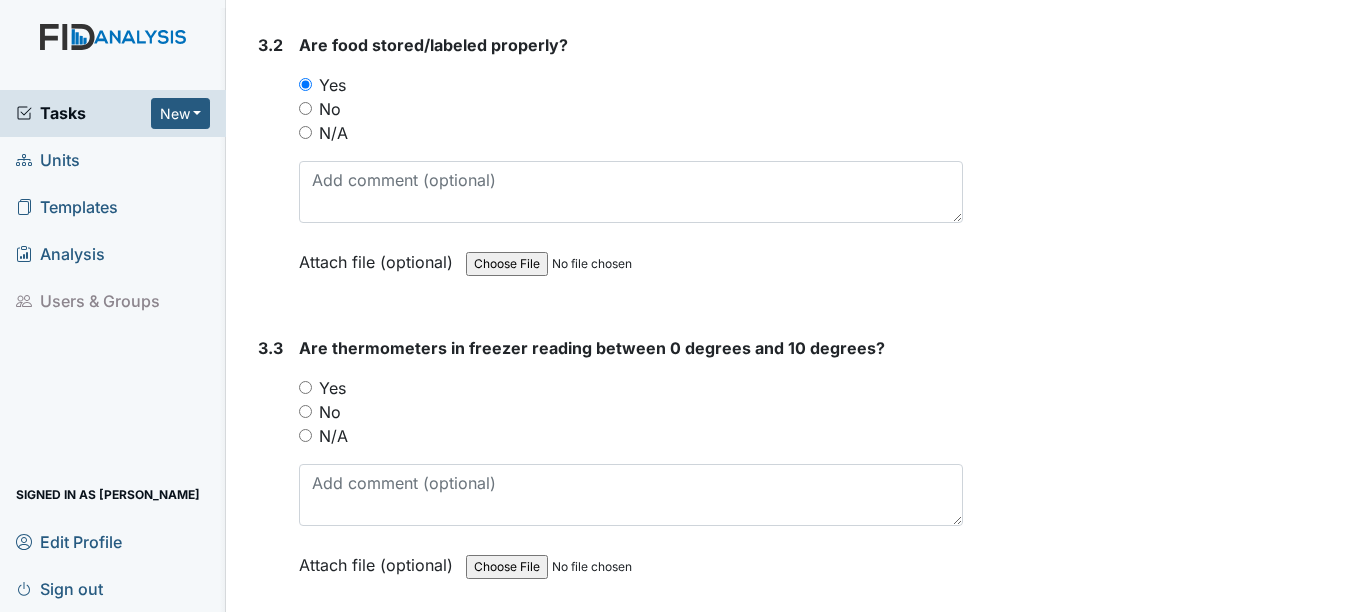 scroll, scrollTop: 3400, scrollLeft: 0, axis: vertical 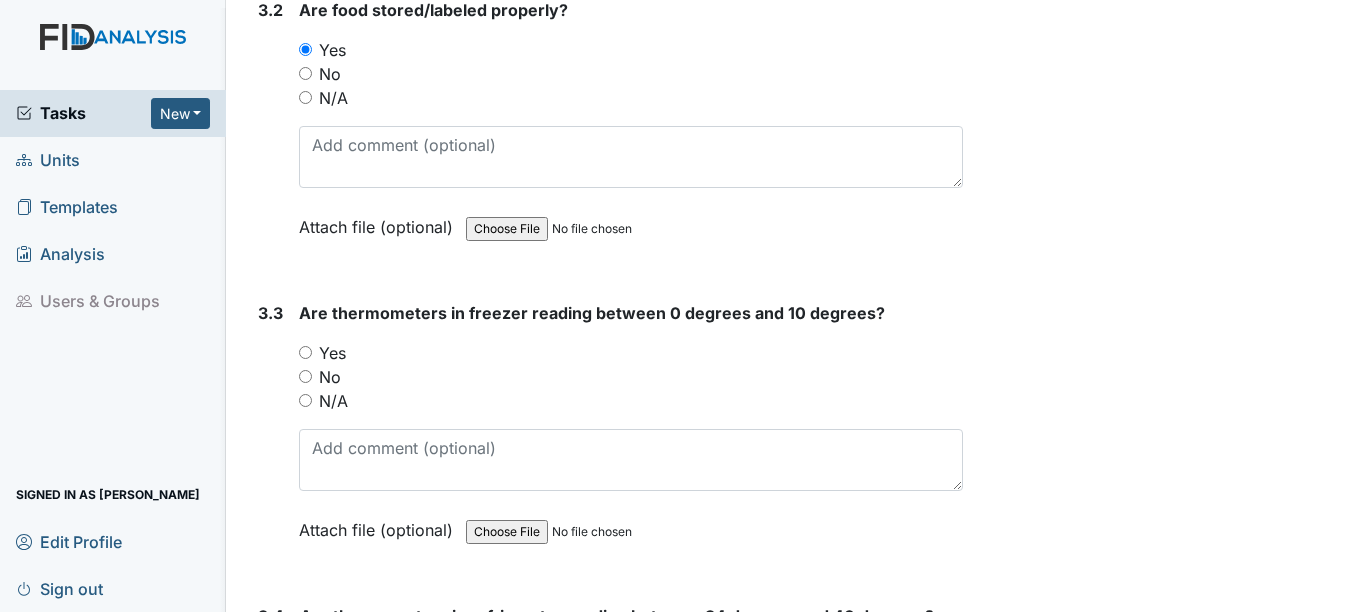 click on "Yes" at bounding box center [305, 352] 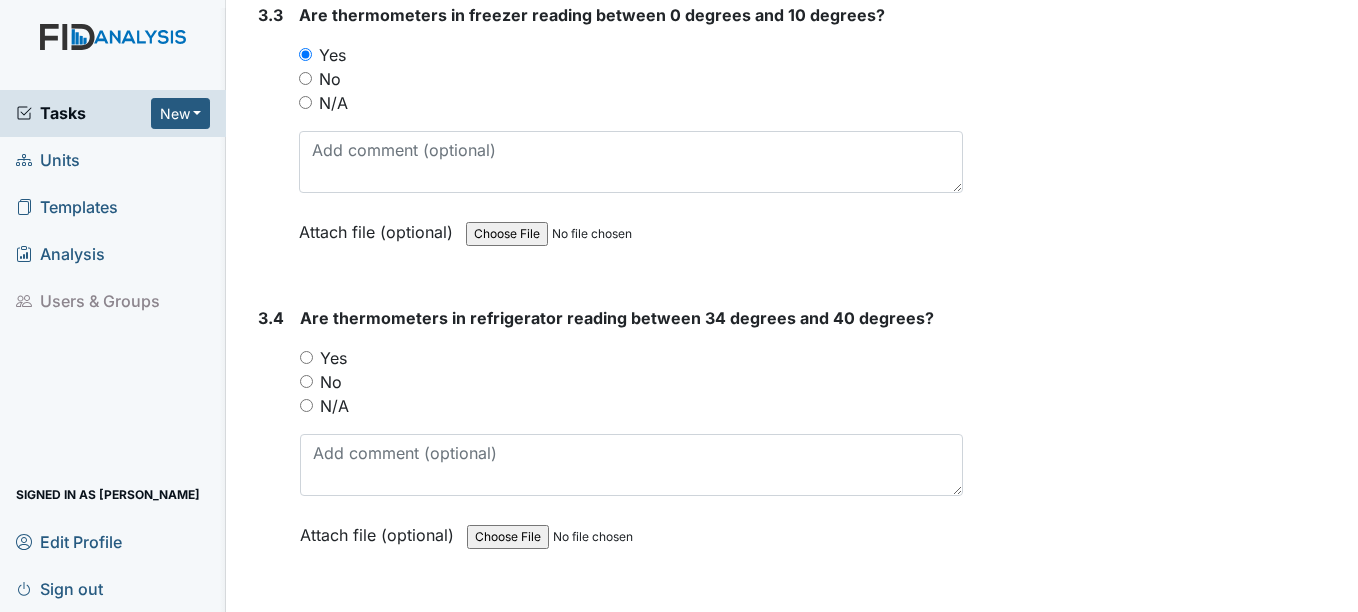 scroll, scrollTop: 3700, scrollLeft: 0, axis: vertical 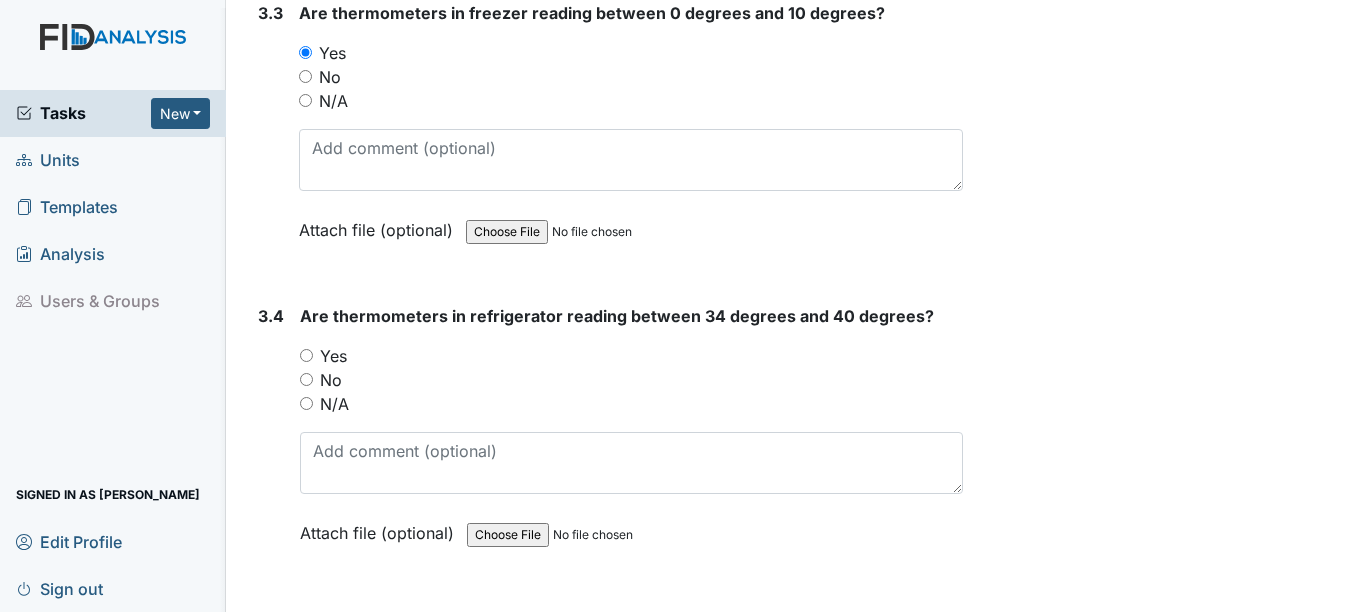 click on "Yes" at bounding box center [306, 355] 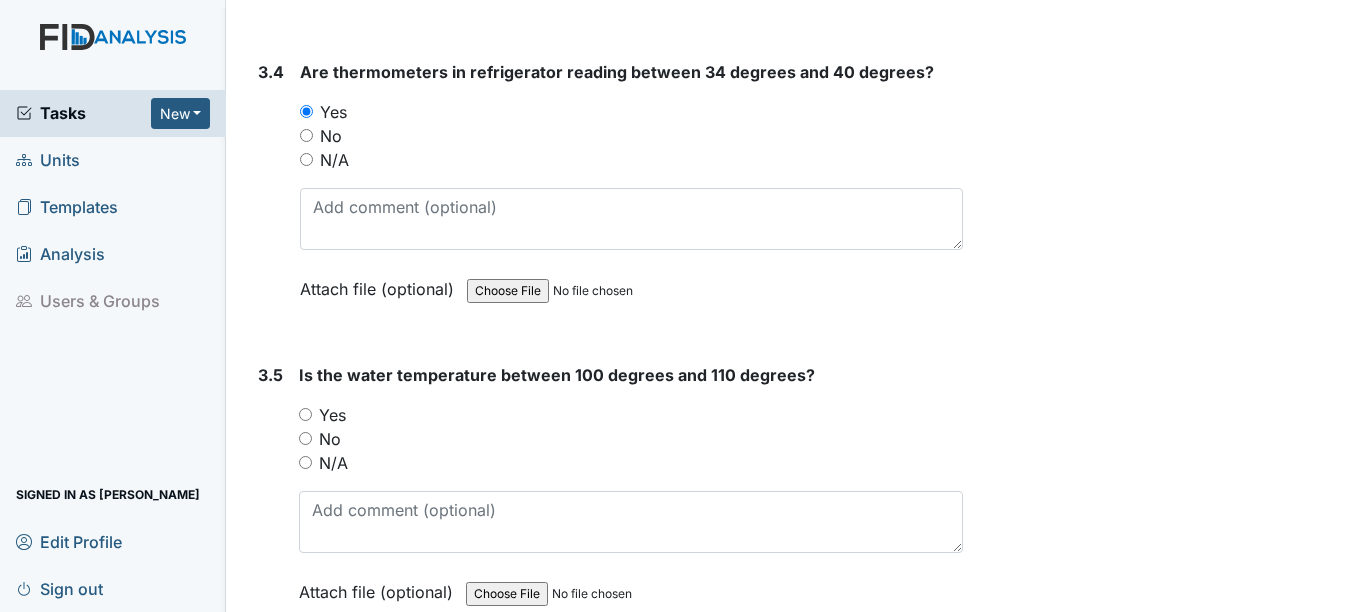 scroll, scrollTop: 4100, scrollLeft: 0, axis: vertical 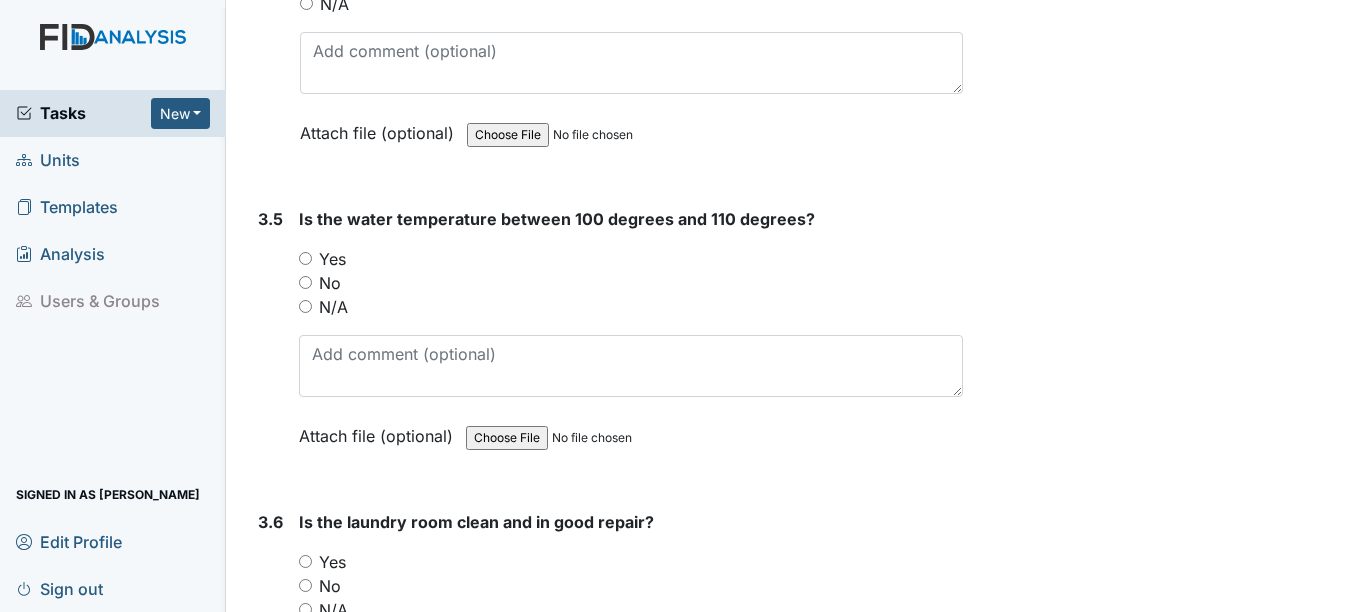 click on "Yes" at bounding box center [305, 258] 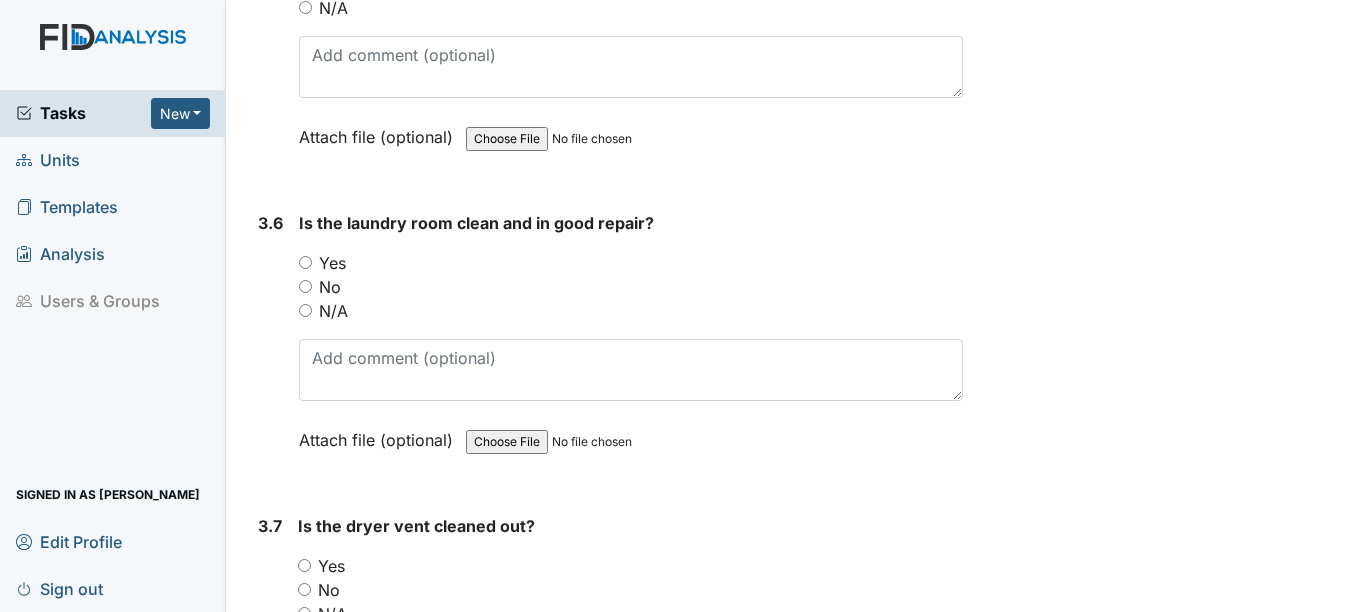 scroll, scrollTop: 4400, scrollLeft: 0, axis: vertical 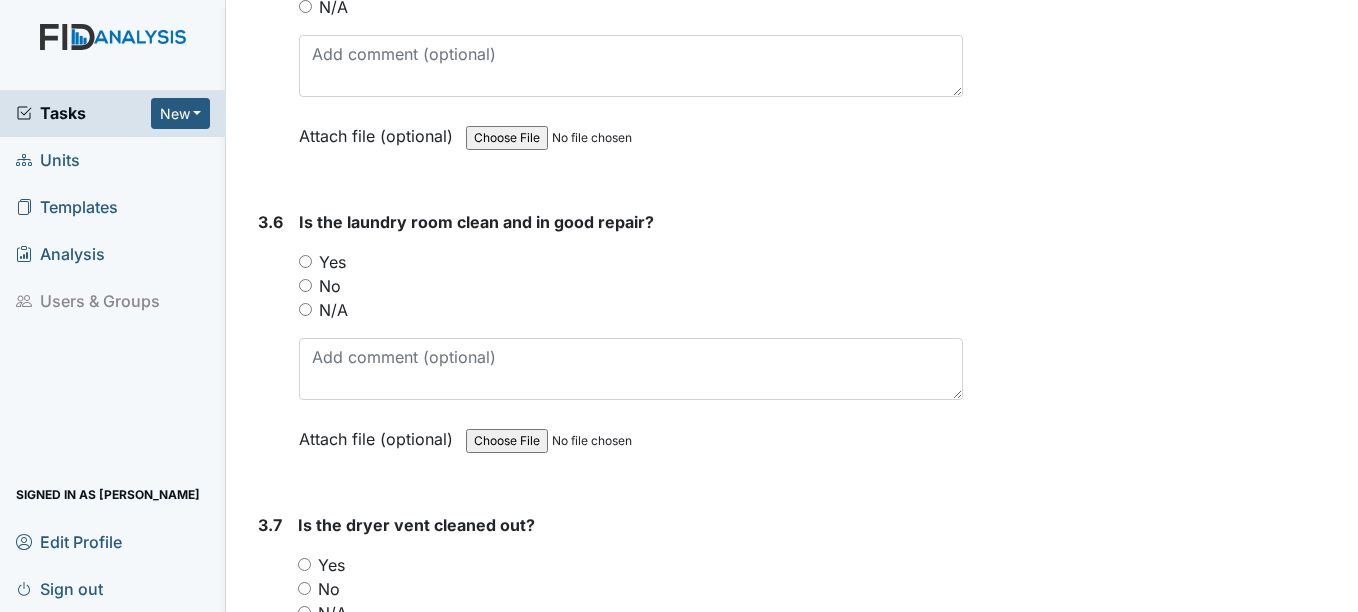 click on "Yes" at bounding box center (305, 261) 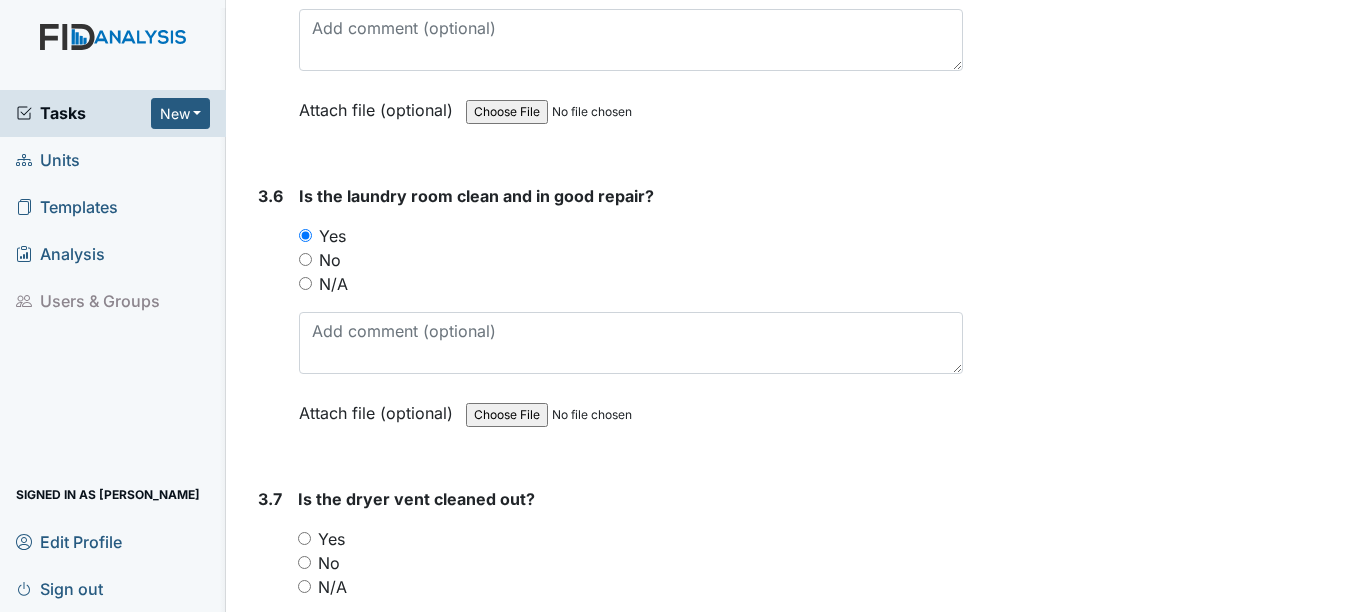 scroll, scrollTop: 4500, scrollLeft: 0, axis: vertical 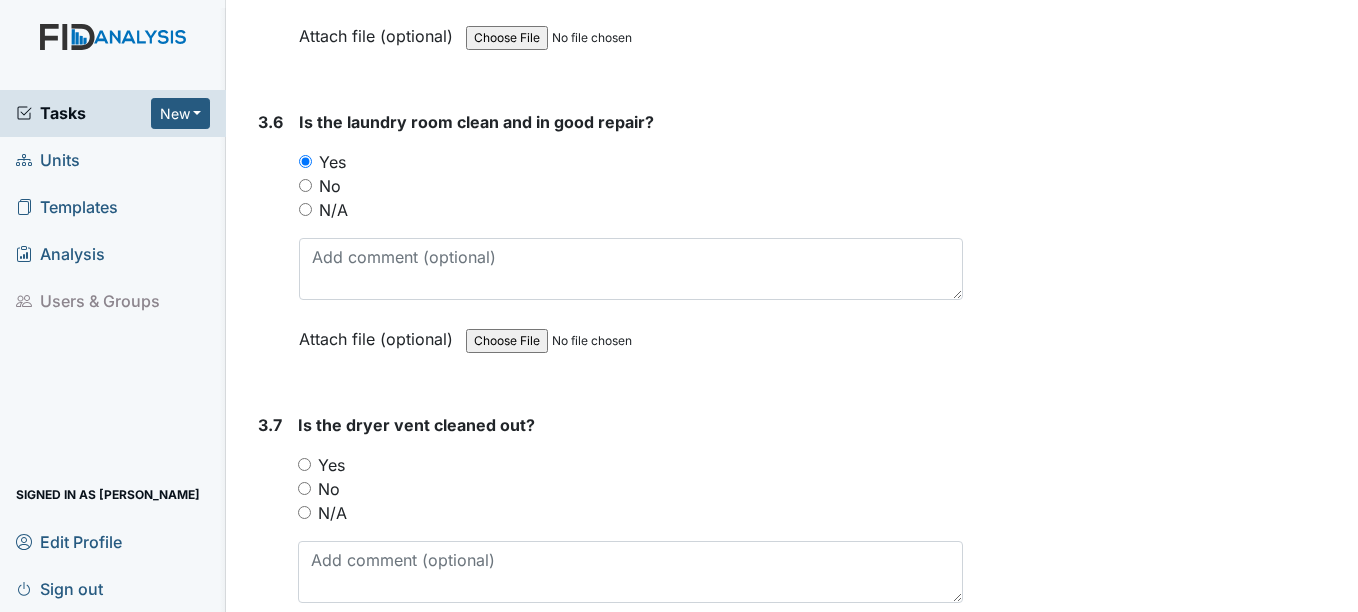 click on "Yes" at bounding box center (304, 464) 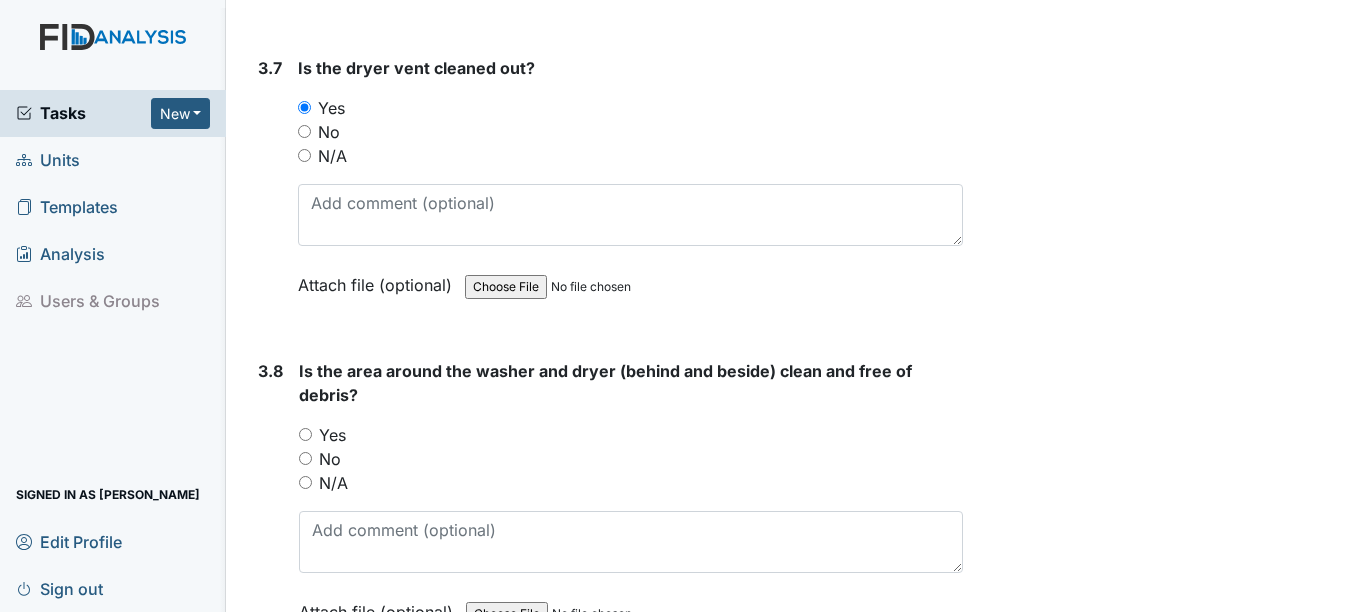 scroll, scrollTop: 4900, scrollLeft: 0, axis: vertical 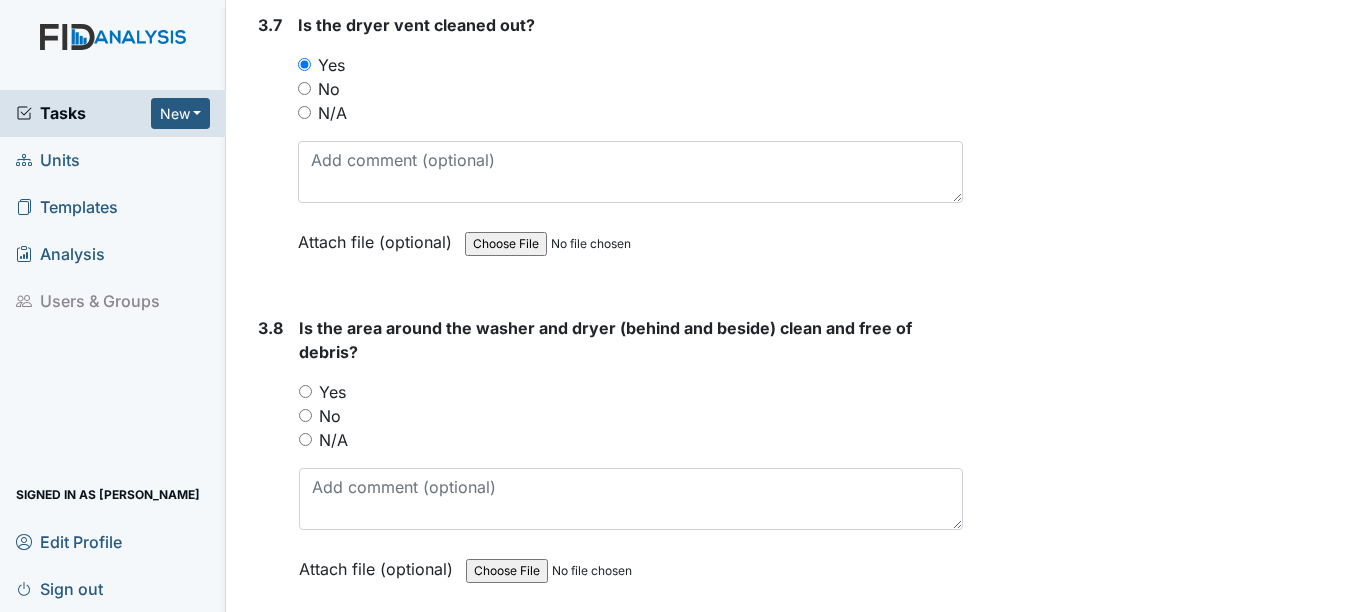 click on "Yes" at bounding box center (305, 391) 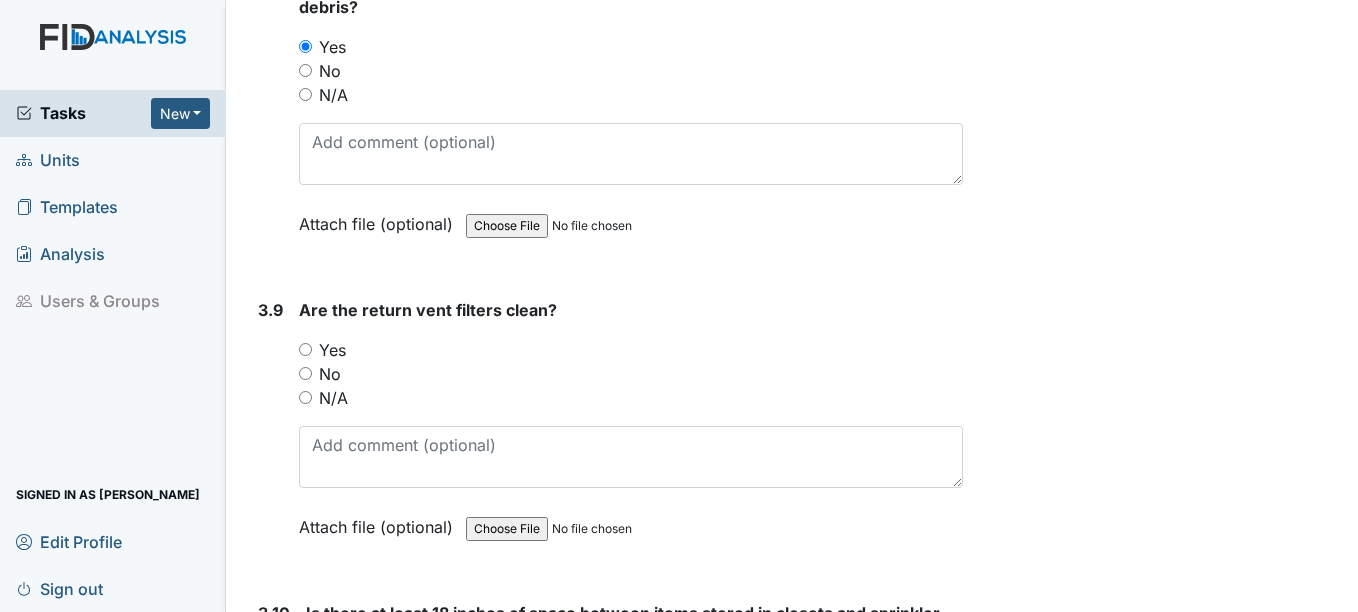 scroll, scrollTop: 5300, scrollLeft: 0, axis: vertical 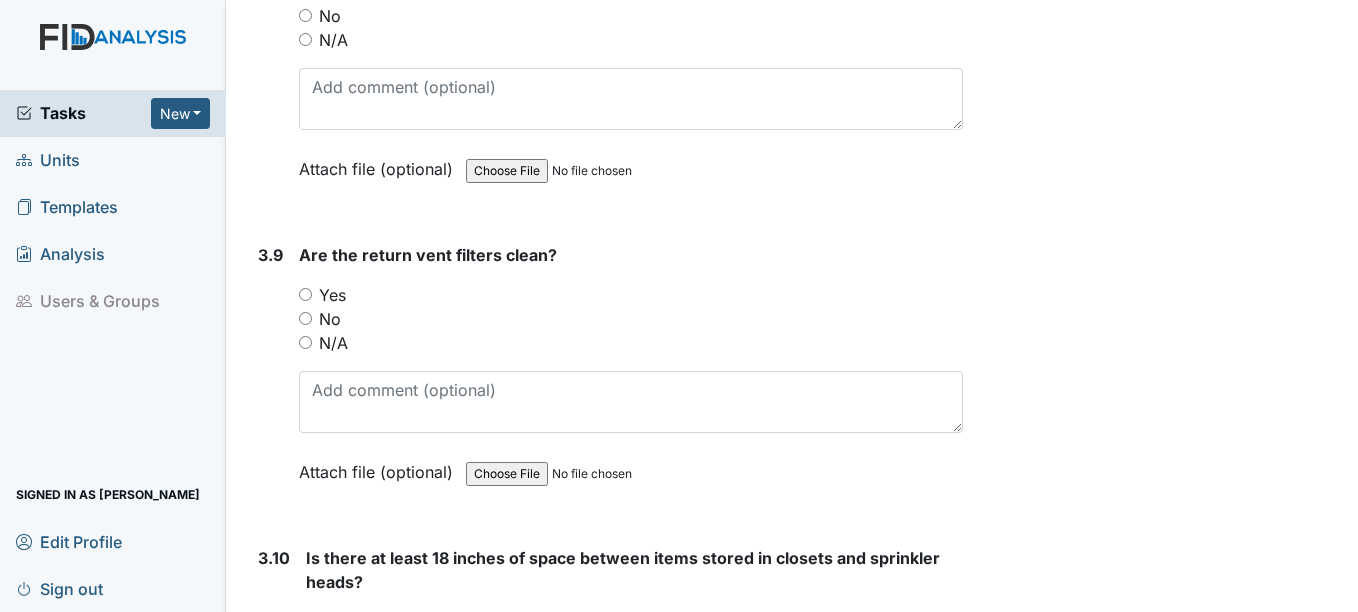 click on "Yes" at bounding box center [305, 294] 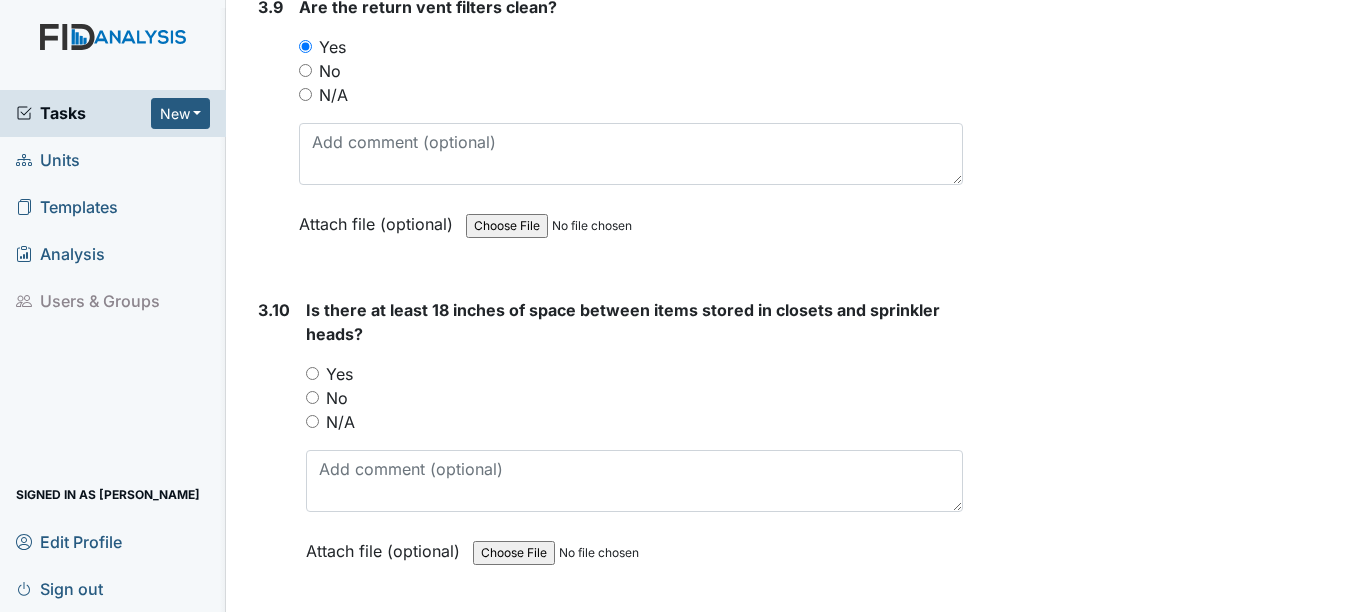 scroll, scrollTop: 5600, scrollLeft: 0, axis: vertical 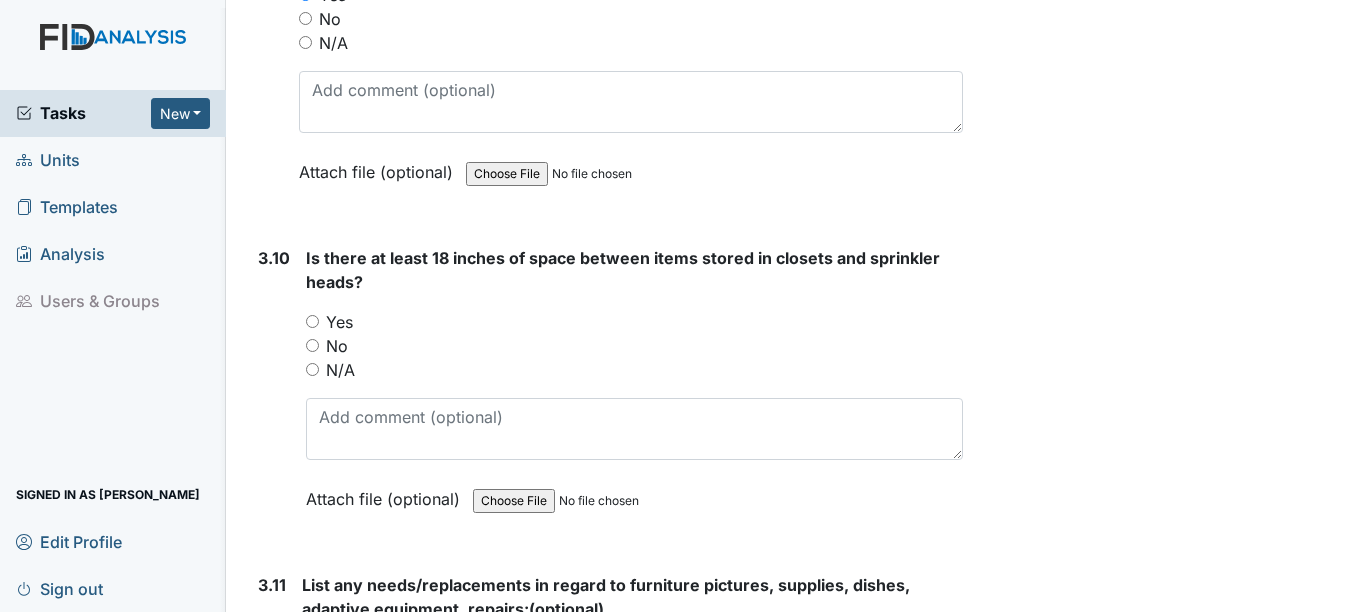 click on "Yes" at bounding box center [312, 321] 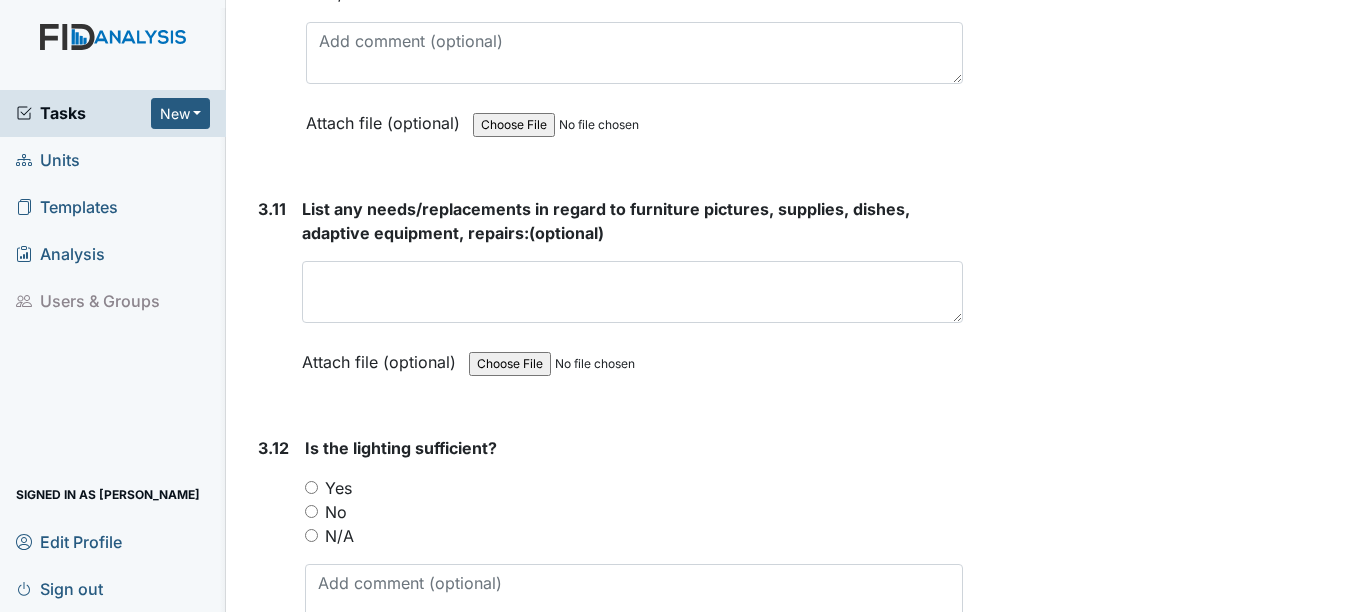 scroll, scrollTop: 6000, scrollLeft: 0, axis: vertical 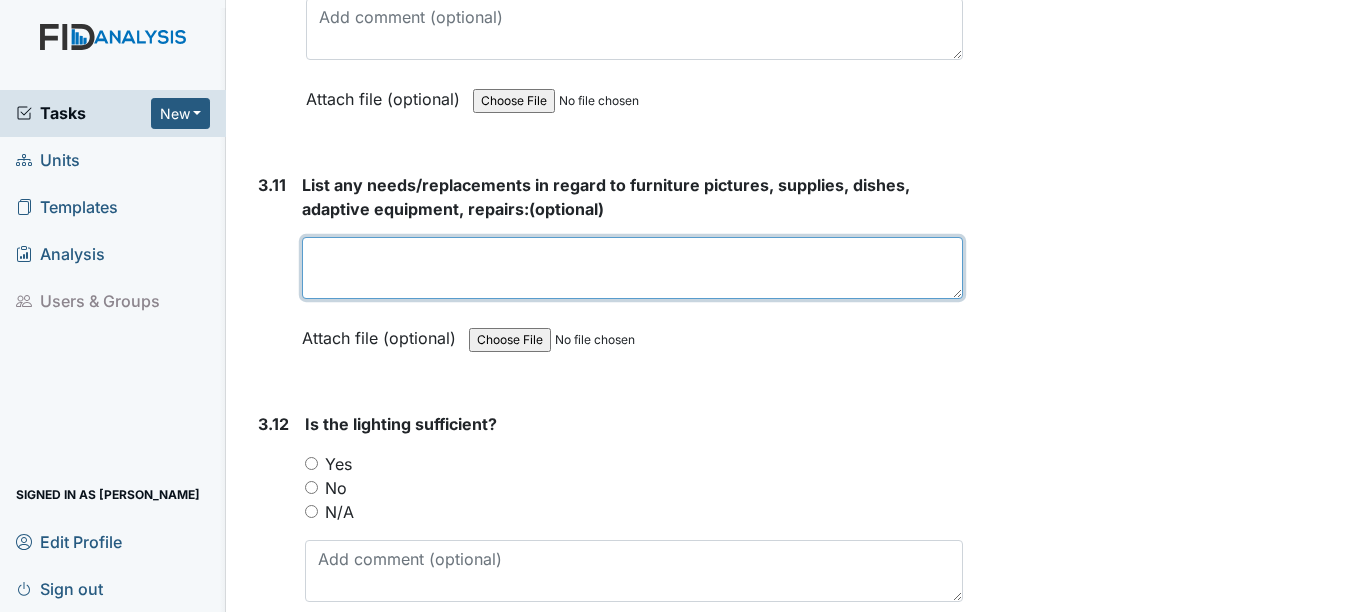 click at bounding box center (632, 268) 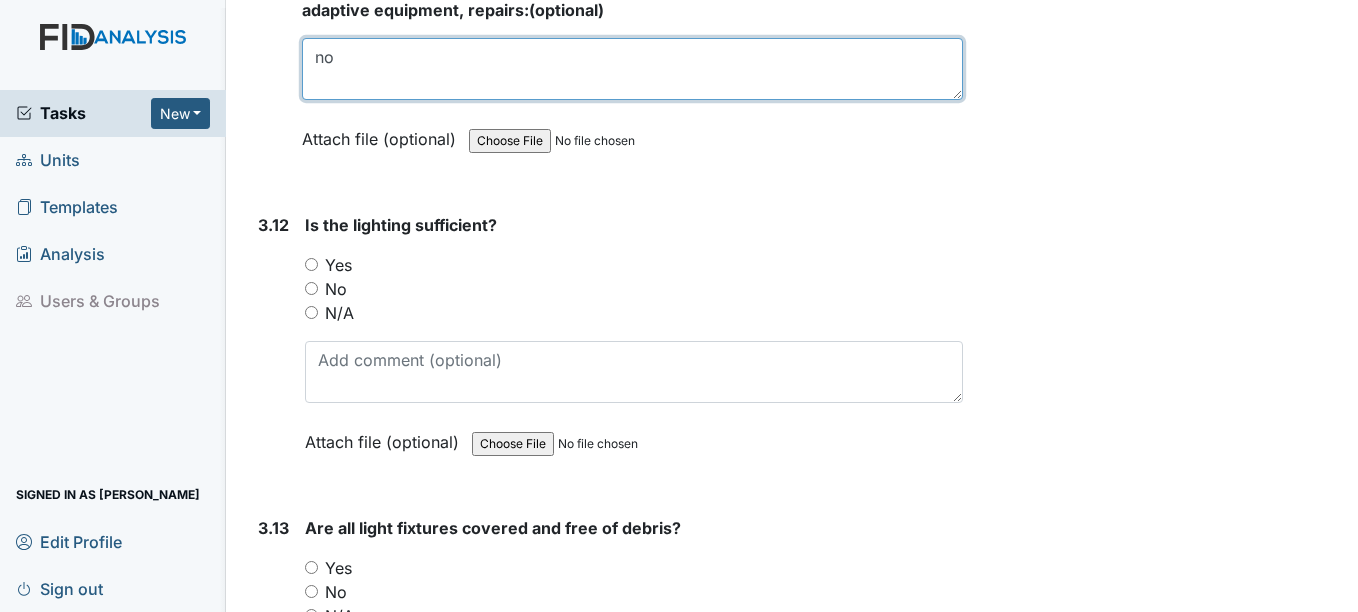 scroll, scrollTop: 6200, scrollLeft: 0, axis: vertical 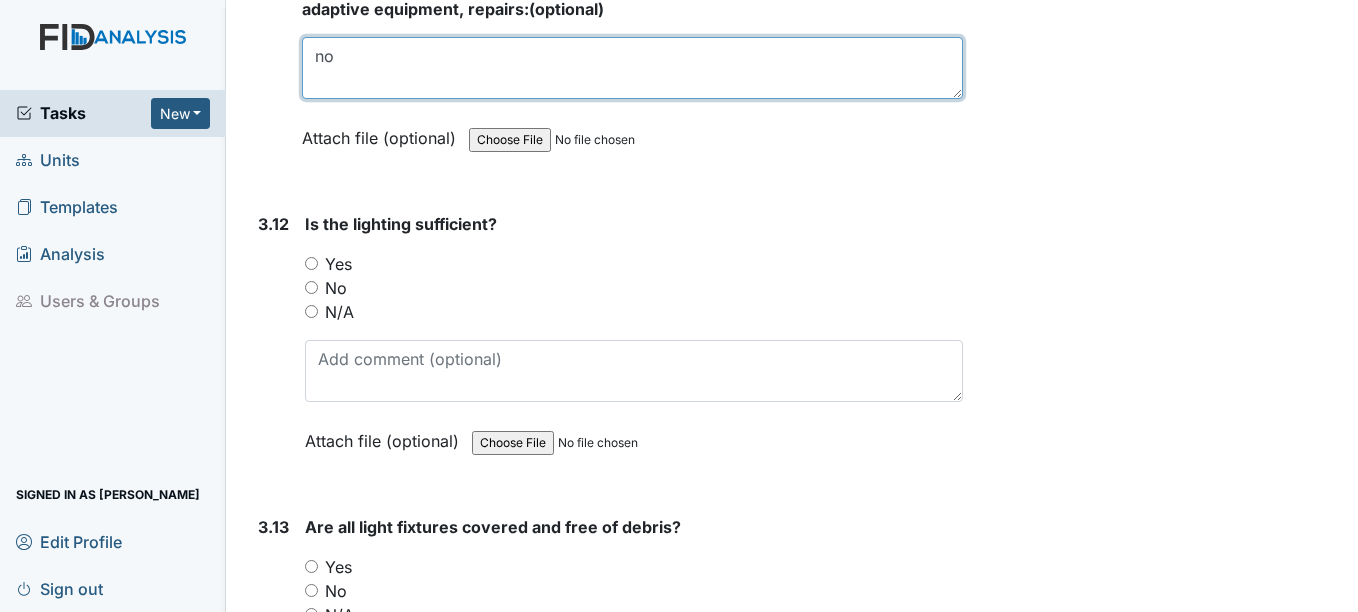 type on "no" 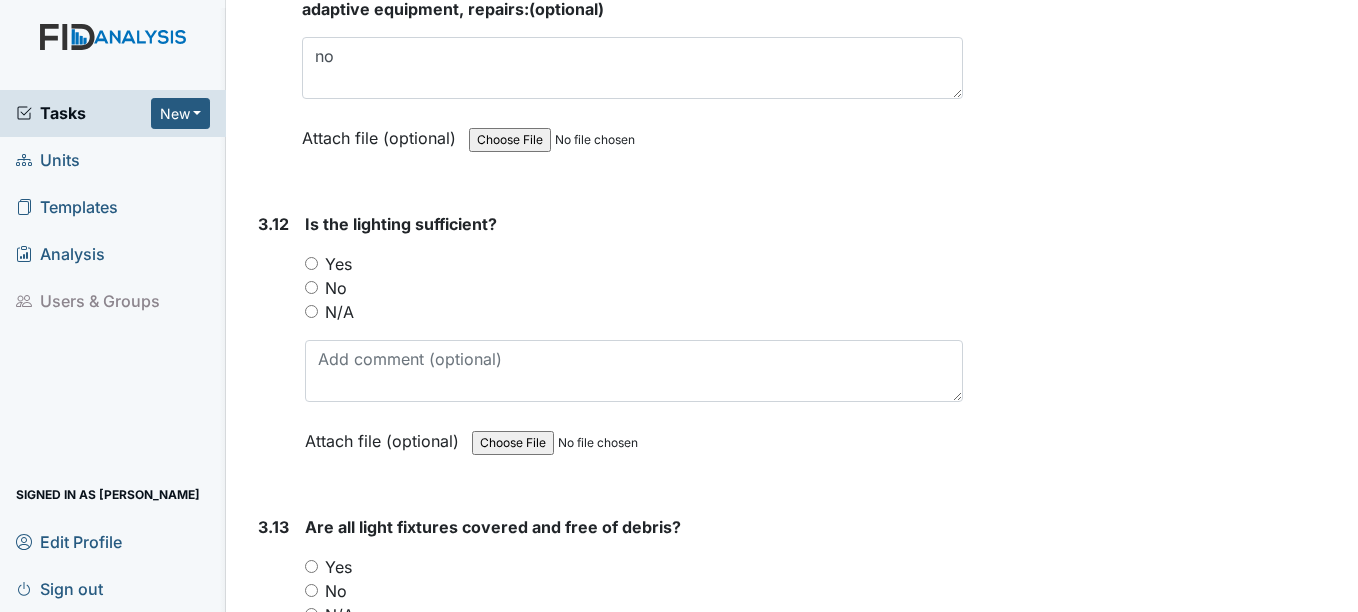 click on "Yes" at bounding box center [311, 263] 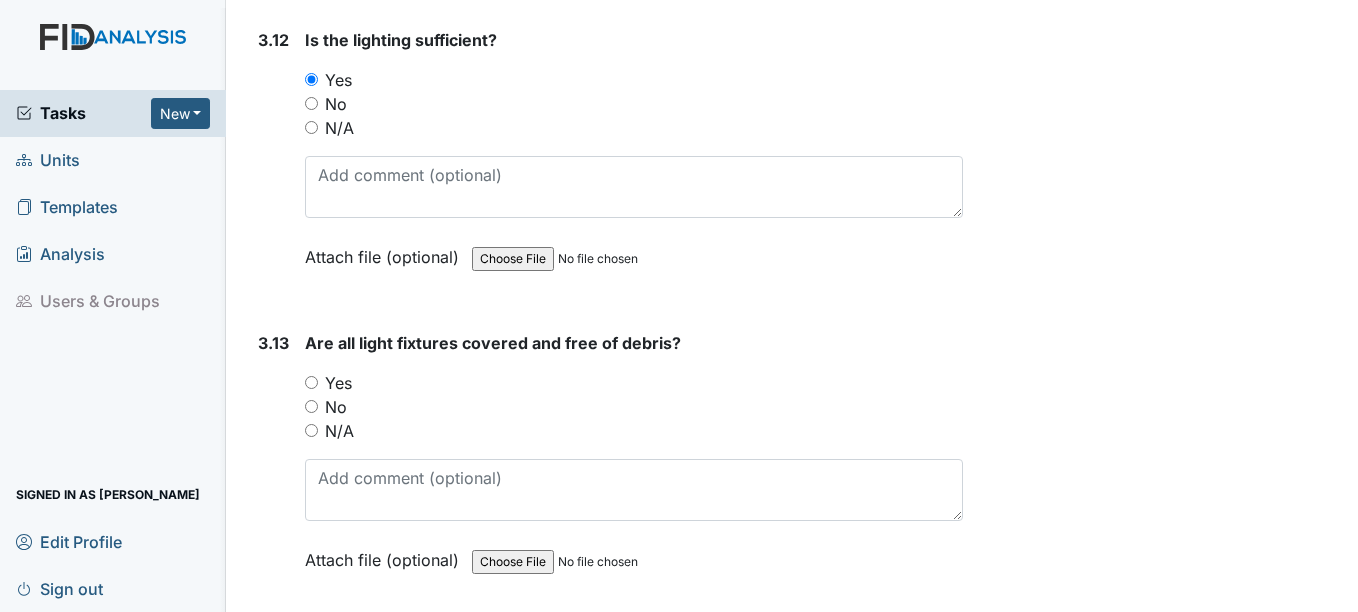 scroll, scrollTop: 6400, scrollLeft: 0, axis: vertical 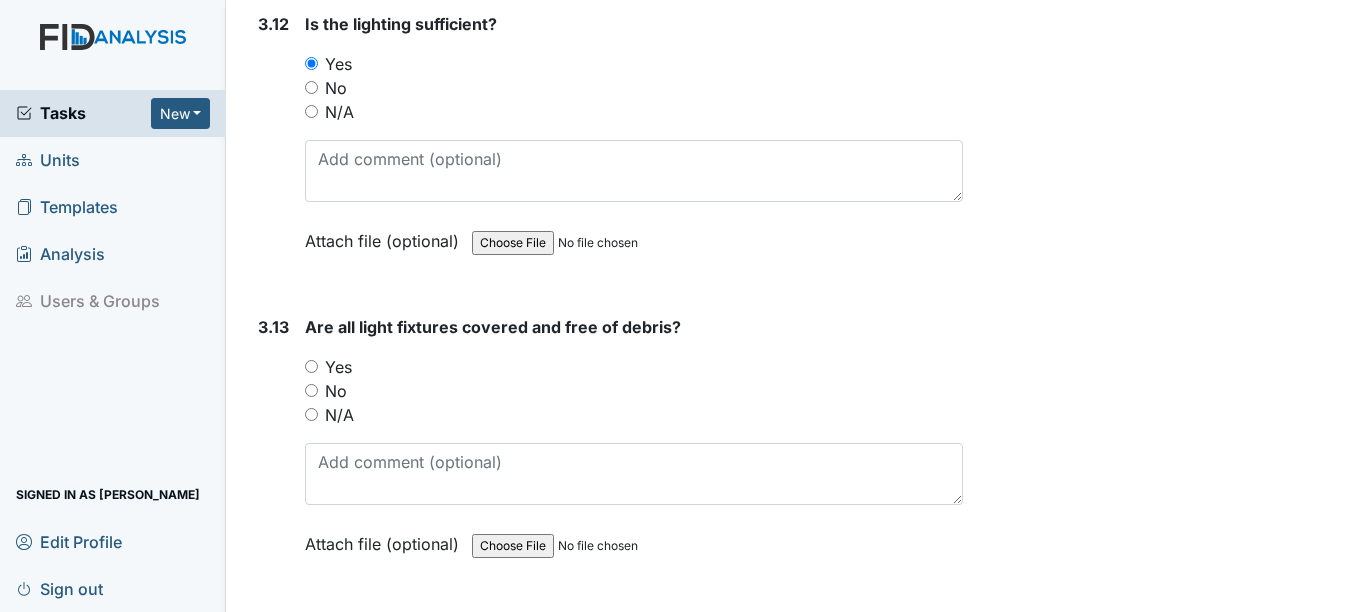 click on "Yes" at bounding box center (311, 366) 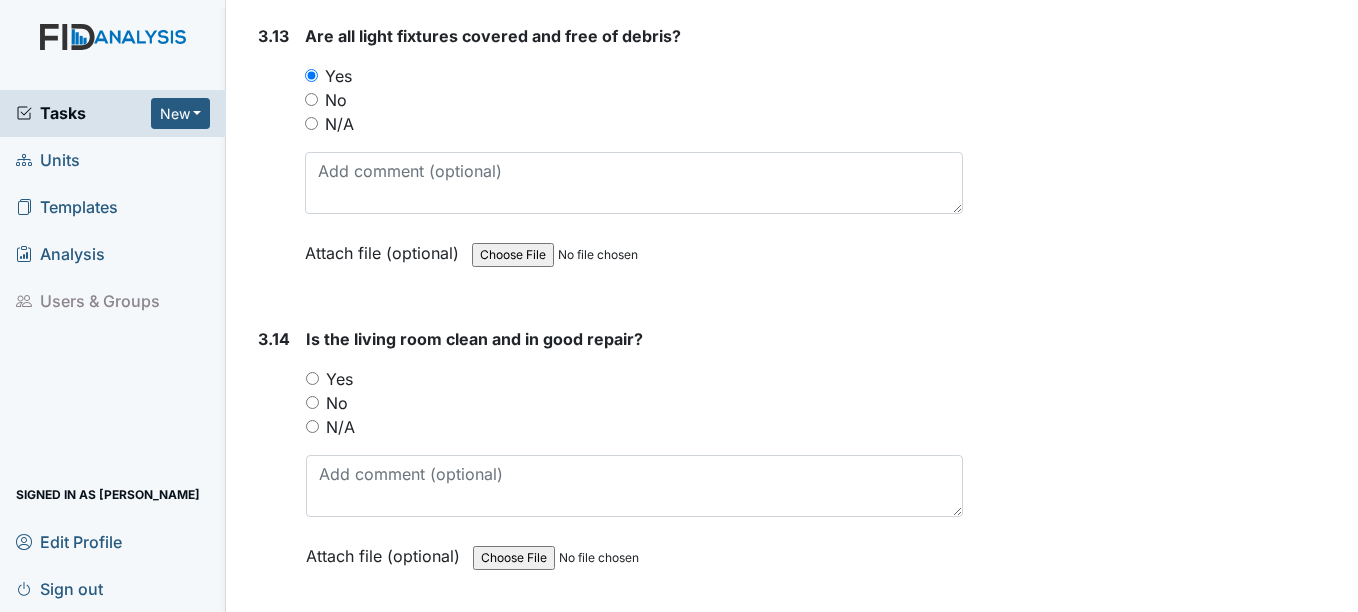 scroll, scrollTop: 6800, scrollLeft: 0, axis: vertical 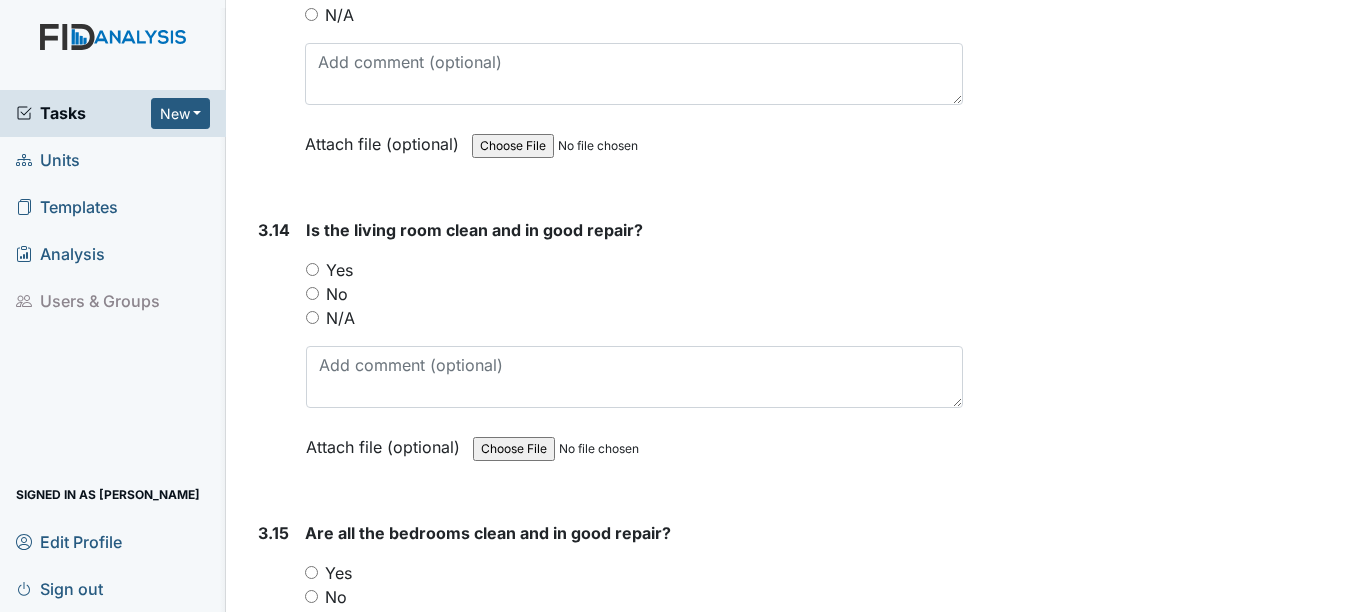 click on "Yes" at bounding box center (312, 269) 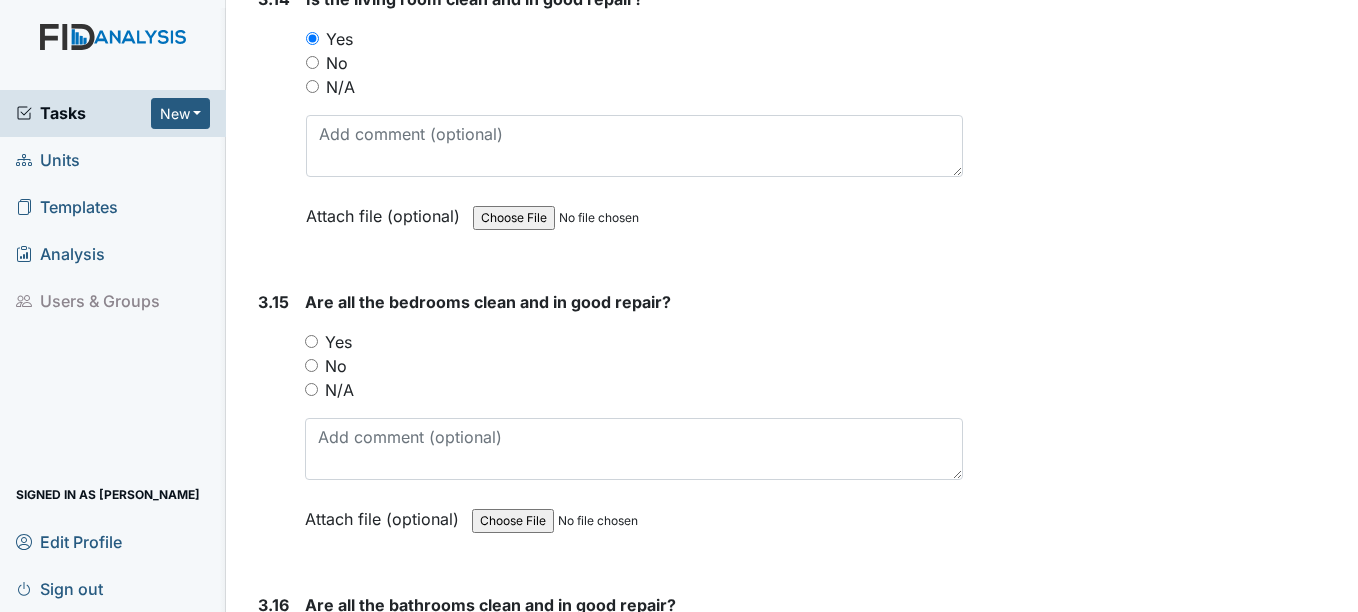 scroll, scrollTop: 7100, scrollLeft: 0, axis: vertical 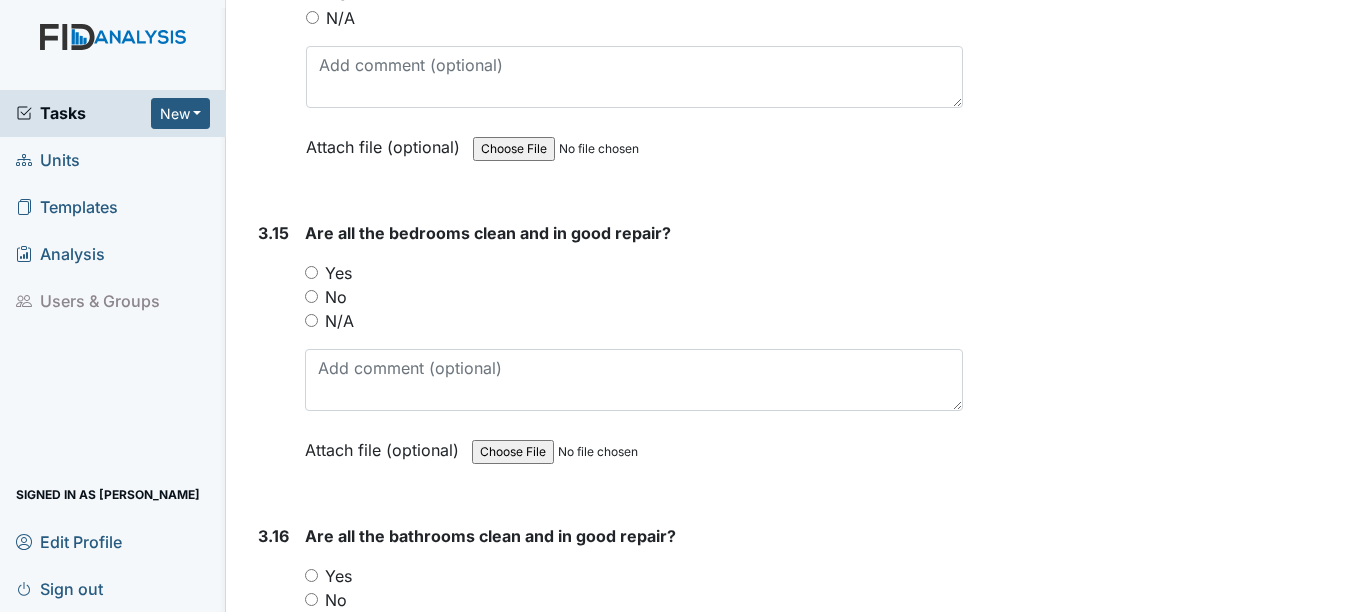 click on "Yes" at bounding box center [311, 272] 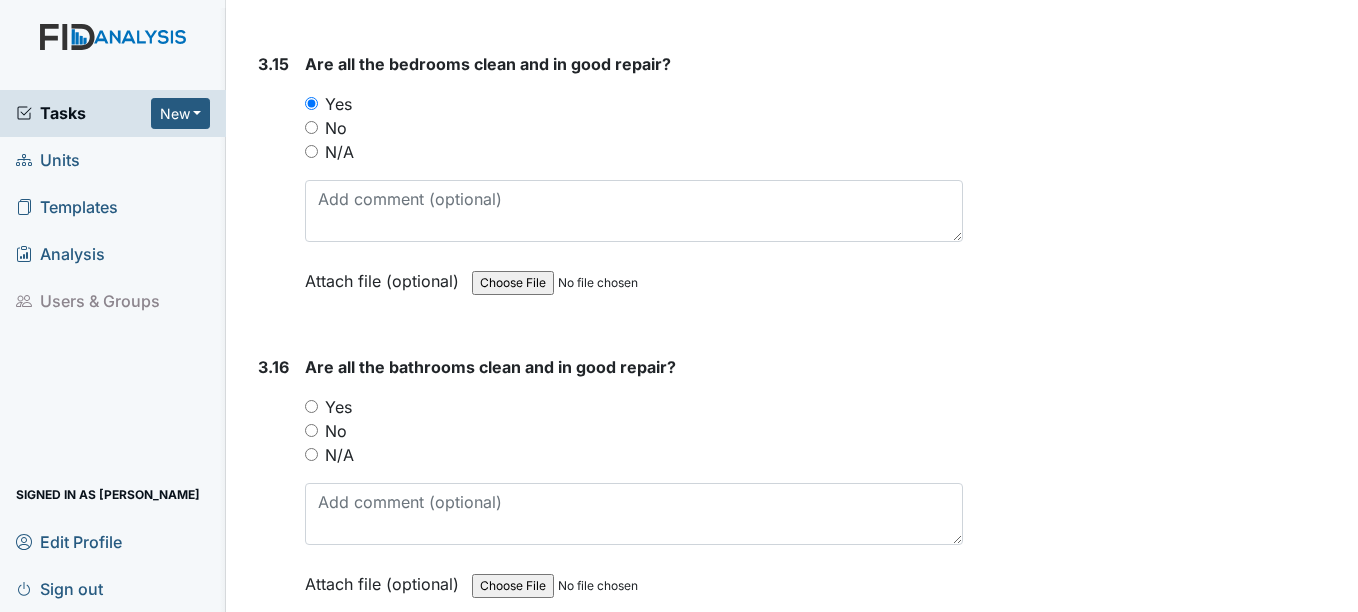 scroll, scrollTop: 7300, scrollLeft: 0, axis: vertical 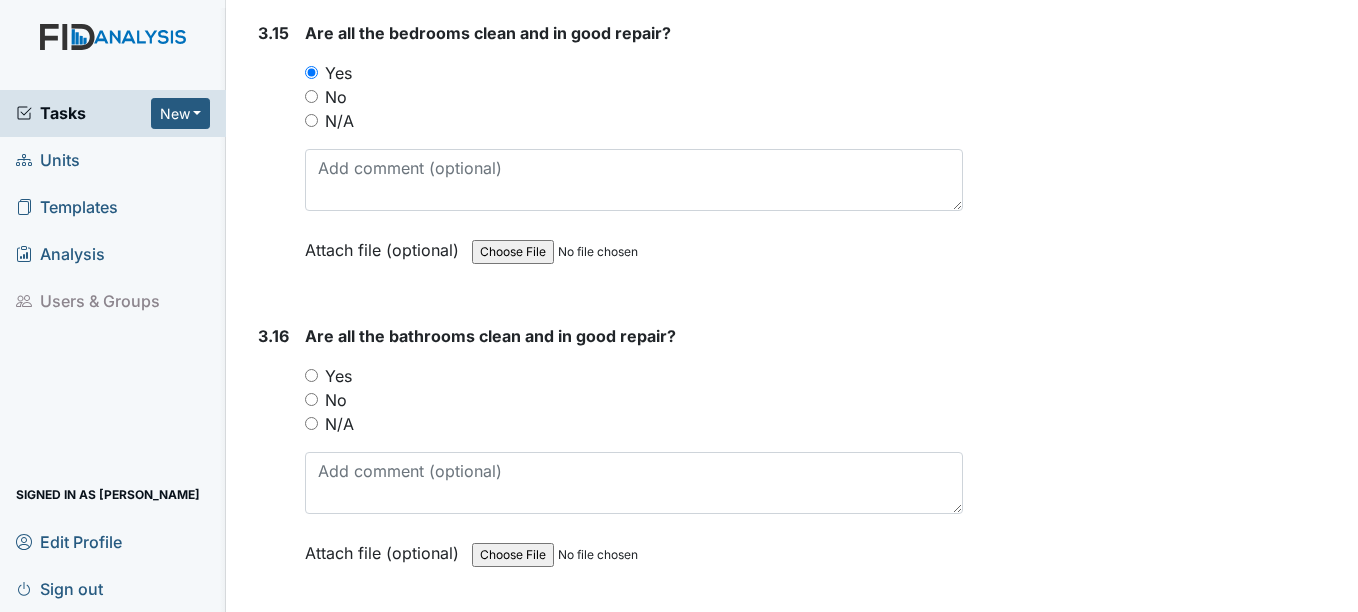 click on "Yes" at bounding box center [311, 375] 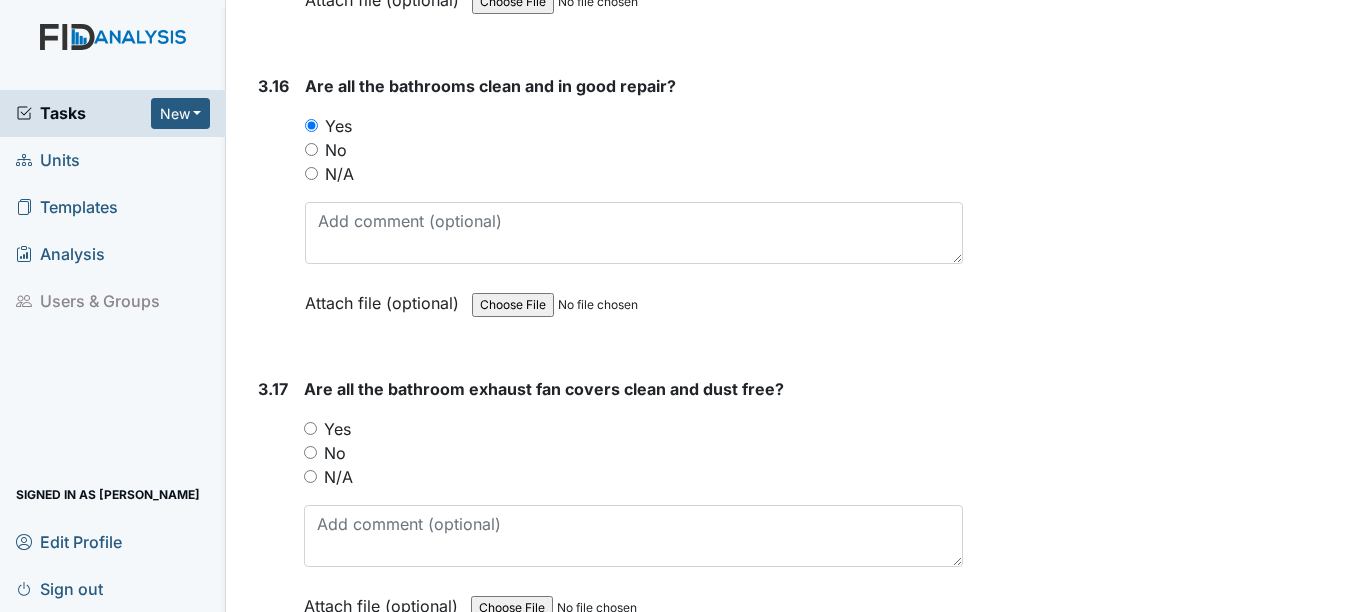 scroll, scrollTop: 7600, scrollLeft: 0, axis: vertical 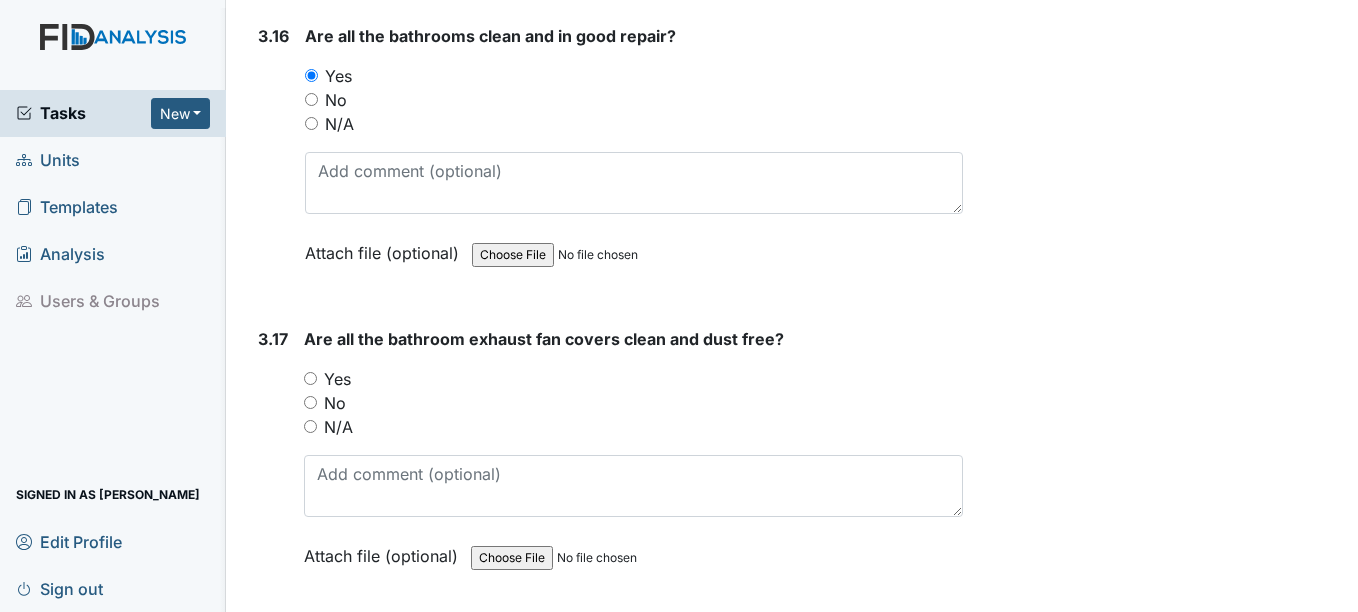 click on "Yes" at bounding box center [633, 379] 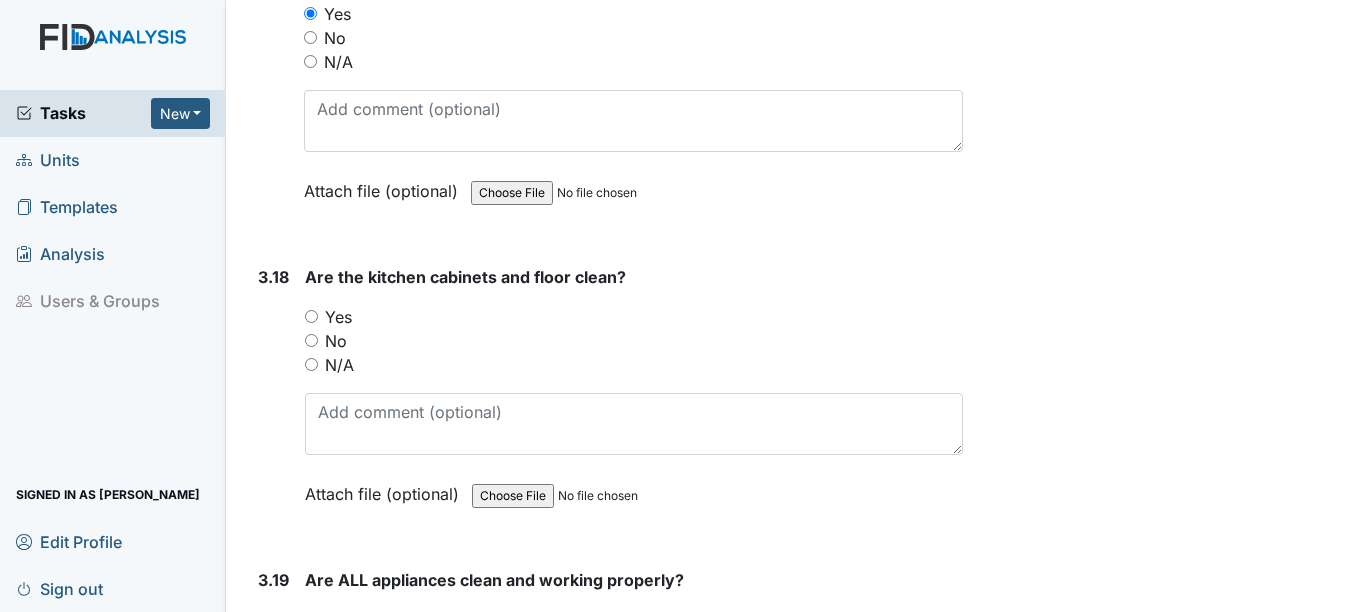 scroll, scrollTop: 8000, scrollLeft: 0, axis: vertical 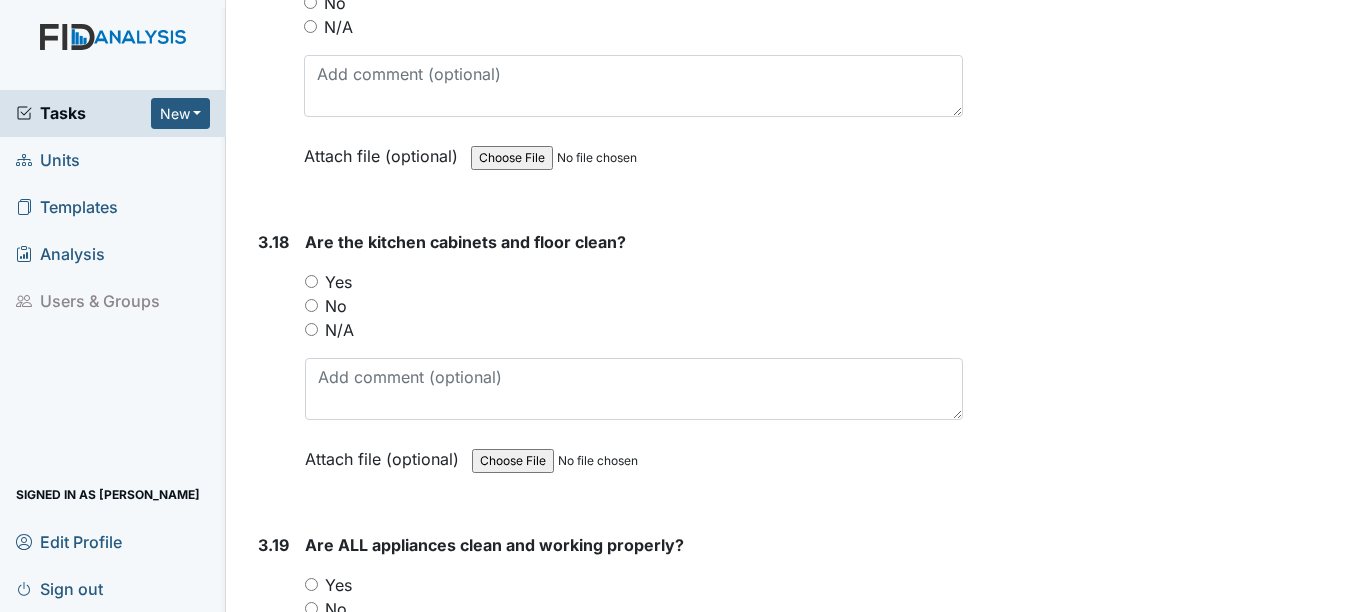 click on "Yes" at bounding box center (311, 281) 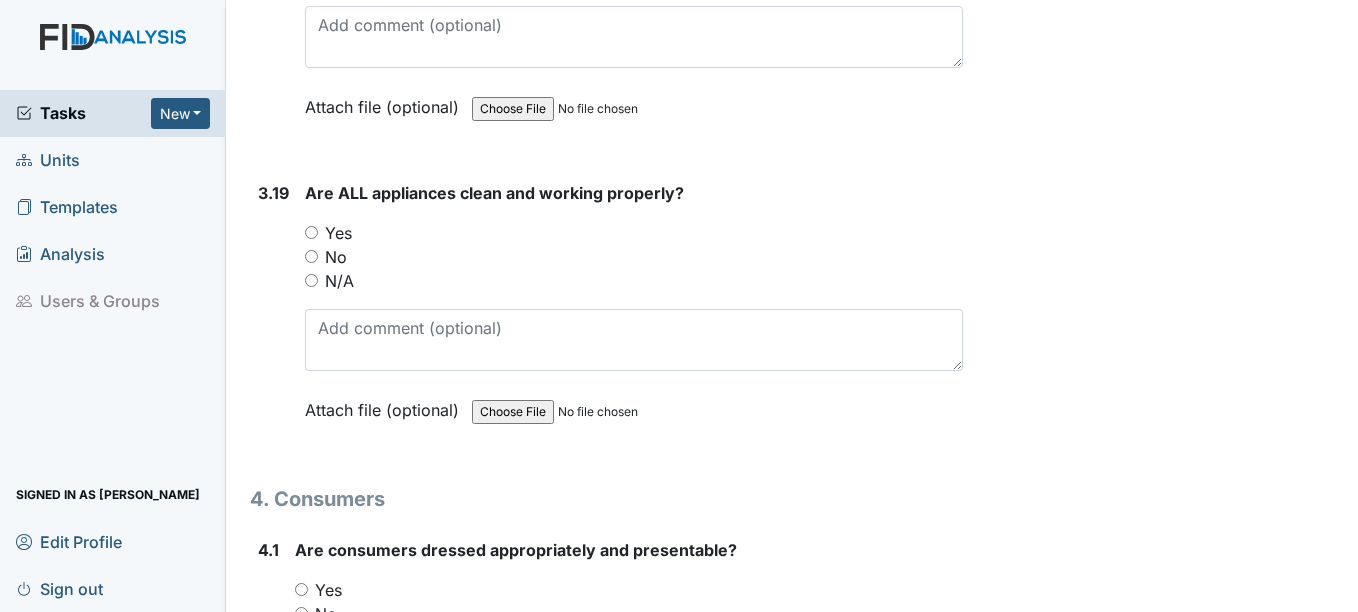 scroll, scrollTop: 8400, scrollLeft: 0, axis: vertical 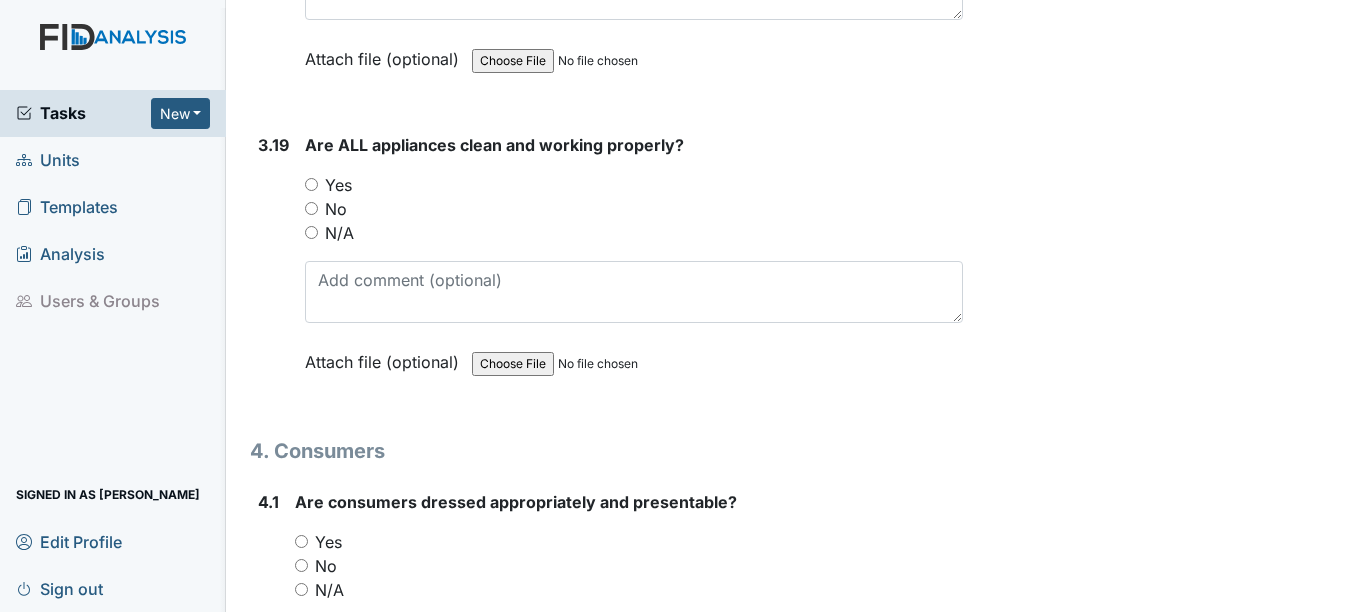 click on "Yes" at bounding box center (633, 185) 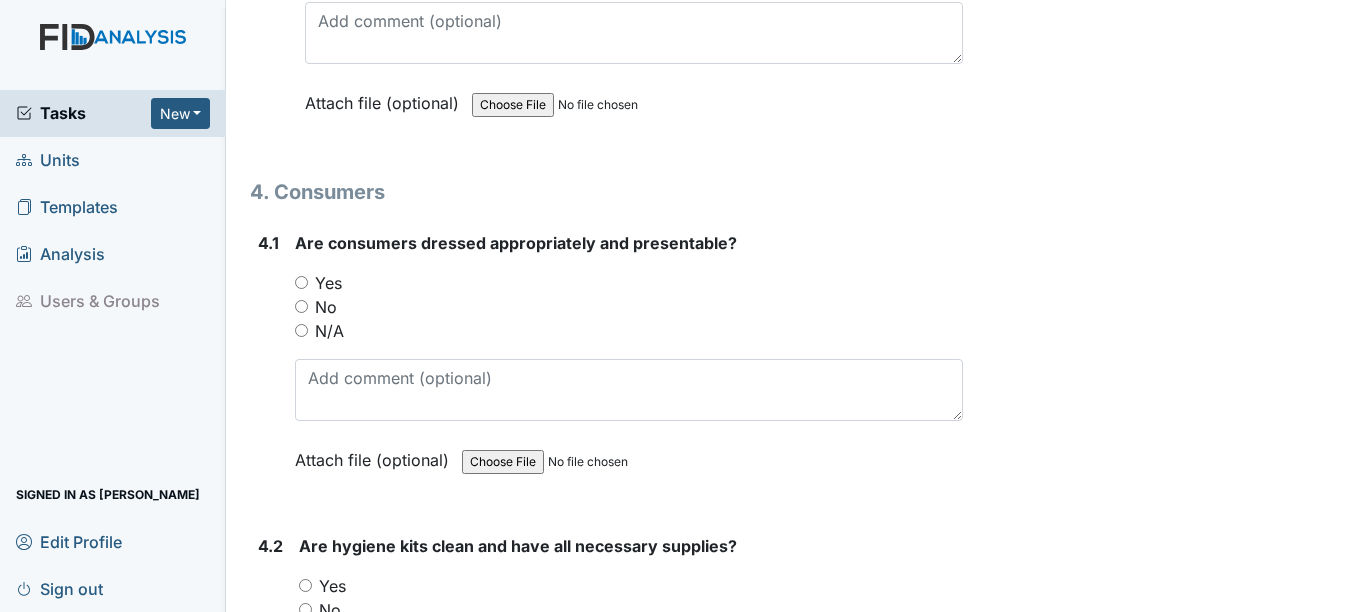 scroll, scrollTop: 8700, scrollLeft: 0, axis: vertical 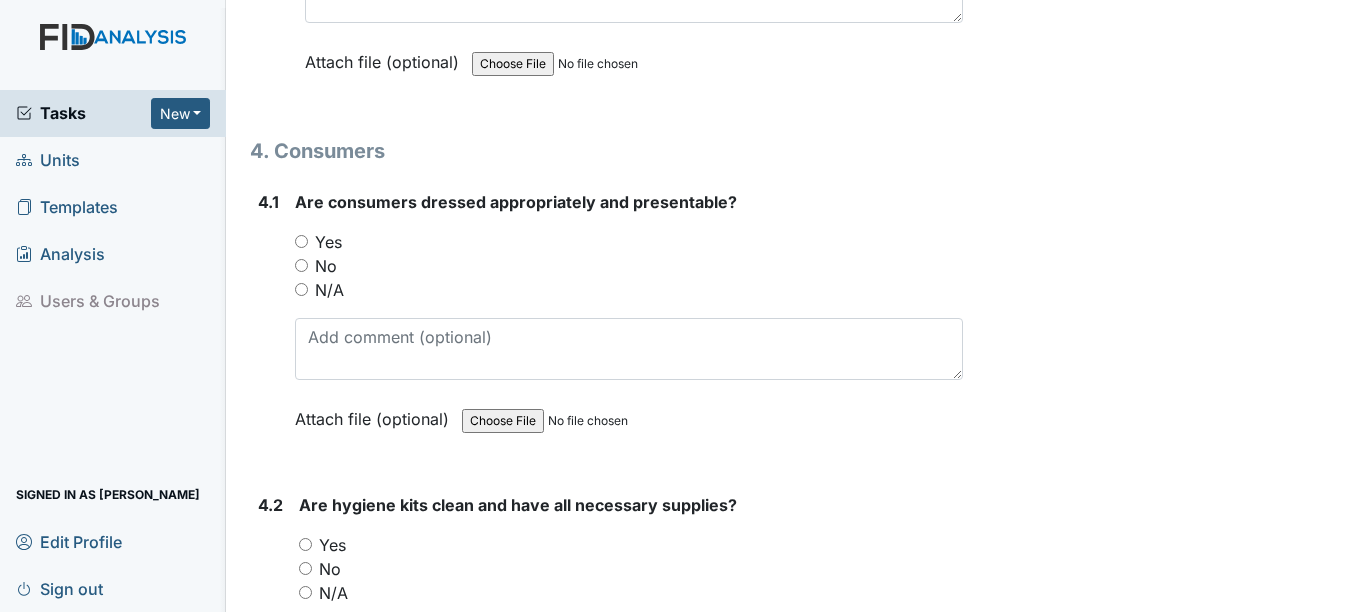 click on "Yes" at bounding box center (301, 241) 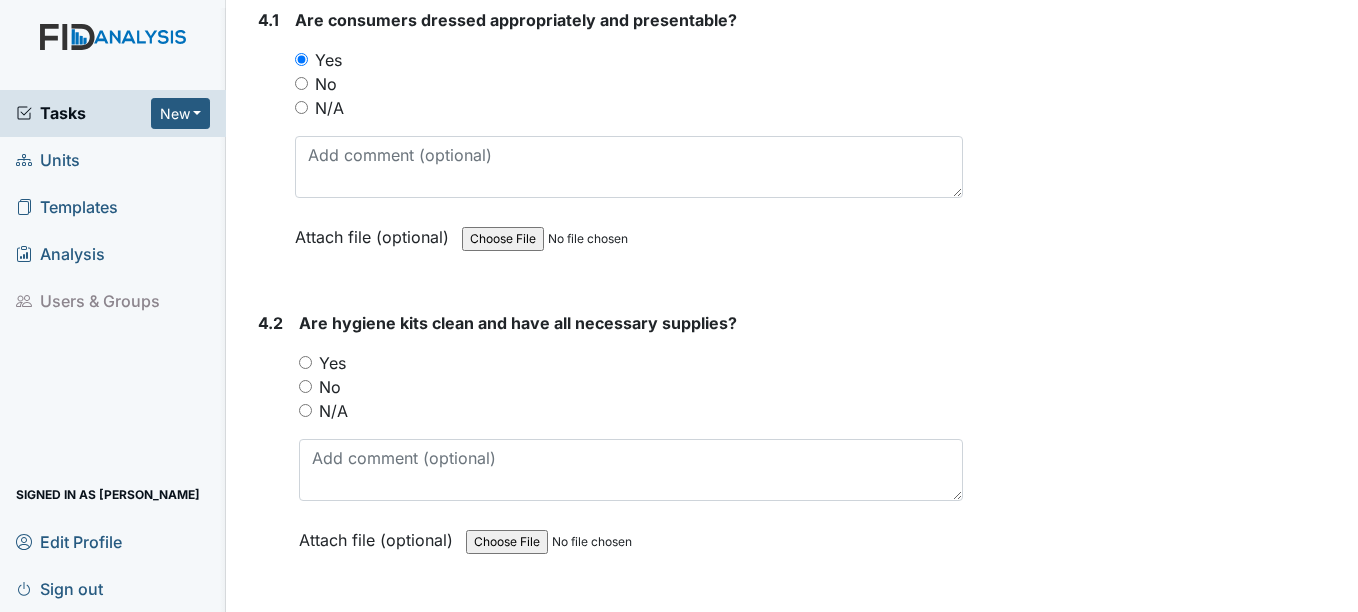 scroll, scrollTop: 8900, scrollLeft: 0, axis: vertical 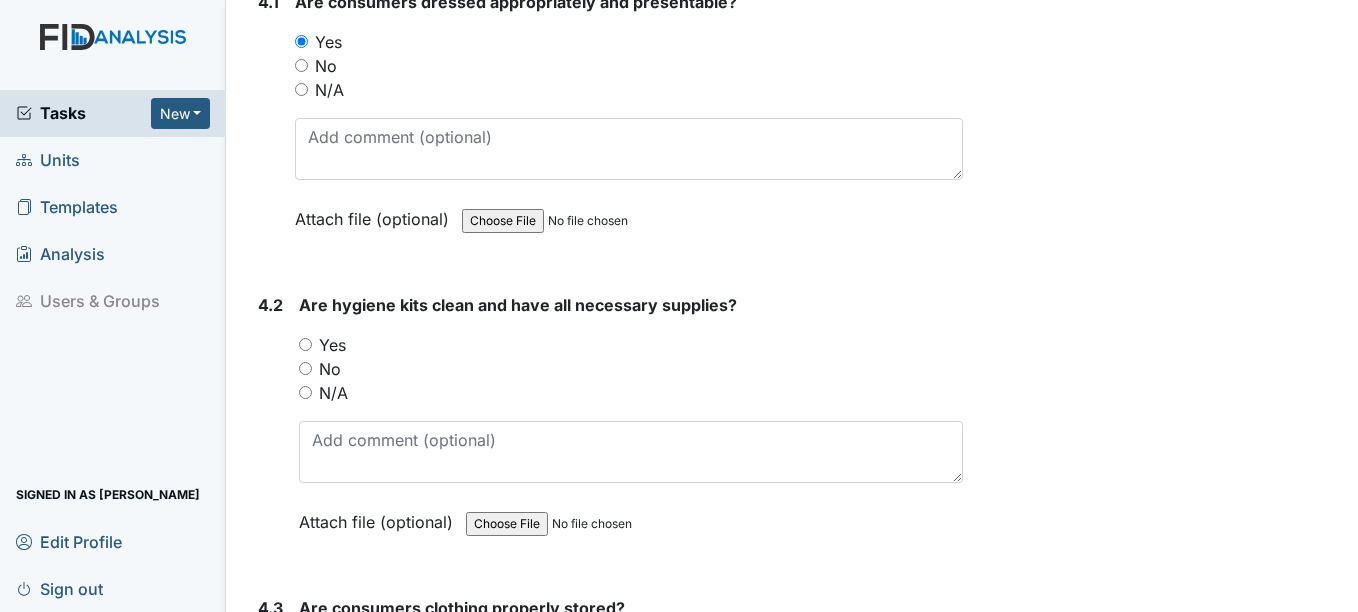 click on "Yes" at bounding box center (305, 344) 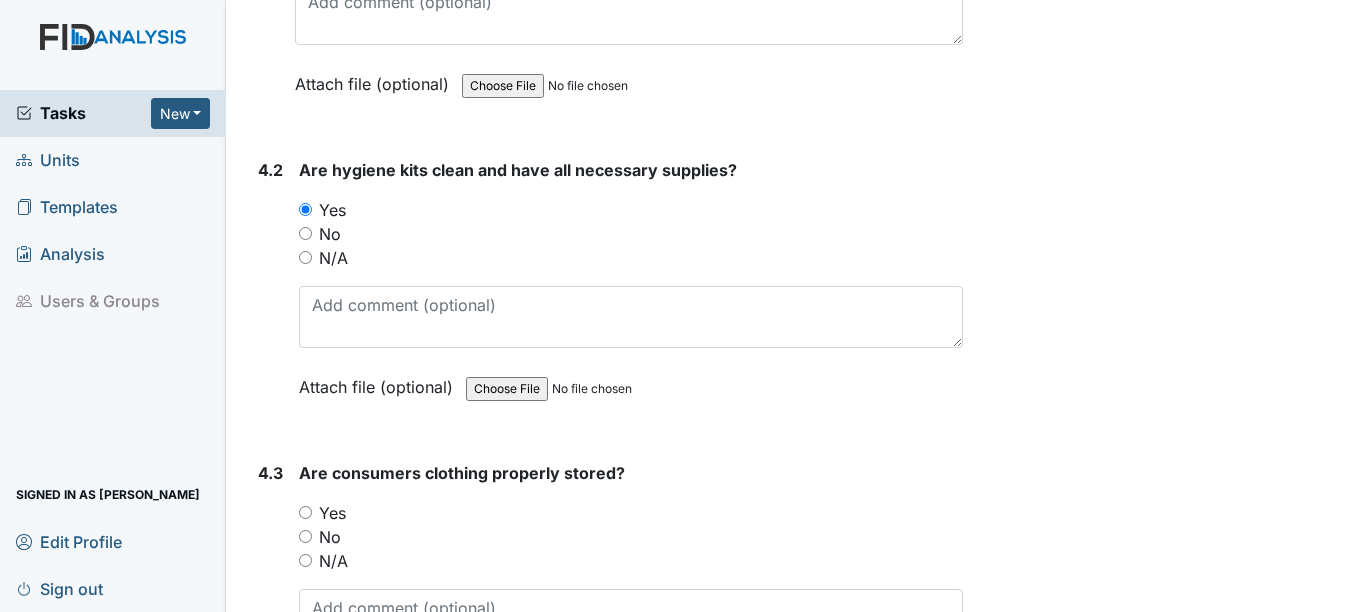 scroll, scrollTop: 9200, scrollLeft: 0, axis: vertical 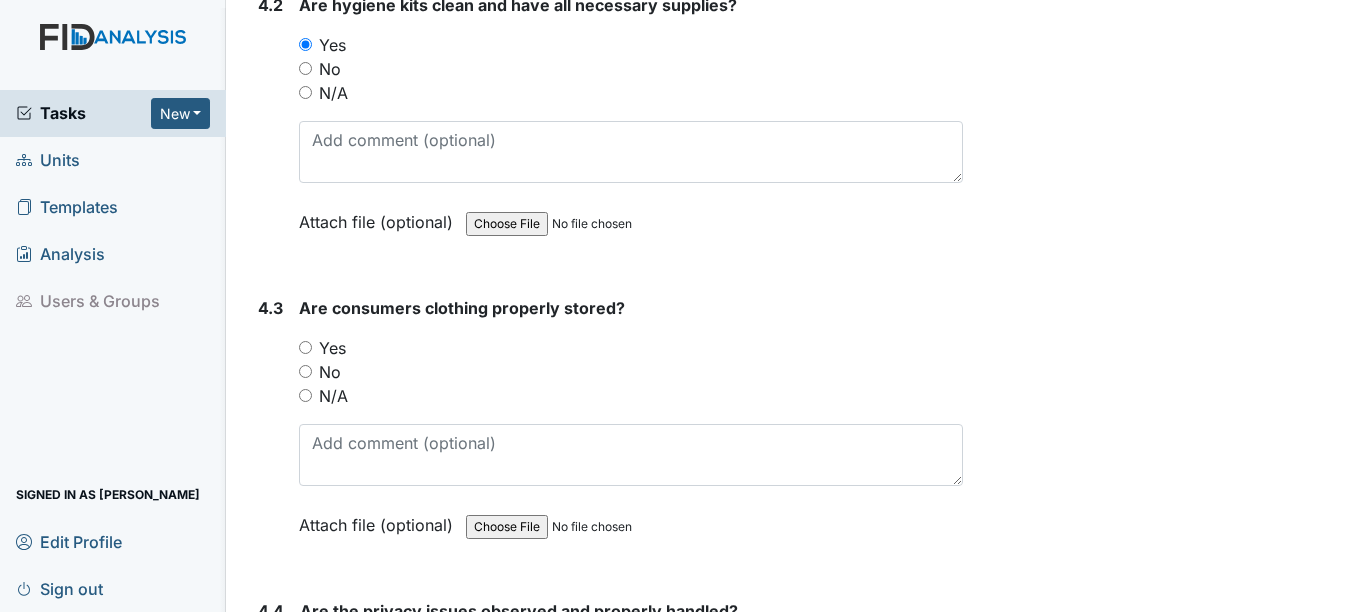 click on "Yes" at bounding box center (305, 347) 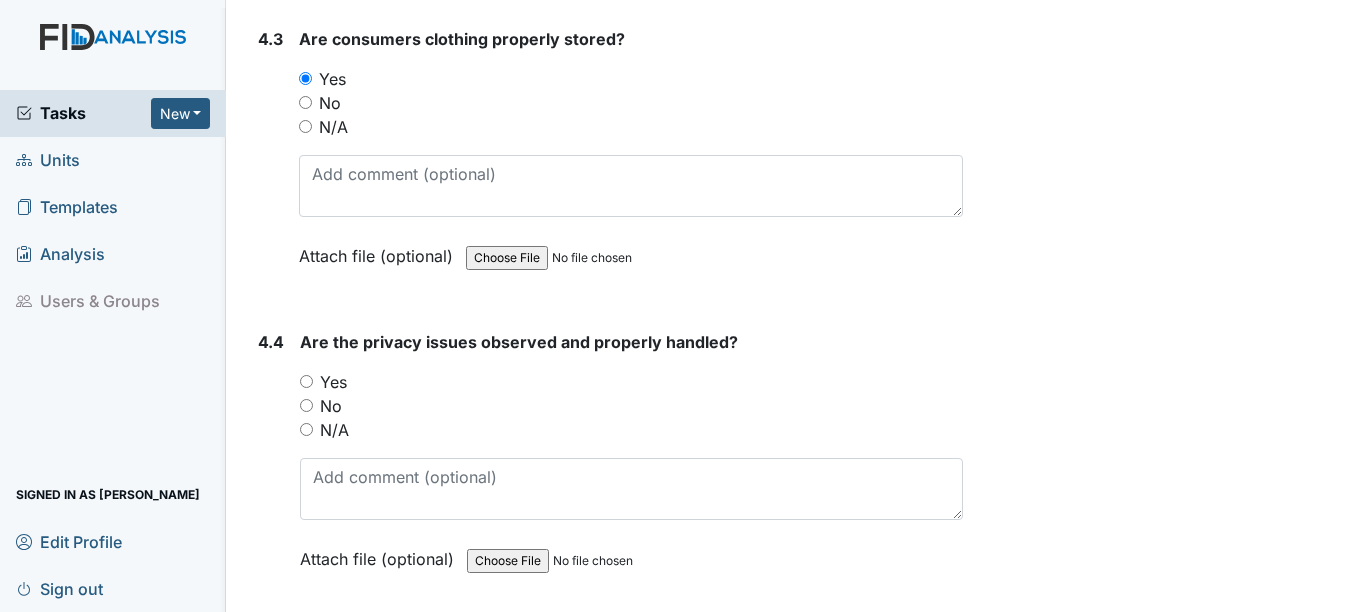 scroll, scrollTop: 9500, scrollLeft: 0, axis: vertical 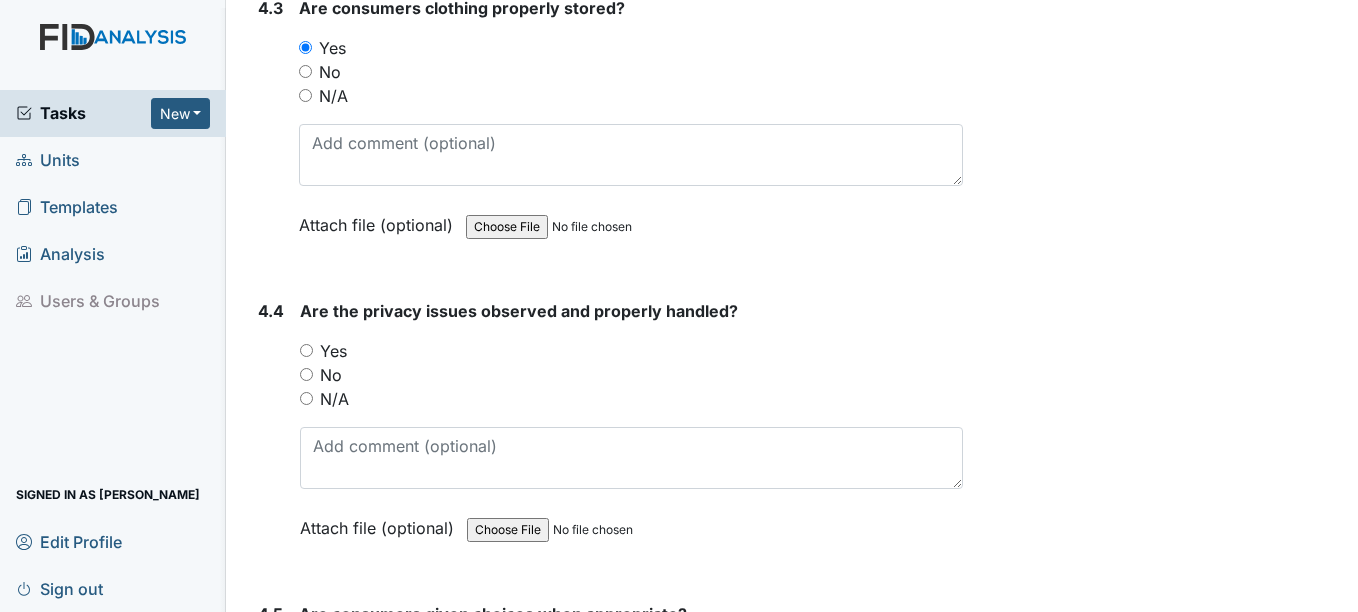 click on "No" at bounding box center (306, 374) 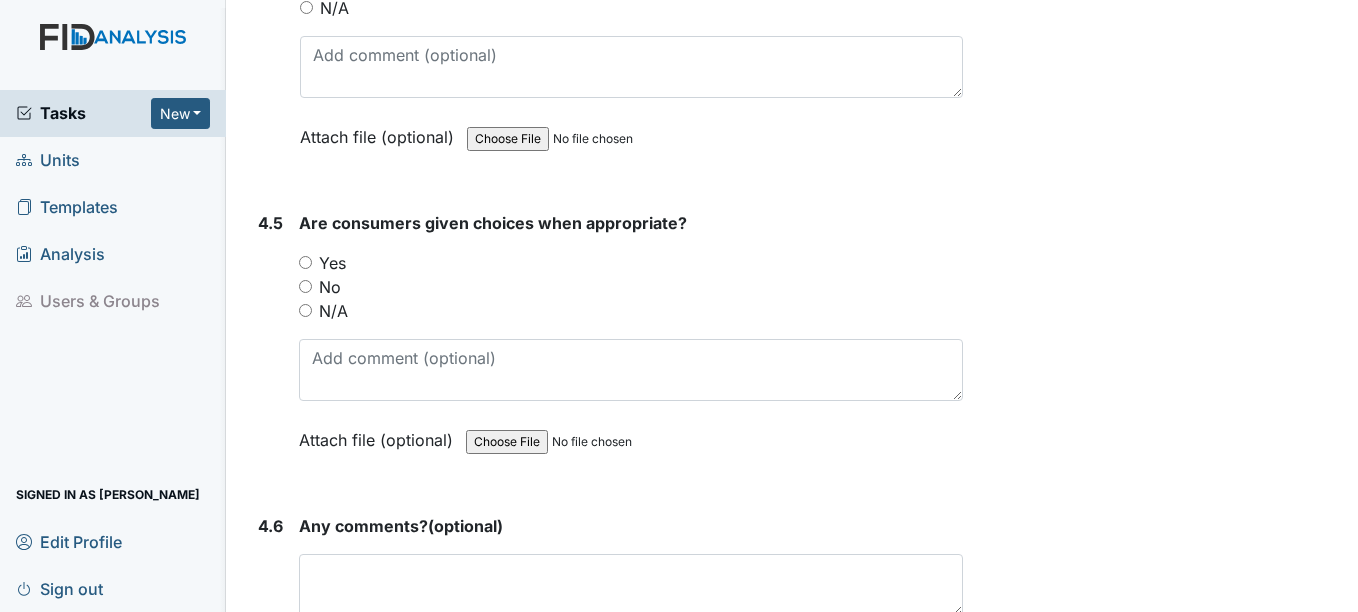scroll, scrollTop: 9900, scrollLeft: 0, axis: vertical 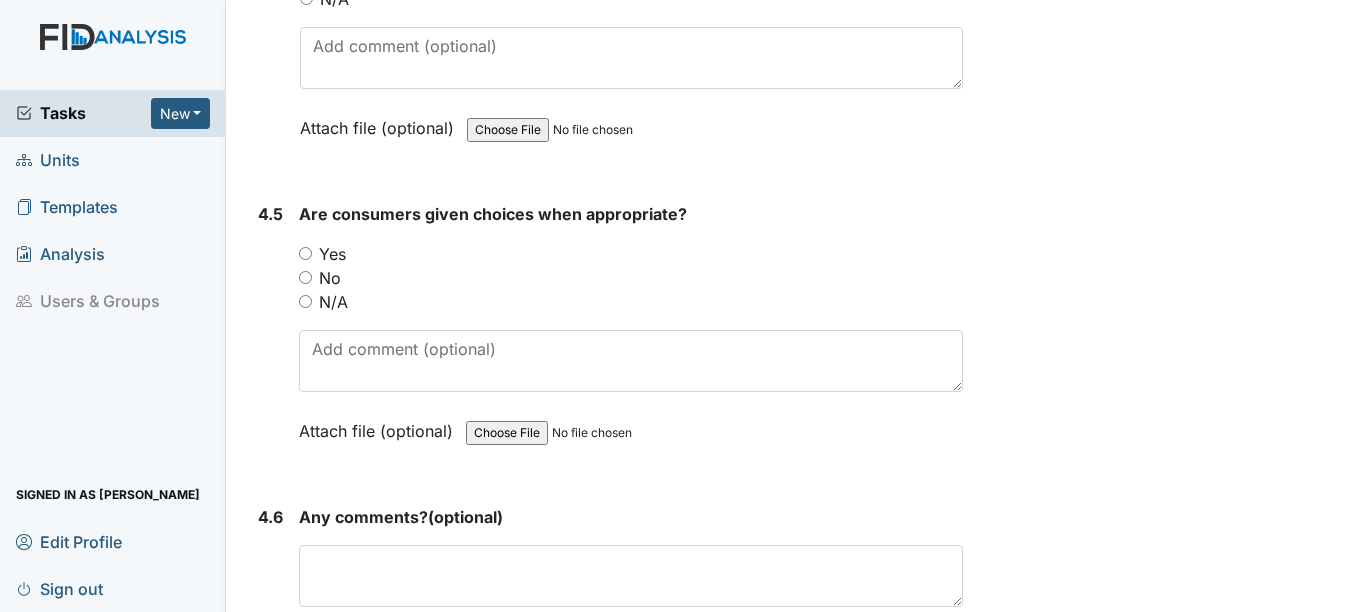 click on "Yes" at bounding box center [305, 253] 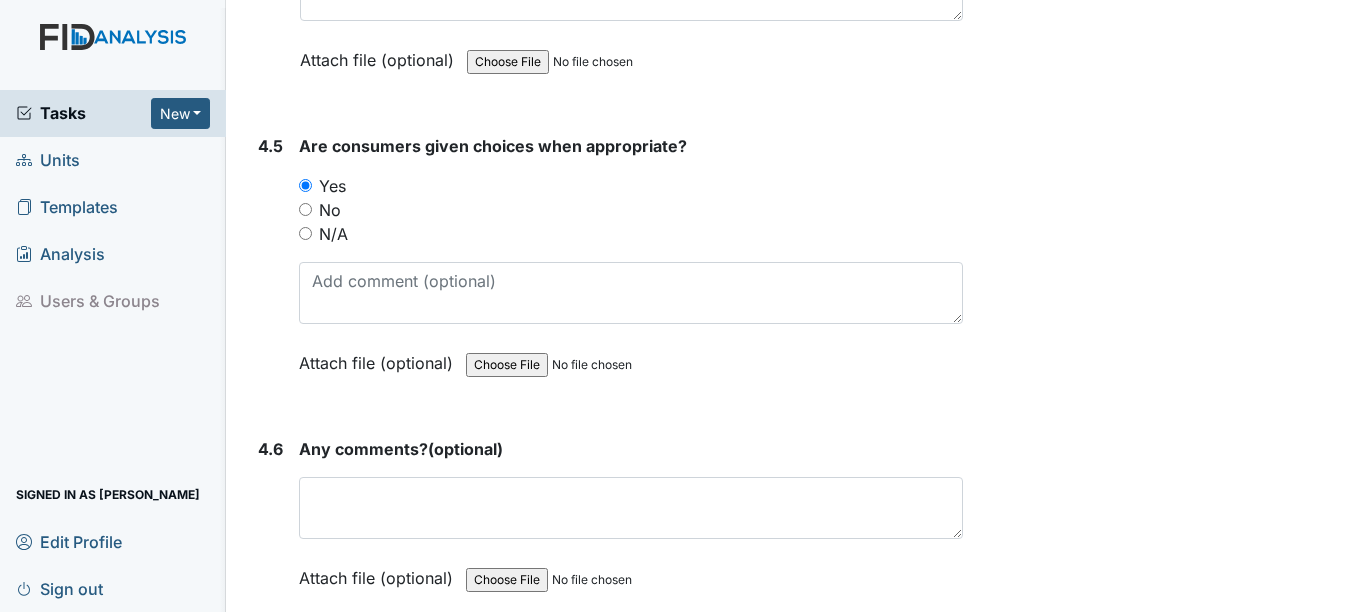 scroll, scrollTop: 10000, scrollLeft: 0, axis: vertical 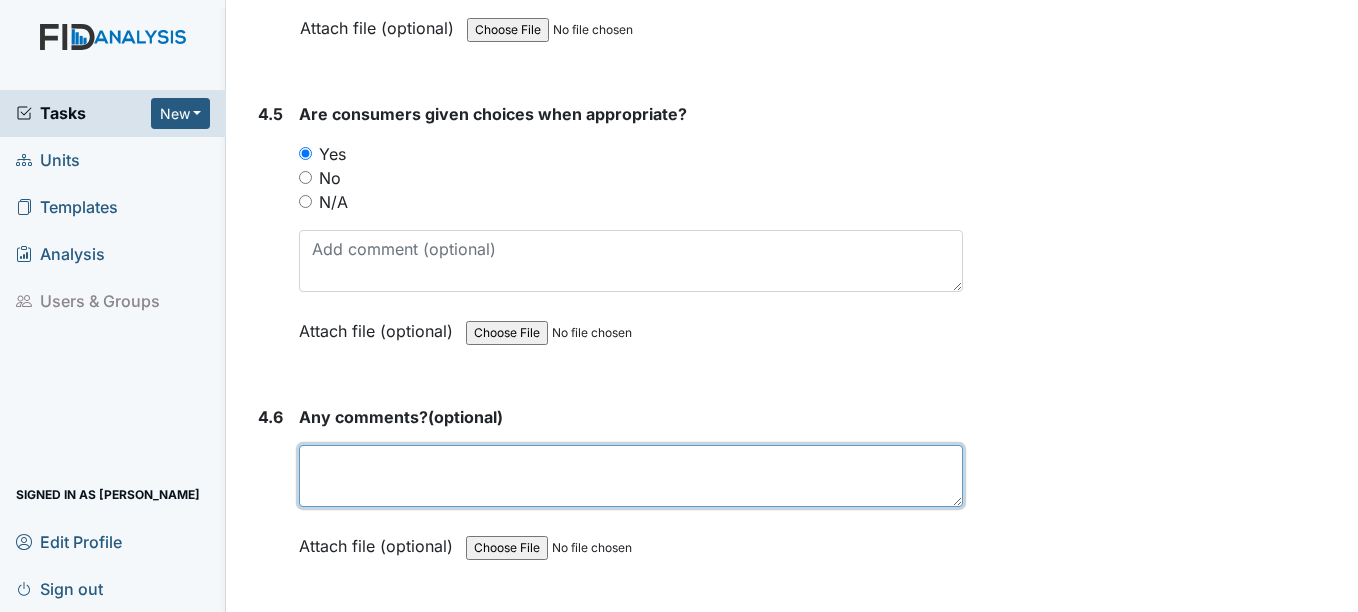 click at bounding box center (630, 476) 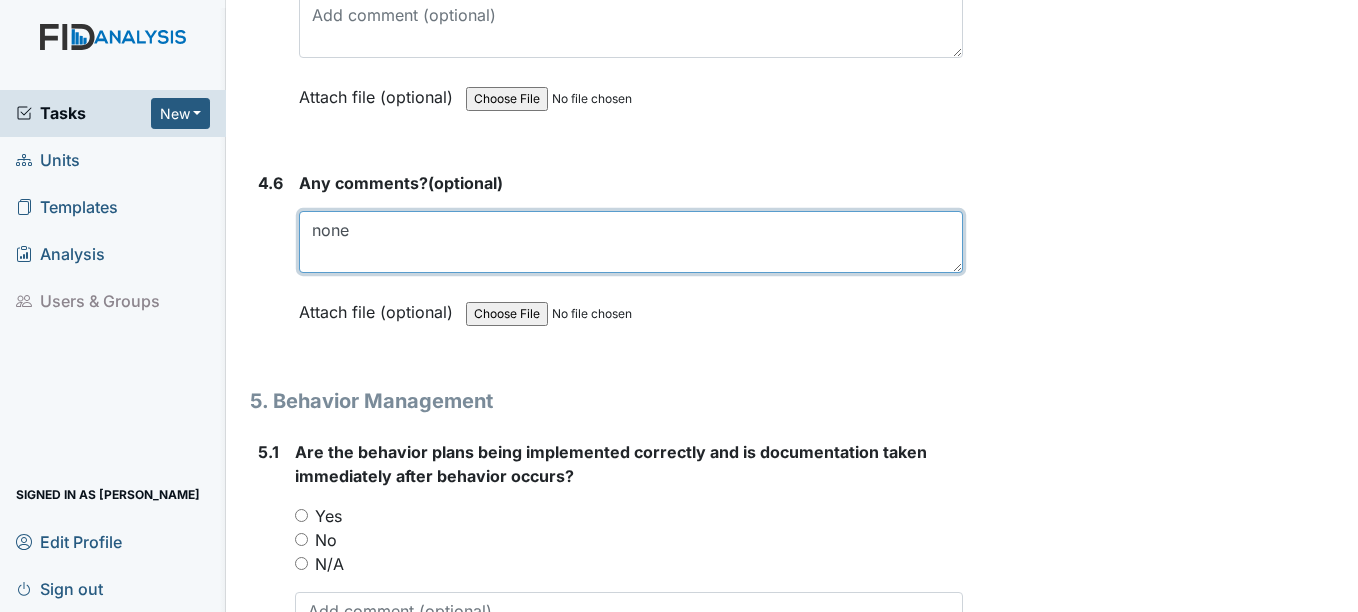 scroll, scrollTop: 10300, scrollLeft: 0, axis: vertical 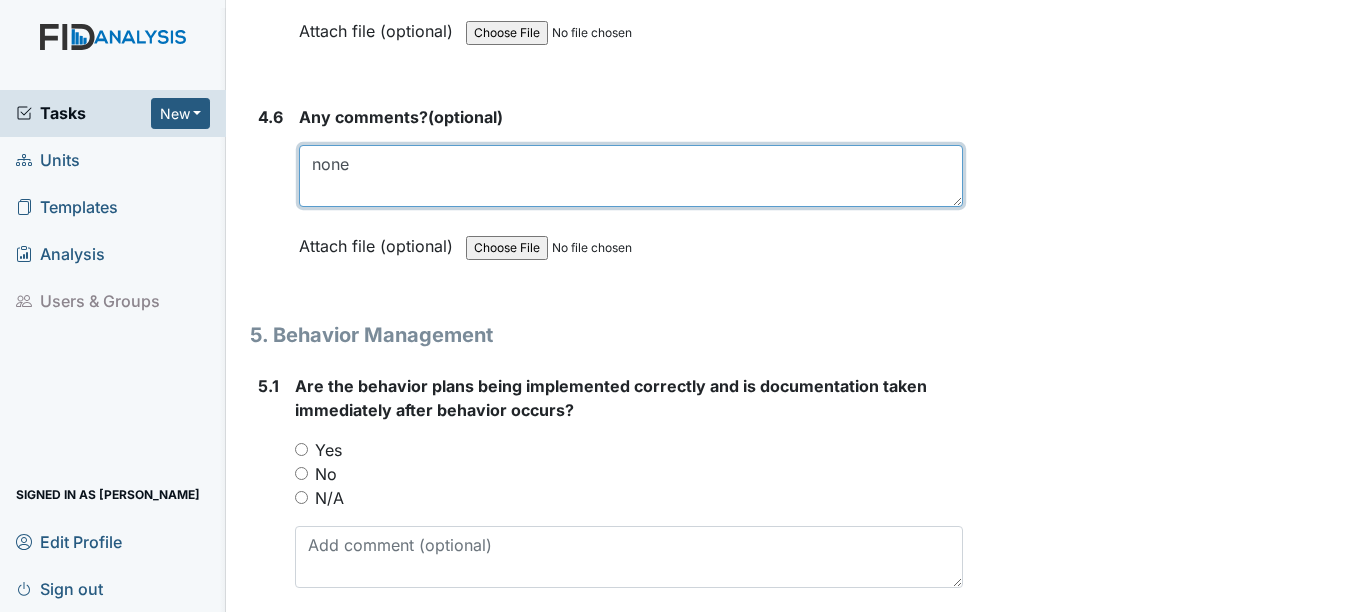 type on "none" 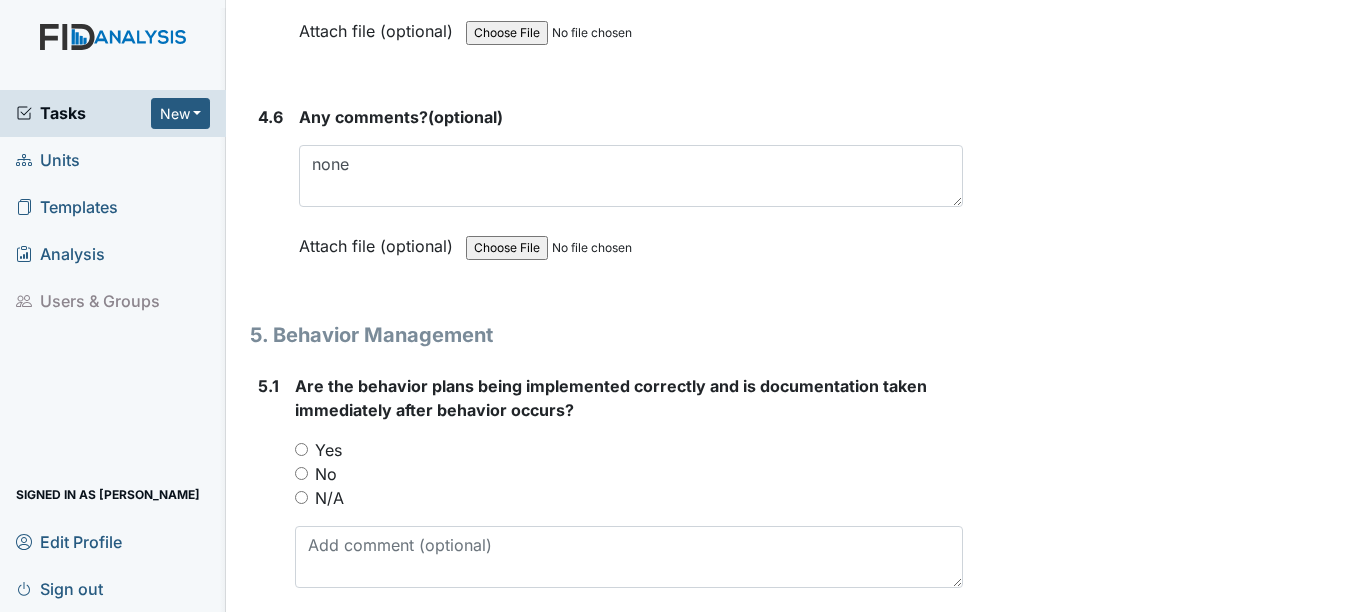 click on "Yes" at bounding box center (301, 449) 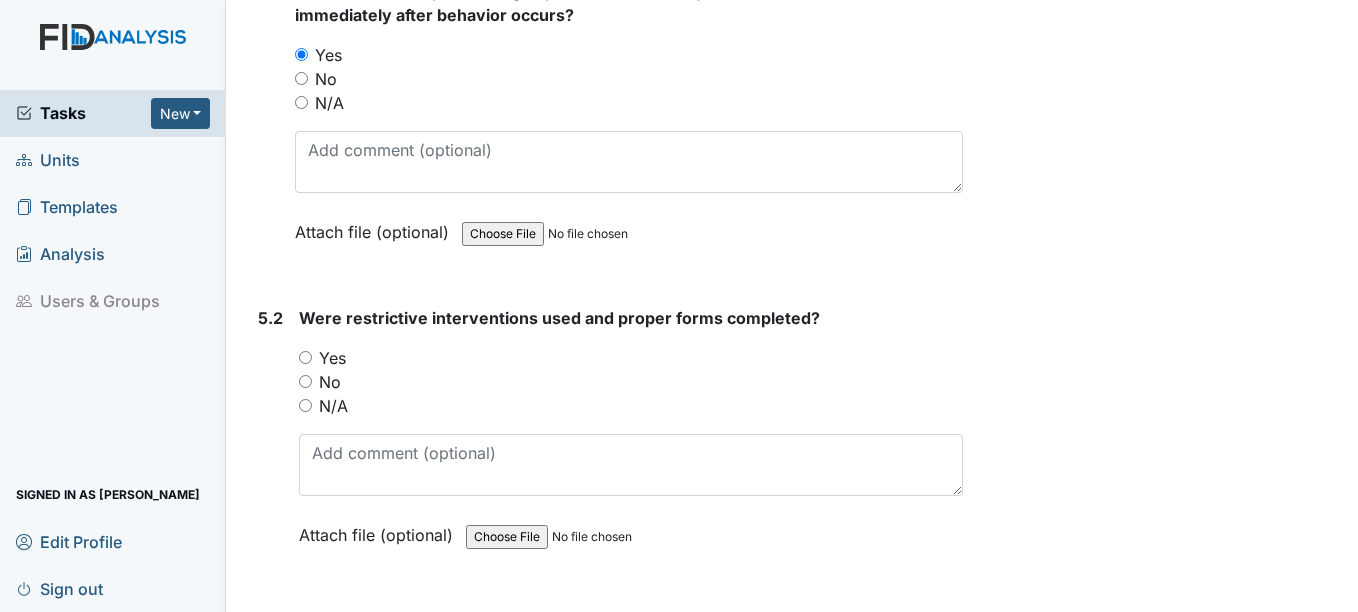 scroll, scrollTop: 10700, scrollLeft: 0, axis: vertical 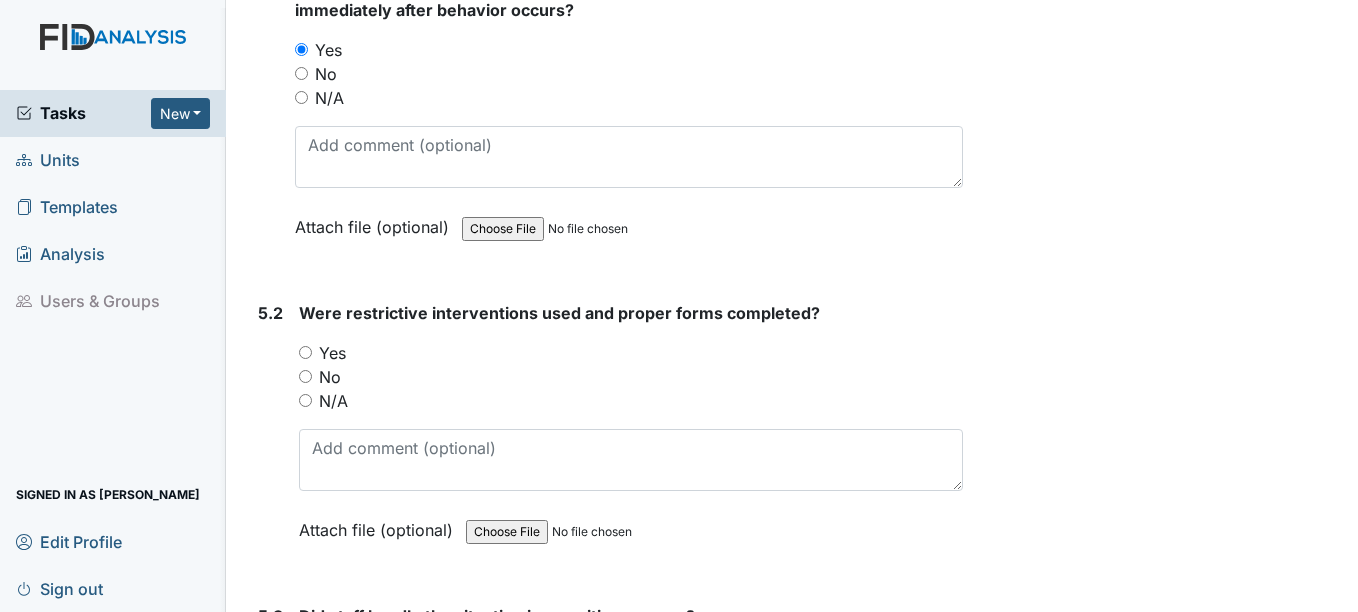 click on "N/A" at bounding box center [305, 400] 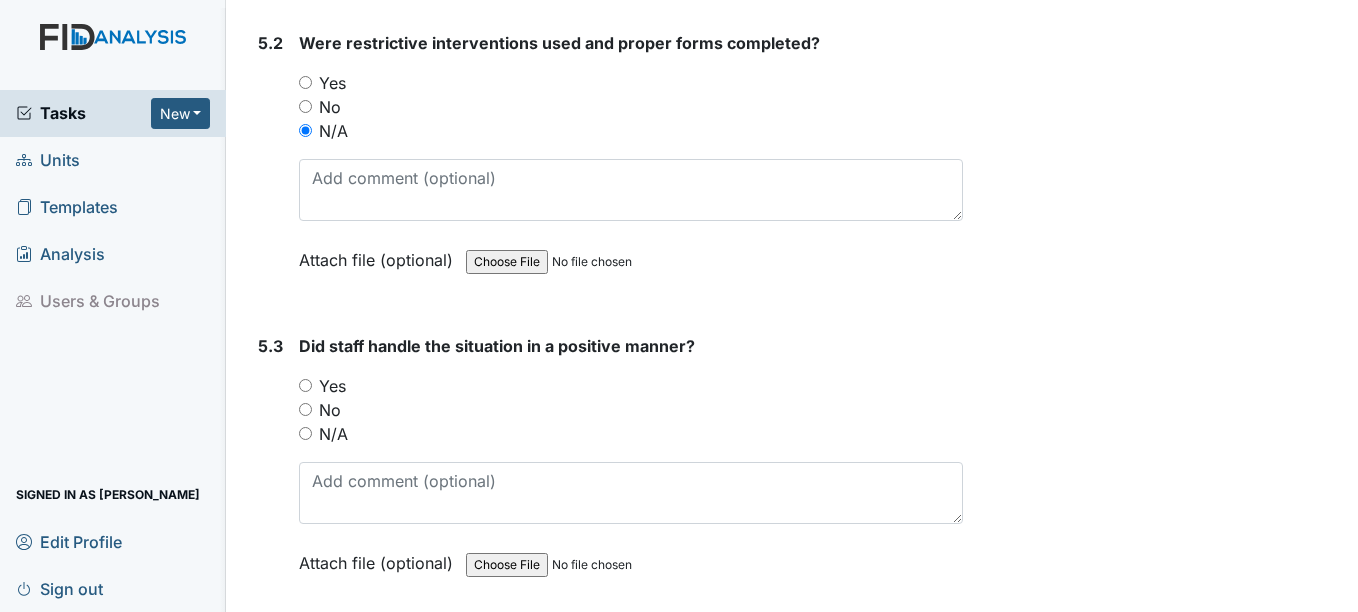 scroll, scrollTop: 11000, scrollLeft: 0, axis: vertical 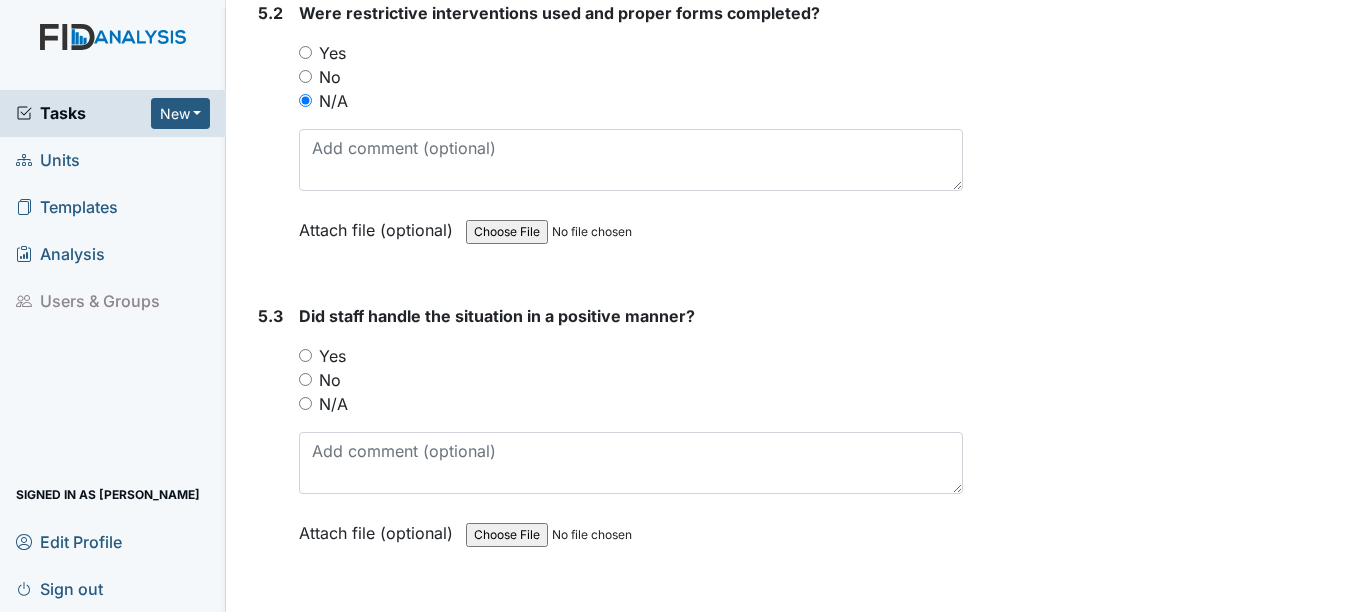 click on "N/A" at bounding box center (305, 403) 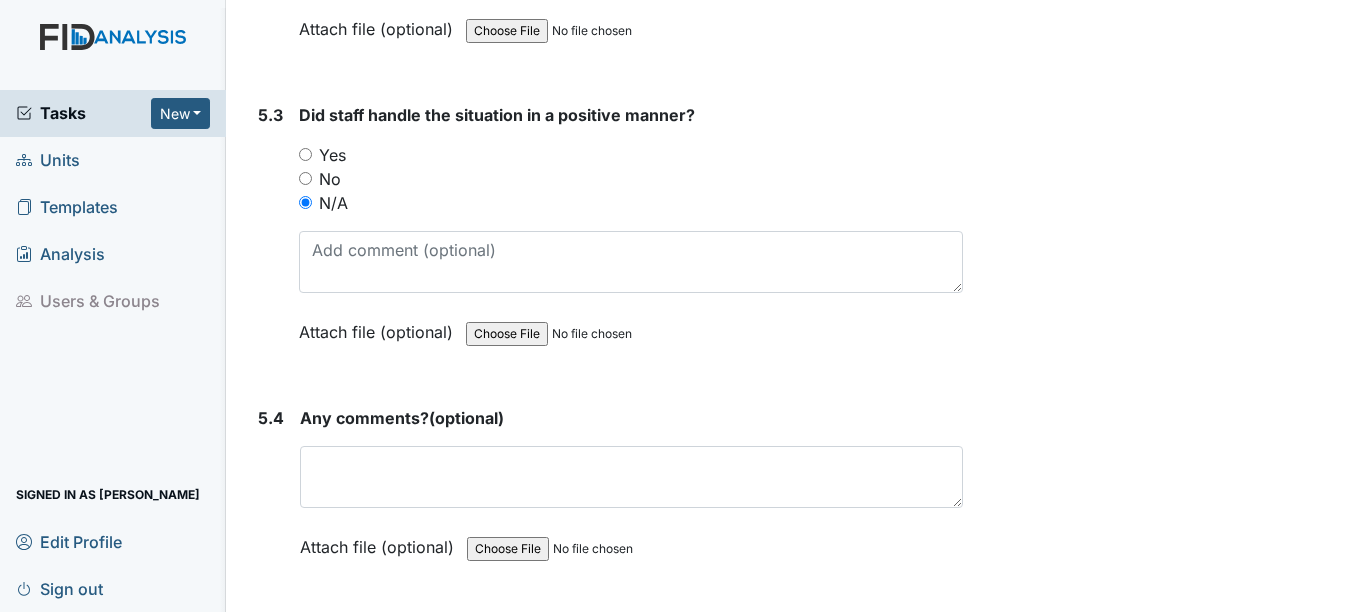 scroll, scrollTop: 11300, scrollLeft: 0, axis: vertical 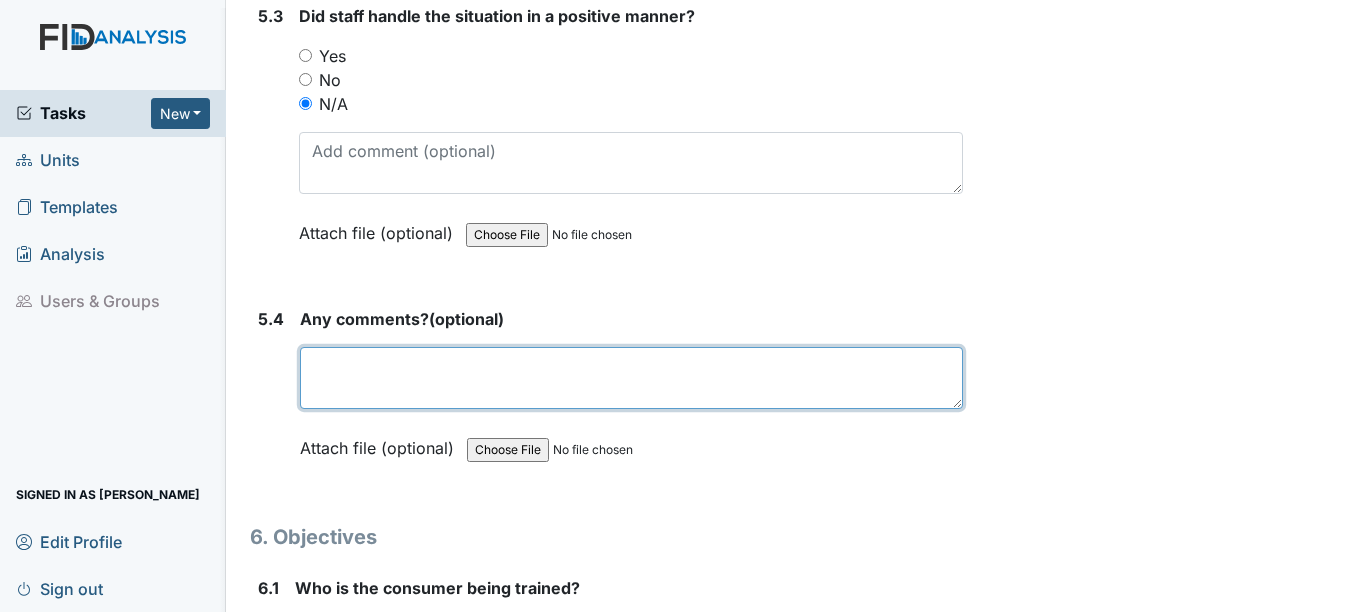 click at bounding box center (631, 378) 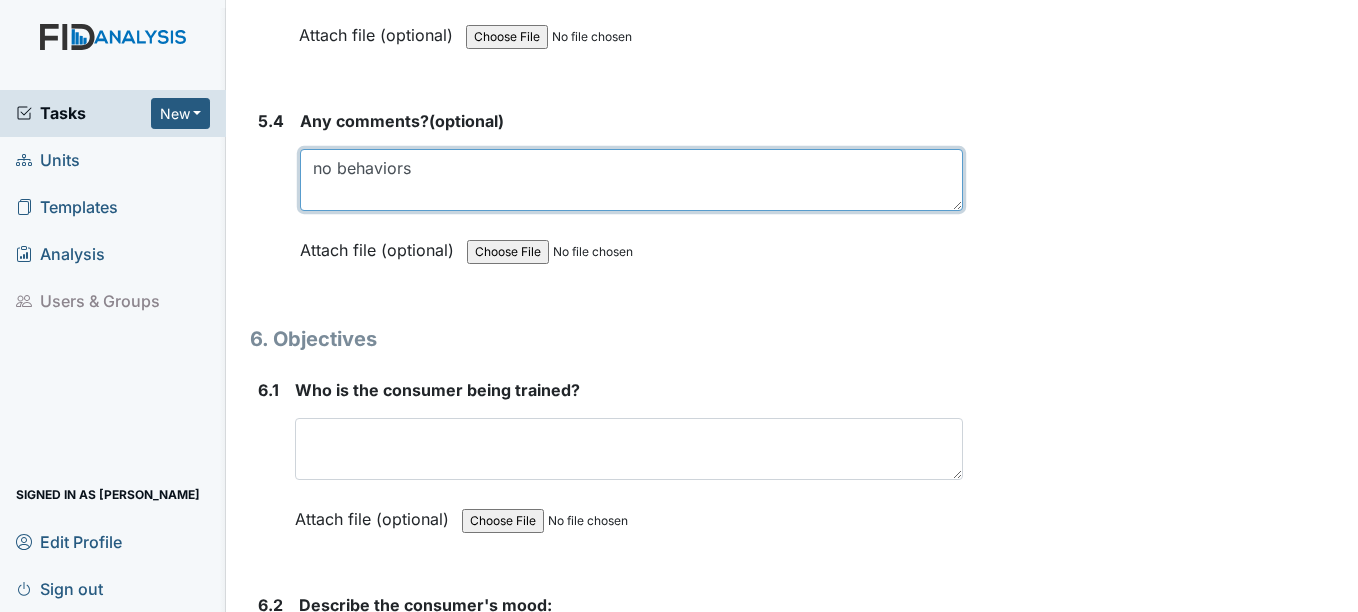 scroll, scrollTop: 11500, scrollLeft: 0, axis: vertical 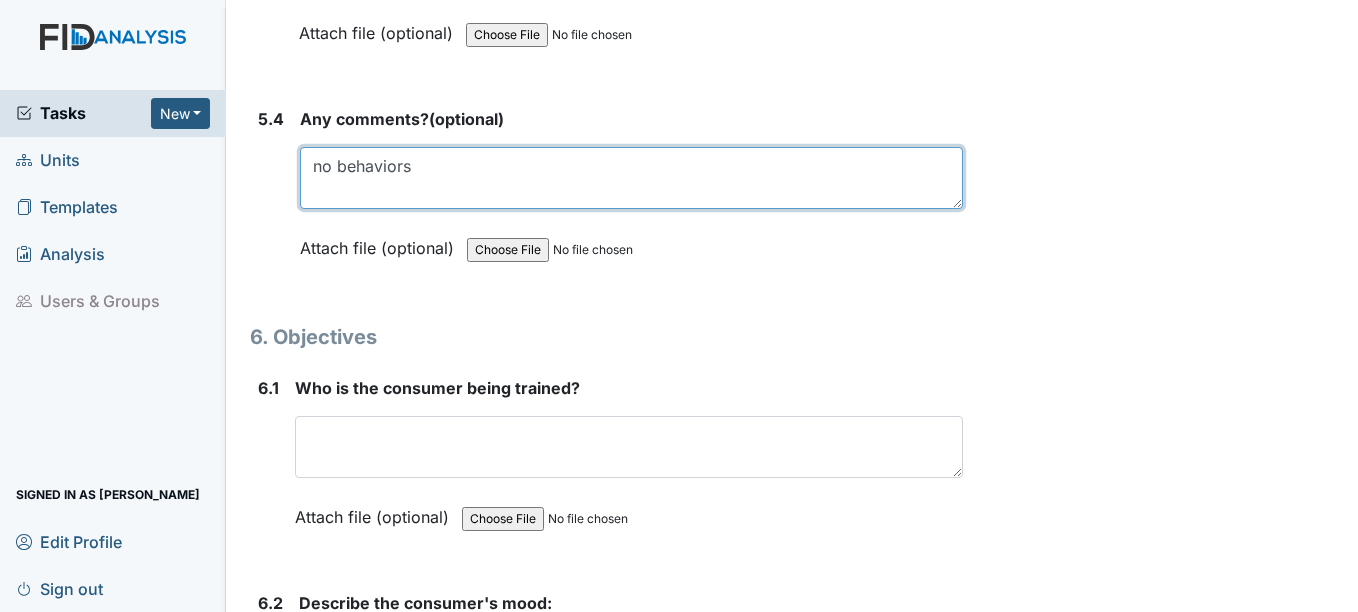 type on "no behaviors" 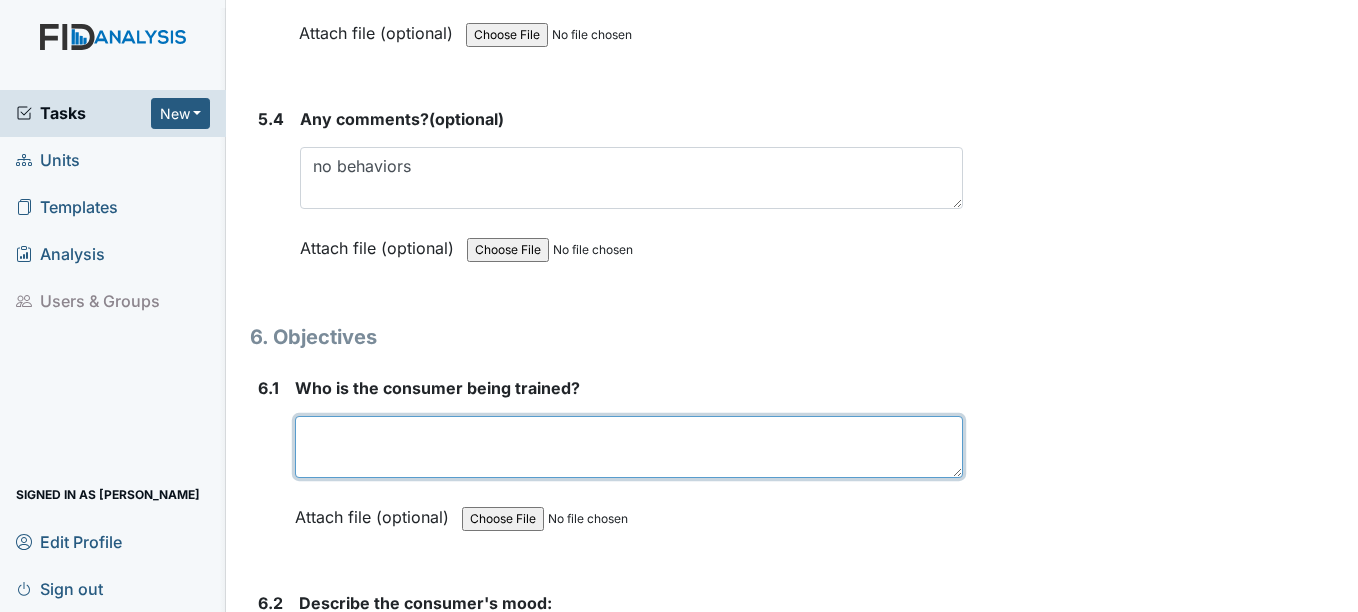 click at bounding box center [628, 447] 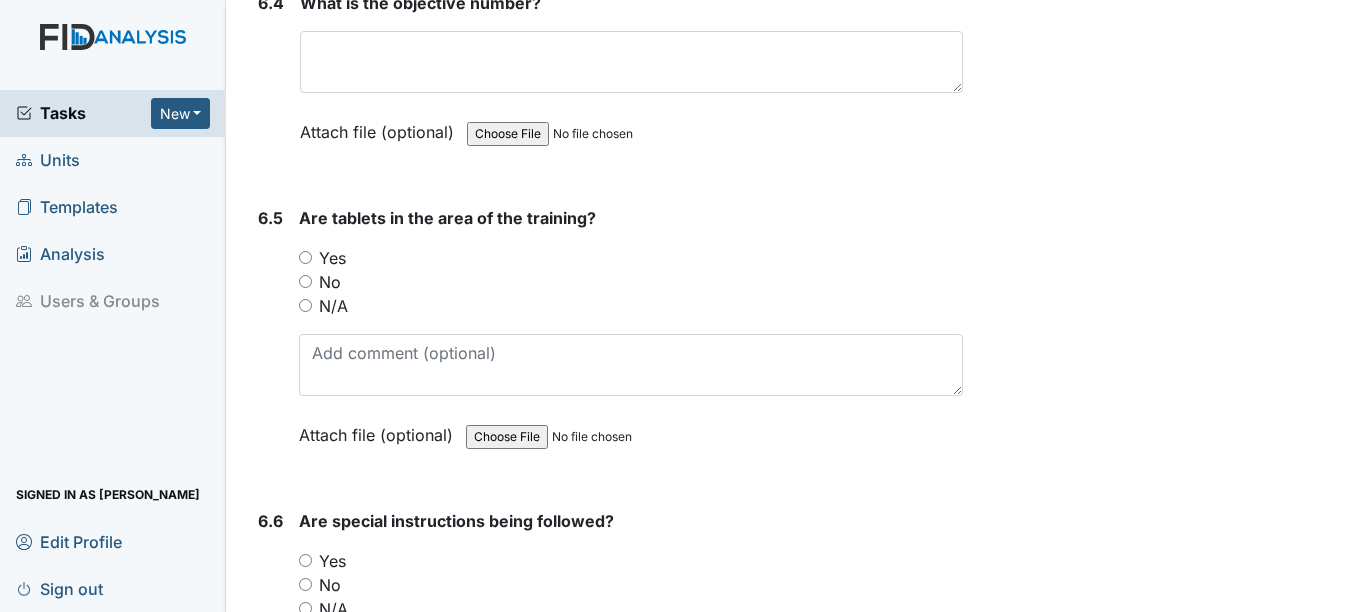 scroll, scrollTop: 12600, scrollLeft: 0, axis: vertical 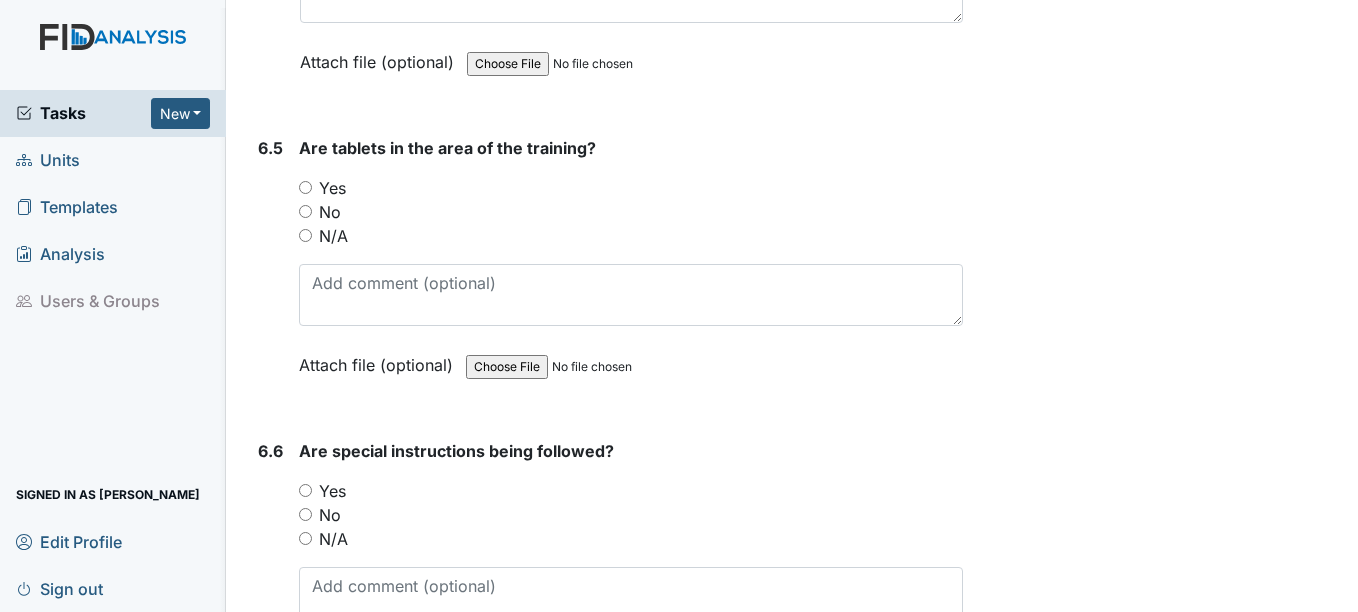 click on "Yes" at bounding box center [305, 187] 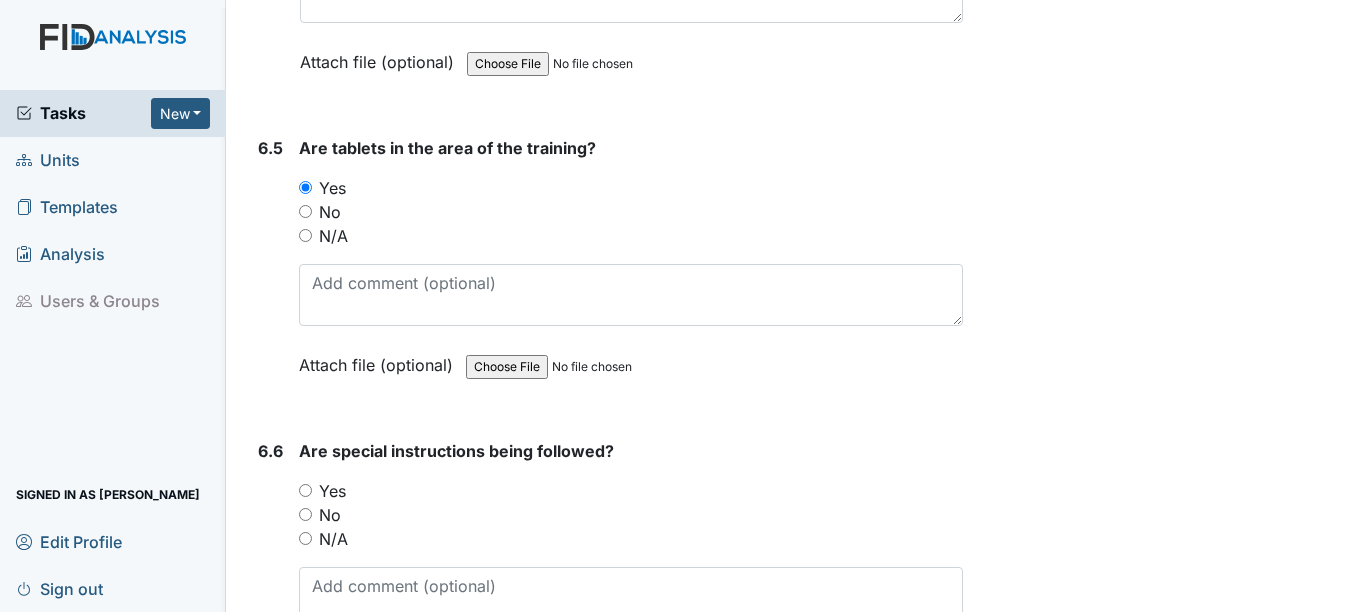 scroll, scrollTop: 12623, scrollLeft: 0, axis: vertical 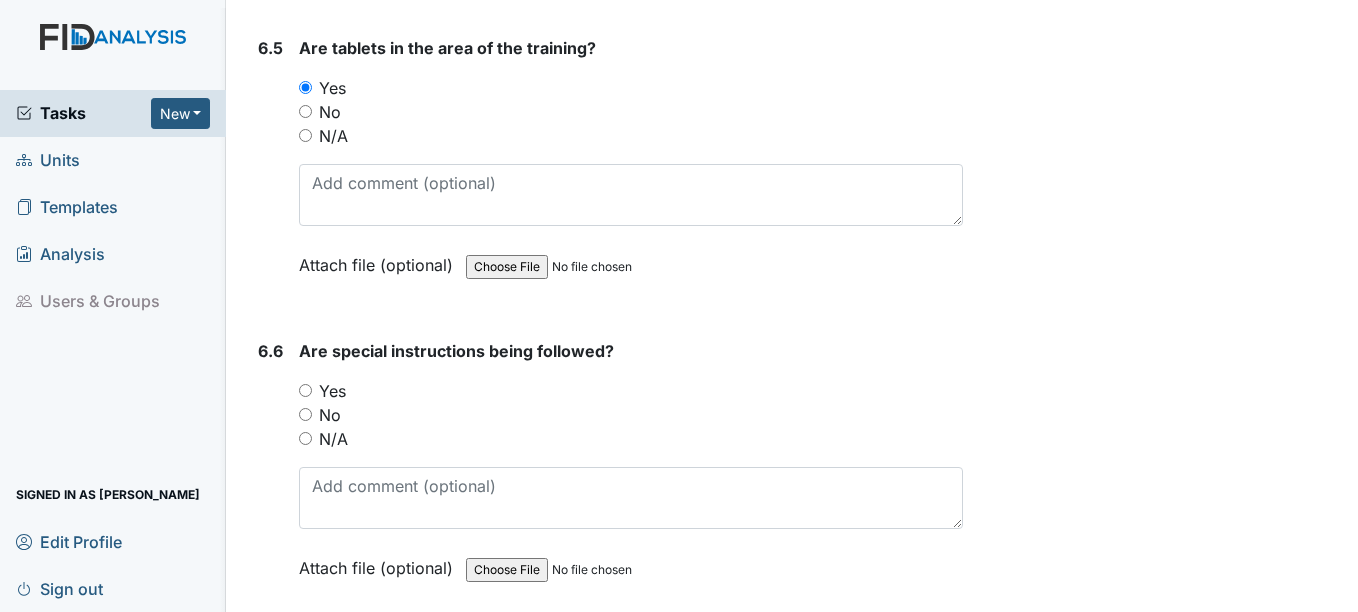 click on "Yes" at bounding box center [305, 390] 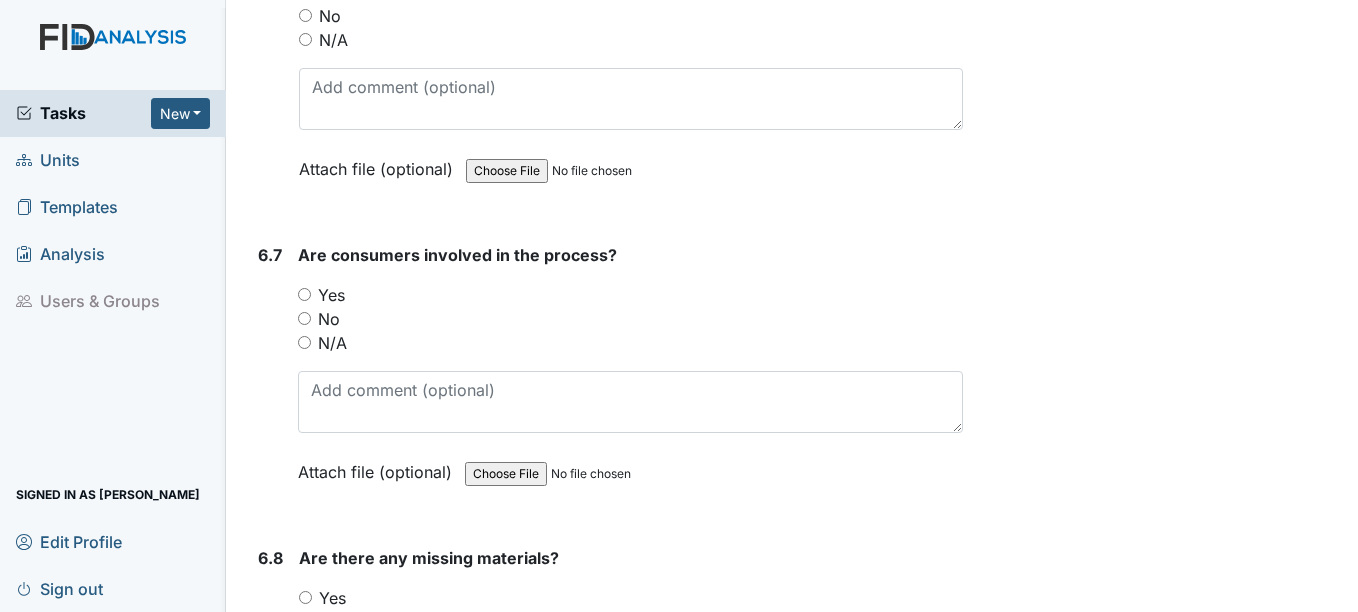 scroll, scrollTop: 13123, scrollLeft: 0, axis: vertical 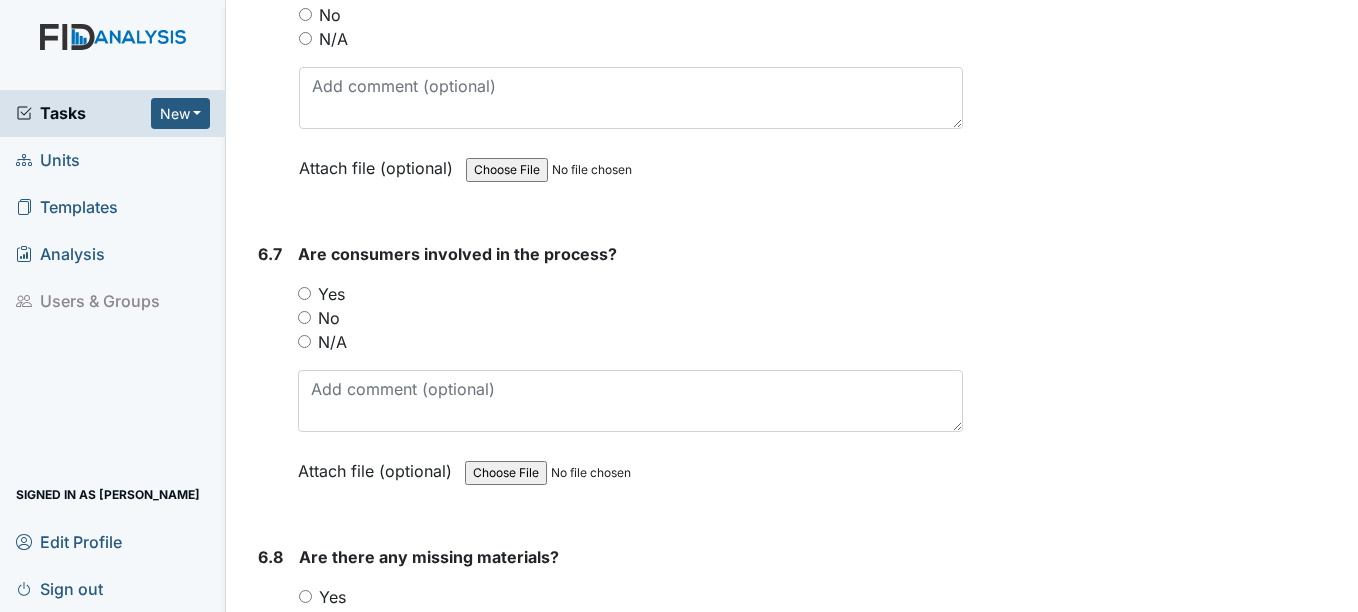 click on "Yes" at bounding box center [304, 293] 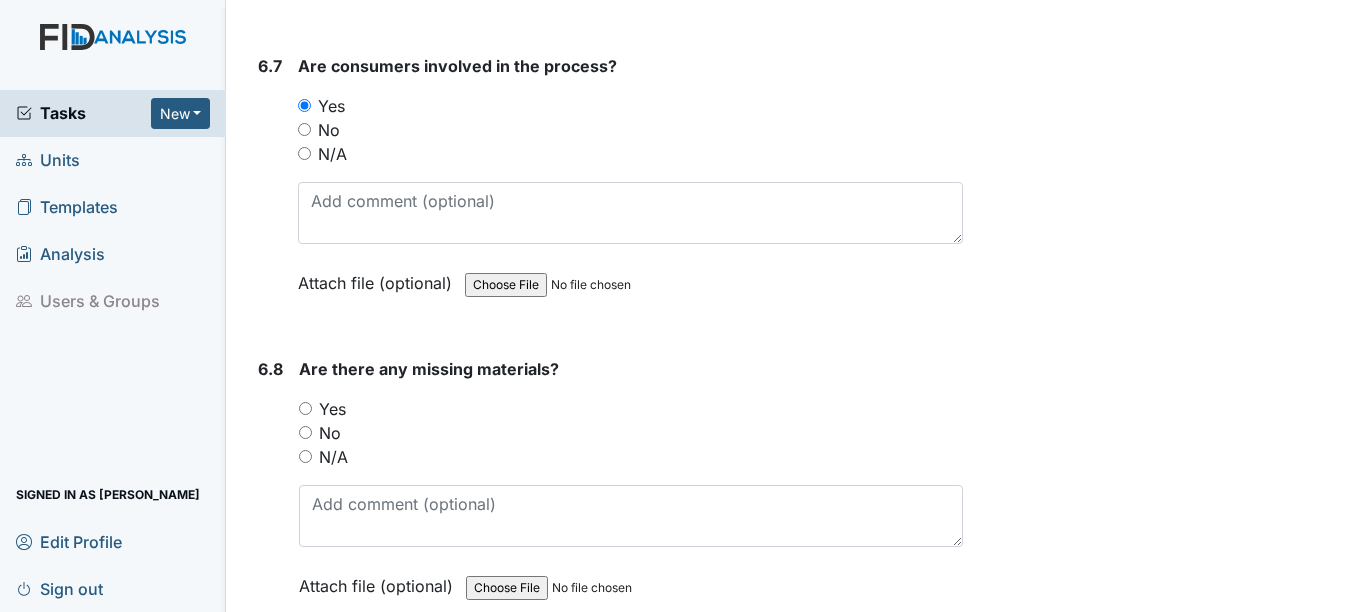 scroll, scrollTop: 13423, scrollLeft: 0, axis: vertical 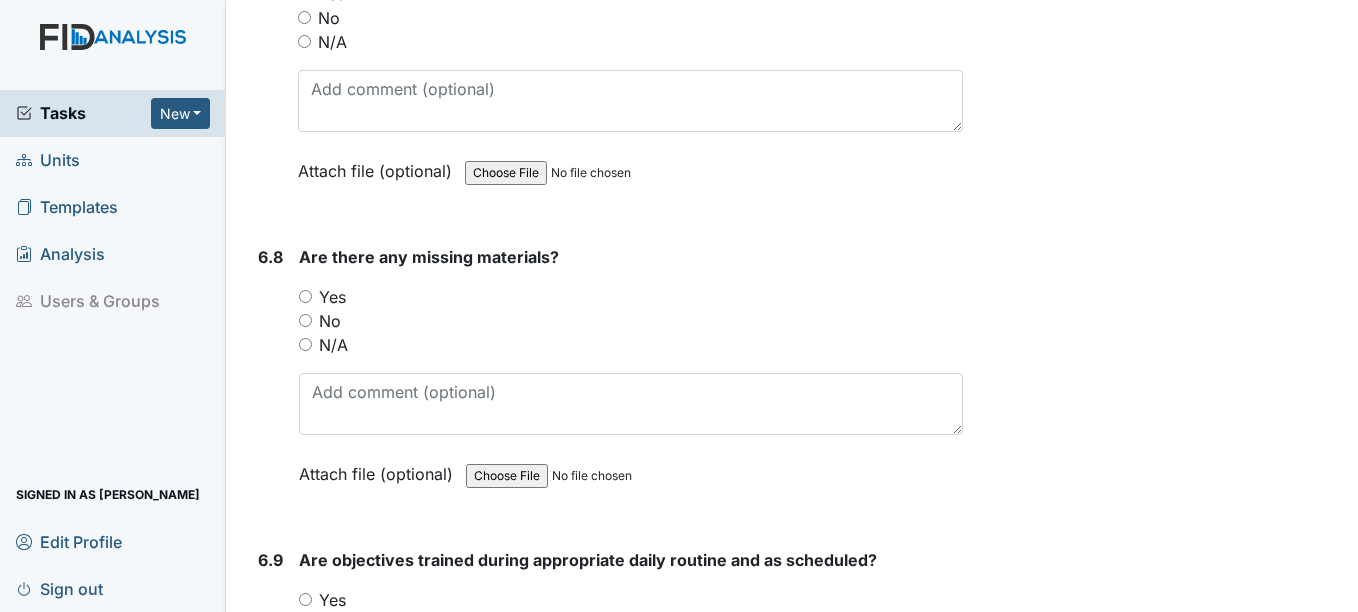 click on "No" at bounding box center [305, 320] 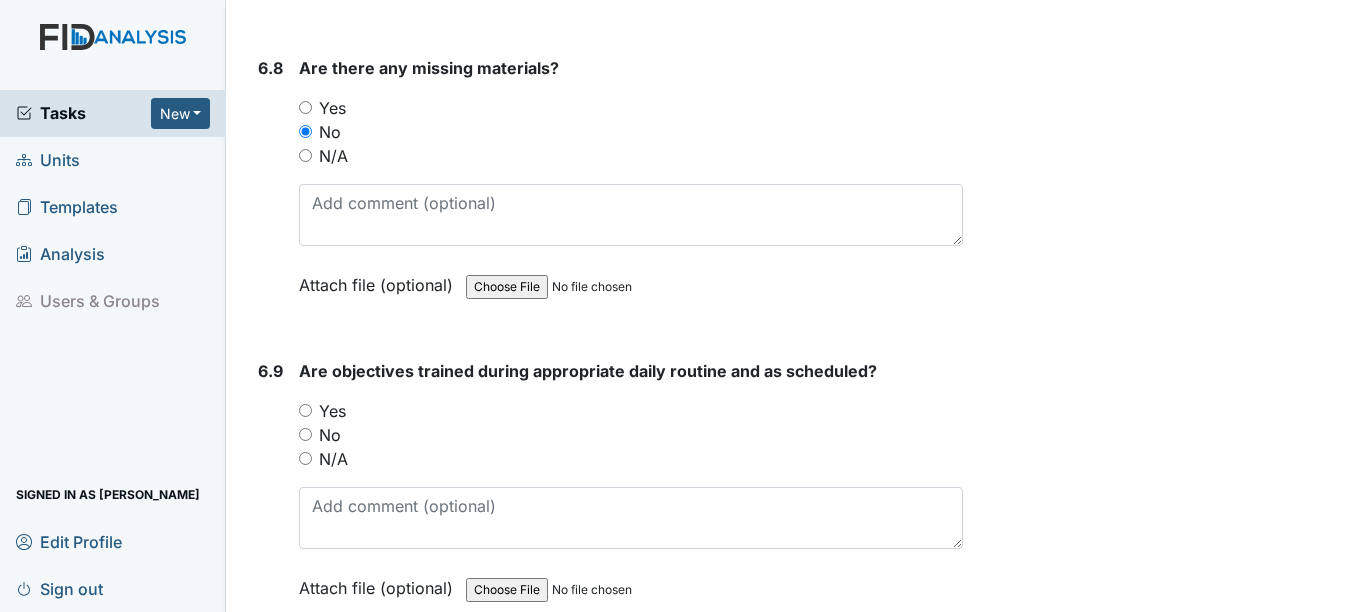 scroll, scrollTop: 13723, scrollLeft: 0, axis: vertical 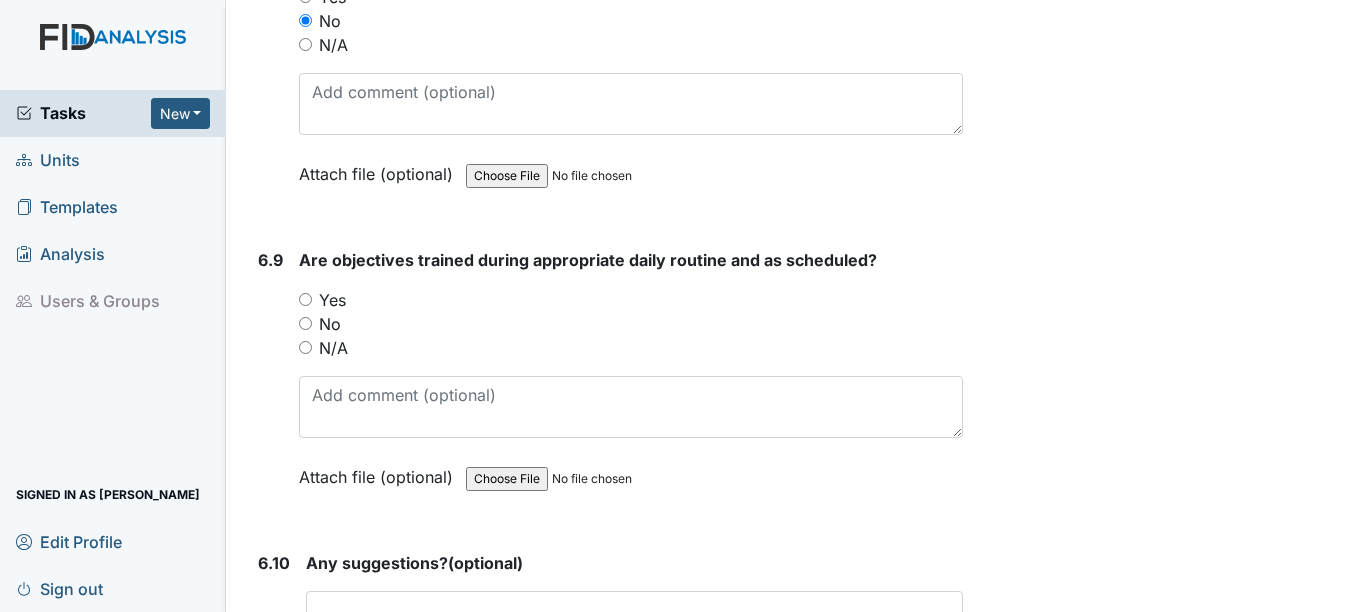 click on "Yes" at bounding box center [630, 300] 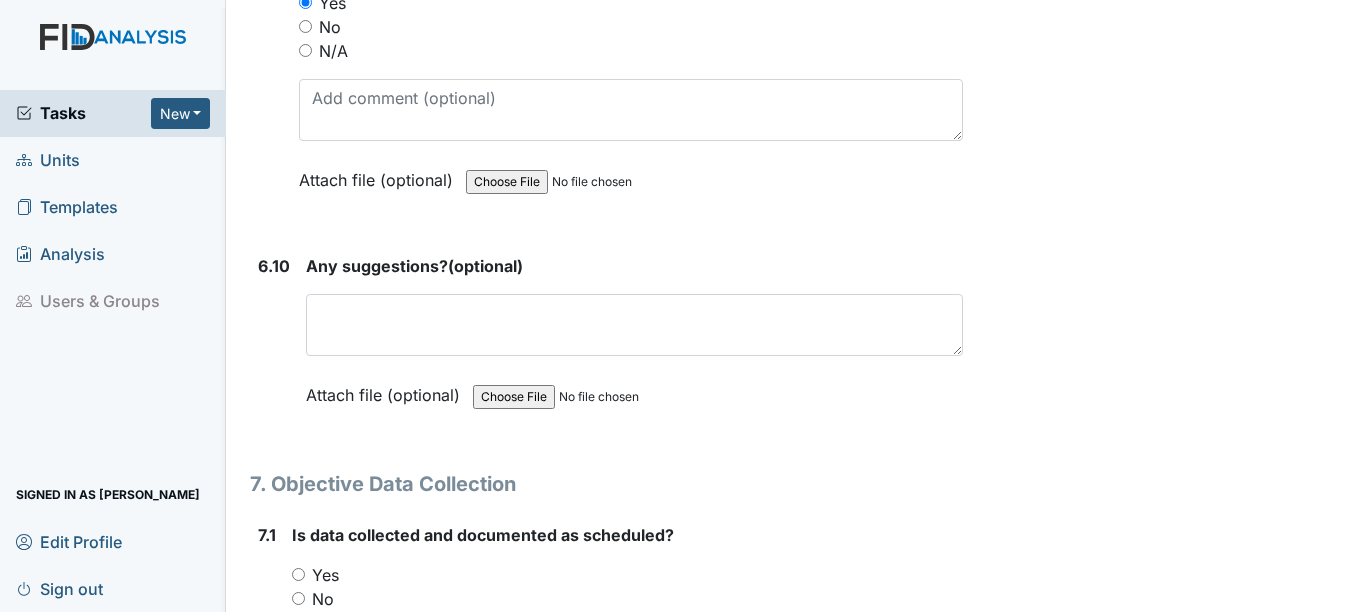 scroll, scrollTop: 14023, scrollLeft: 0, axis: vertical 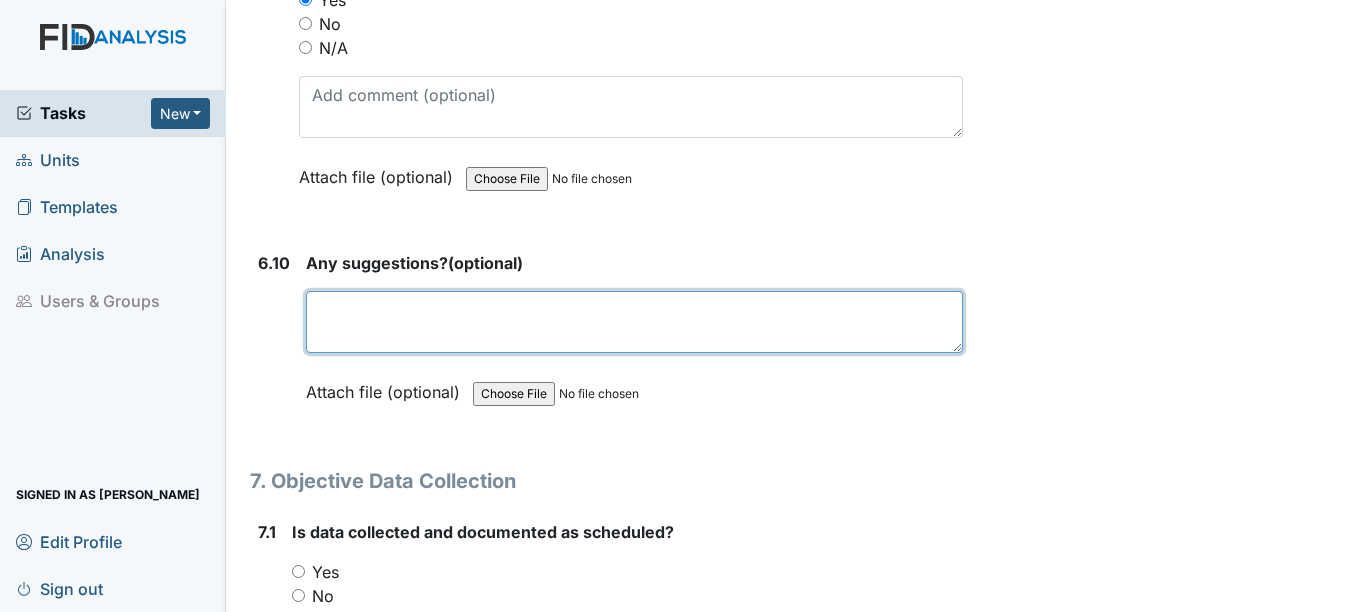 click at bounding box center (634, 322) 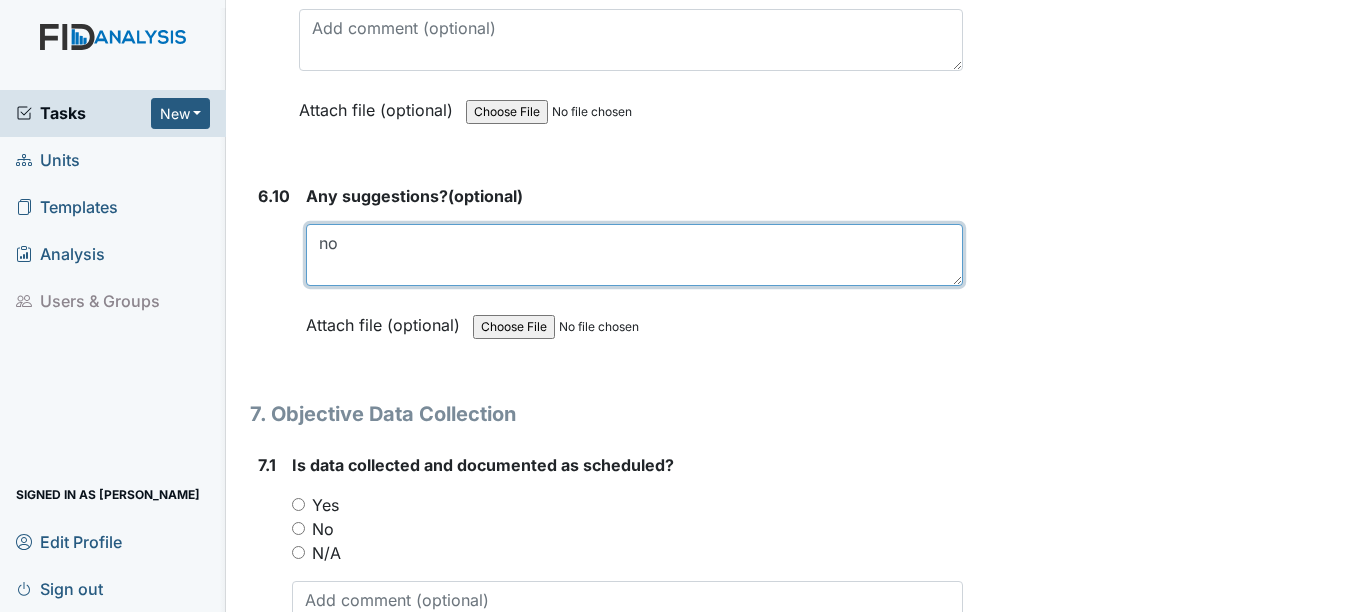 scroll, scrollTop: 14123, scrollLeft: 0, axis: vertical 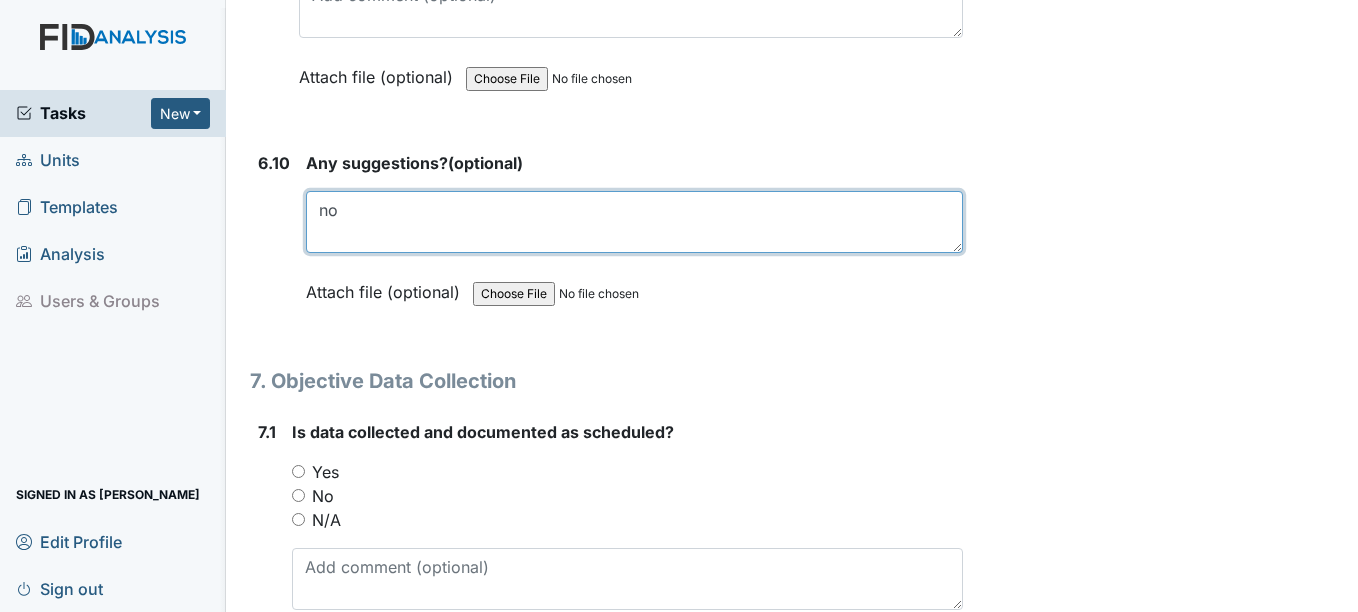 type on "no" 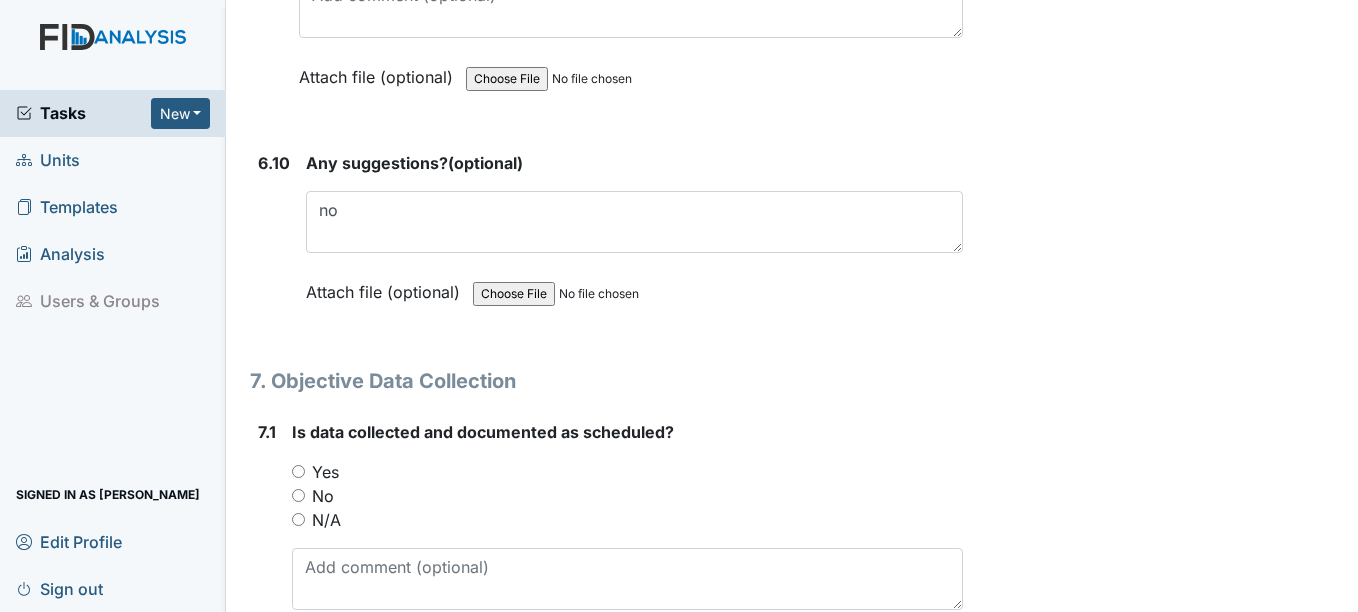 click on "Yes" at bounding box center (298, 471) 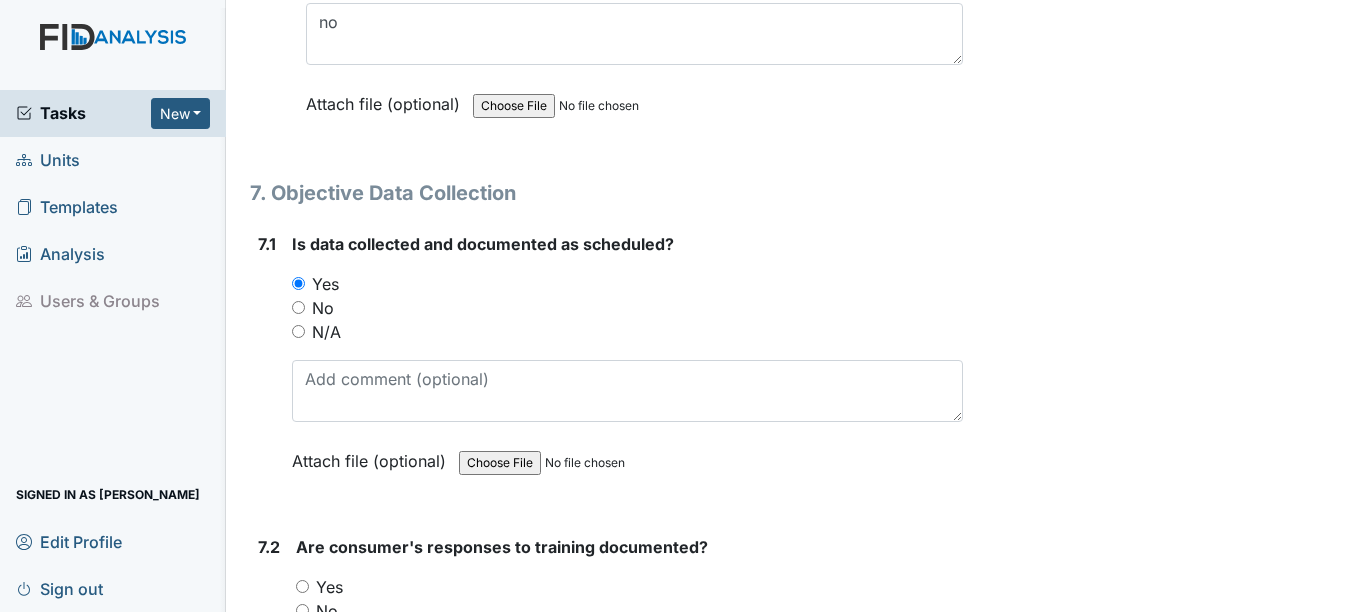 scroll, scrollTop: 14423, scrollLeft: 0, axis: vertical 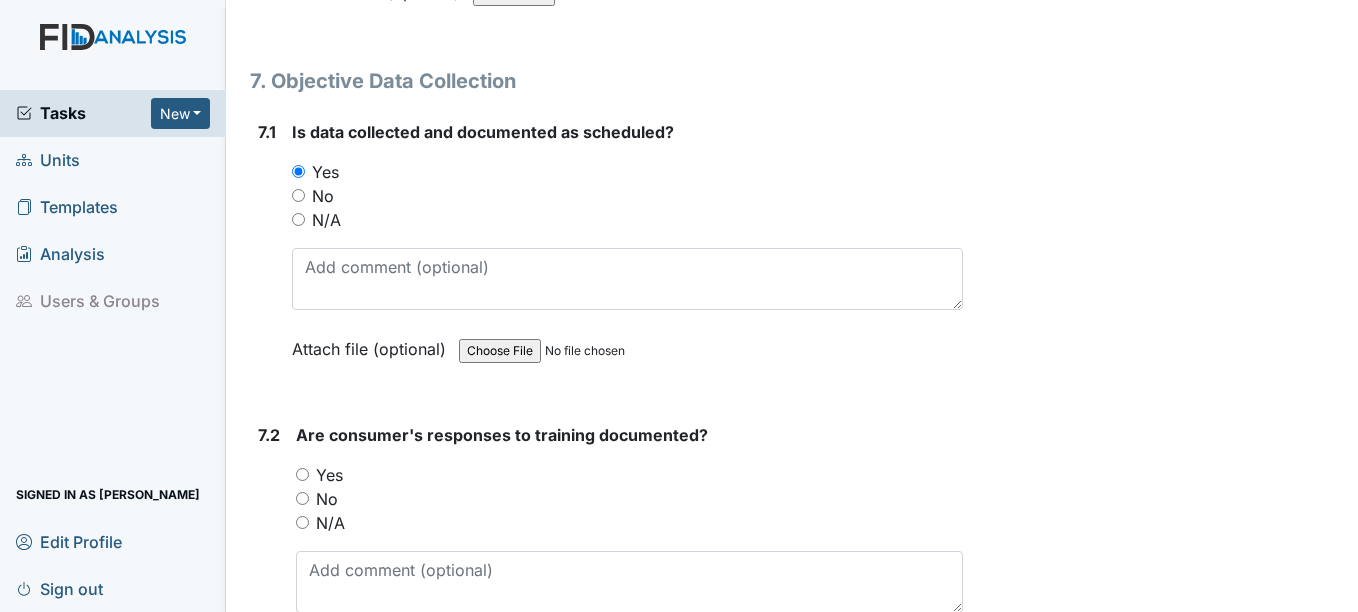 click on "7.2
Are consumer's responses to training documented?
You must select one of the below options.
Yes
No
N/A
Attach file (optional)
You can upload .pdf, .txt, .jpg, .jpeg, .png, .csv, .xls, or .doc files under 100MB." at bounding box center [606, 558] 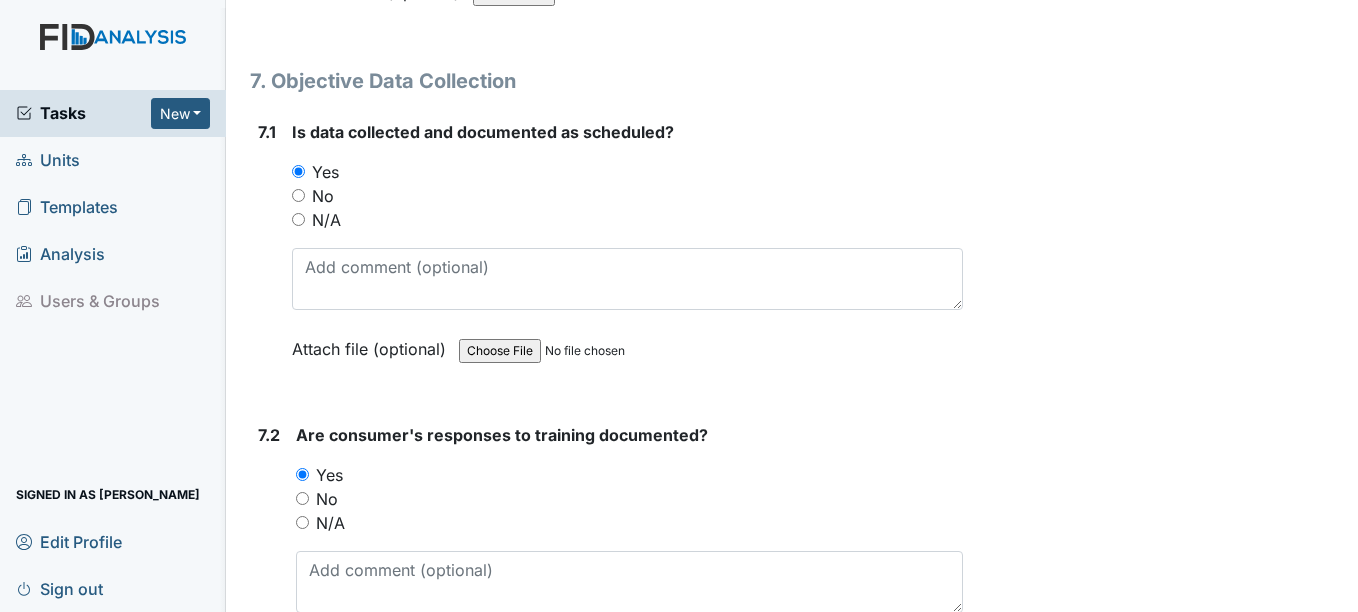 scroll, scrollTop: 14823, scrollLeft: 0, axis: vertical 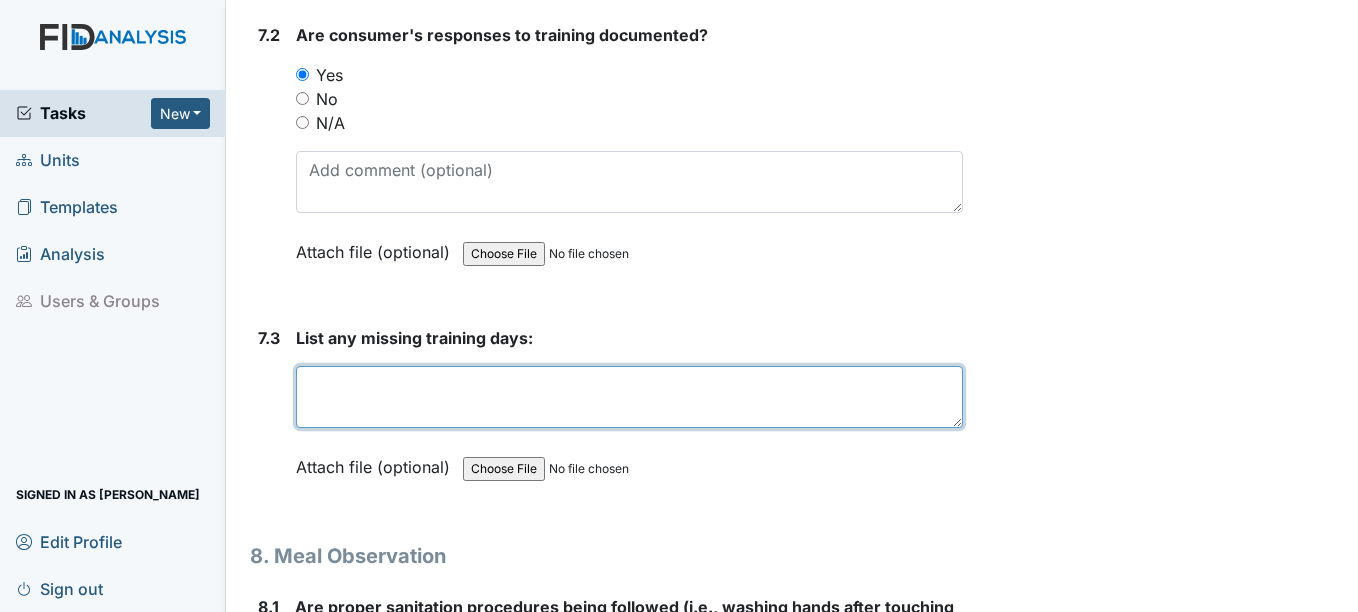 click at bounding box center (629, 397) 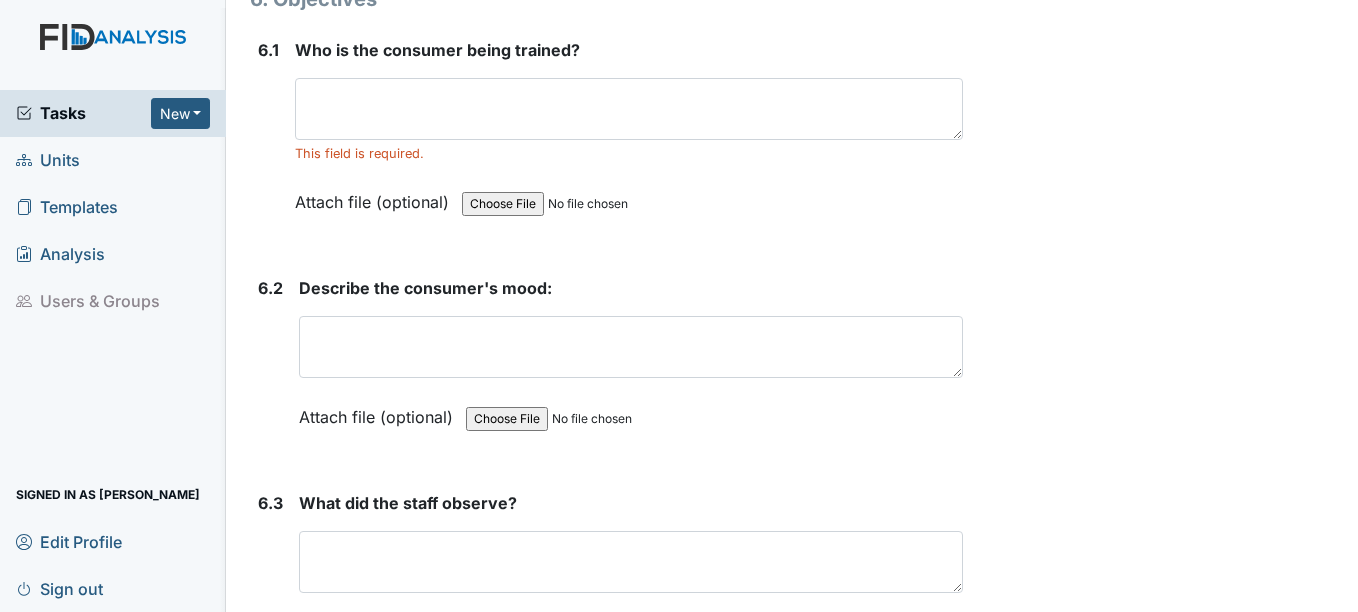 scroll, scrollTop: 11823, scrollLeft: 0, axis: vertical 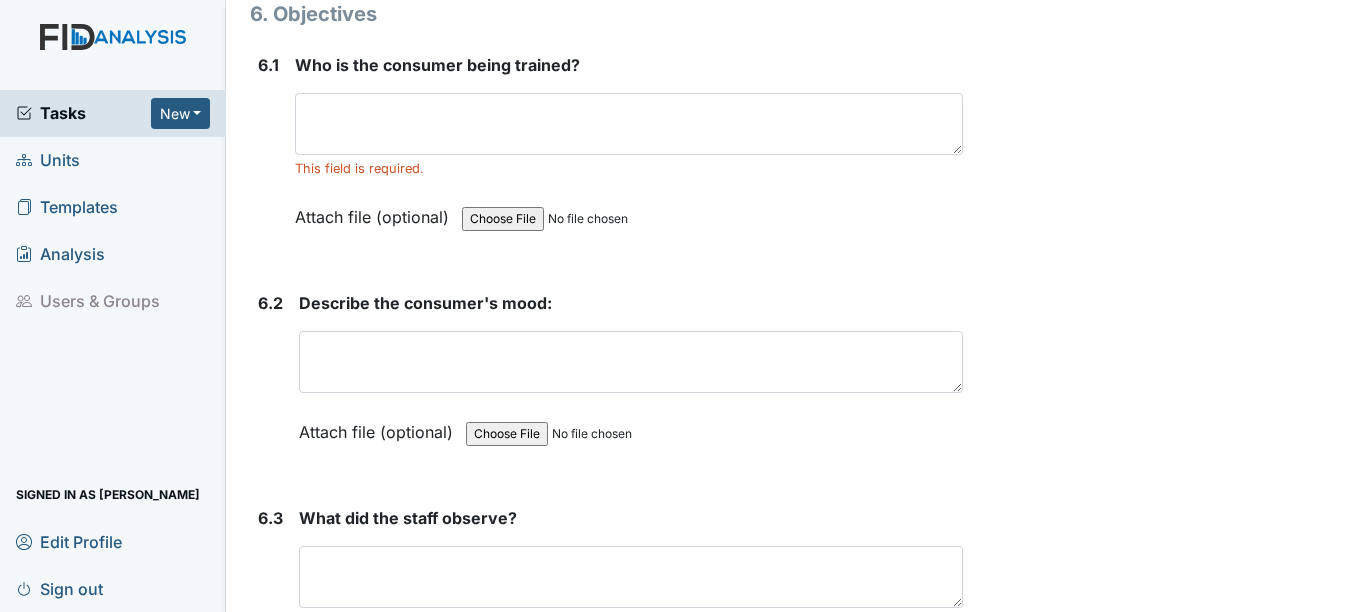 type on "no" 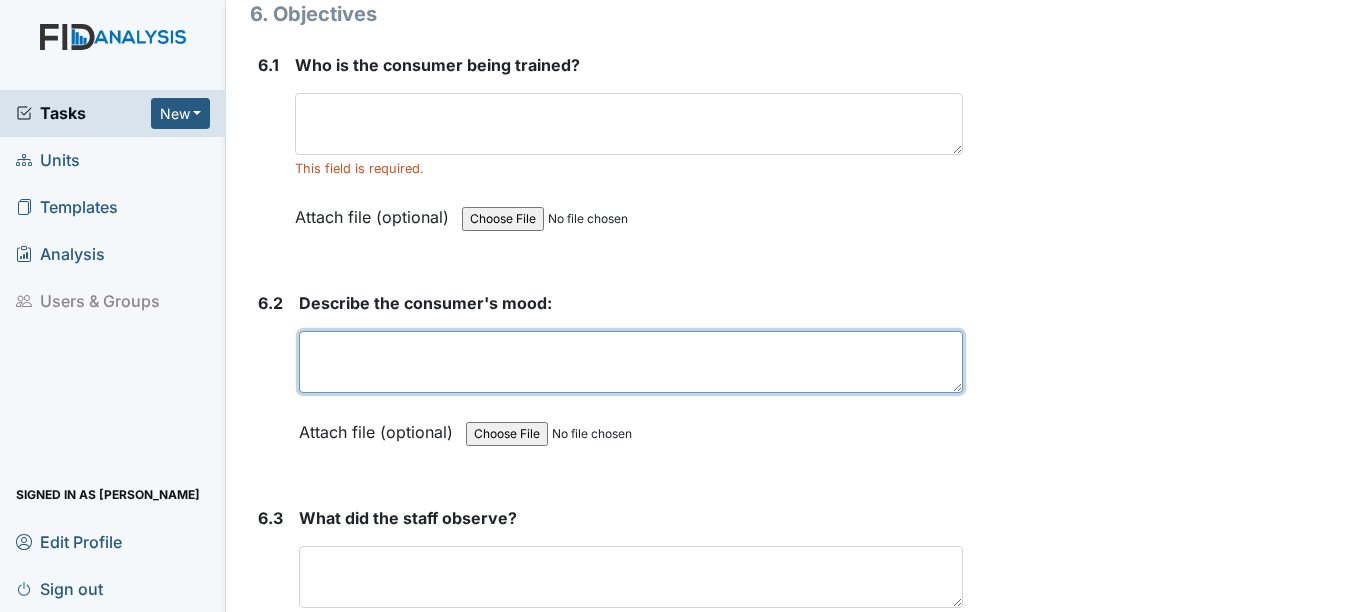 click at bounding box center [630, 362] 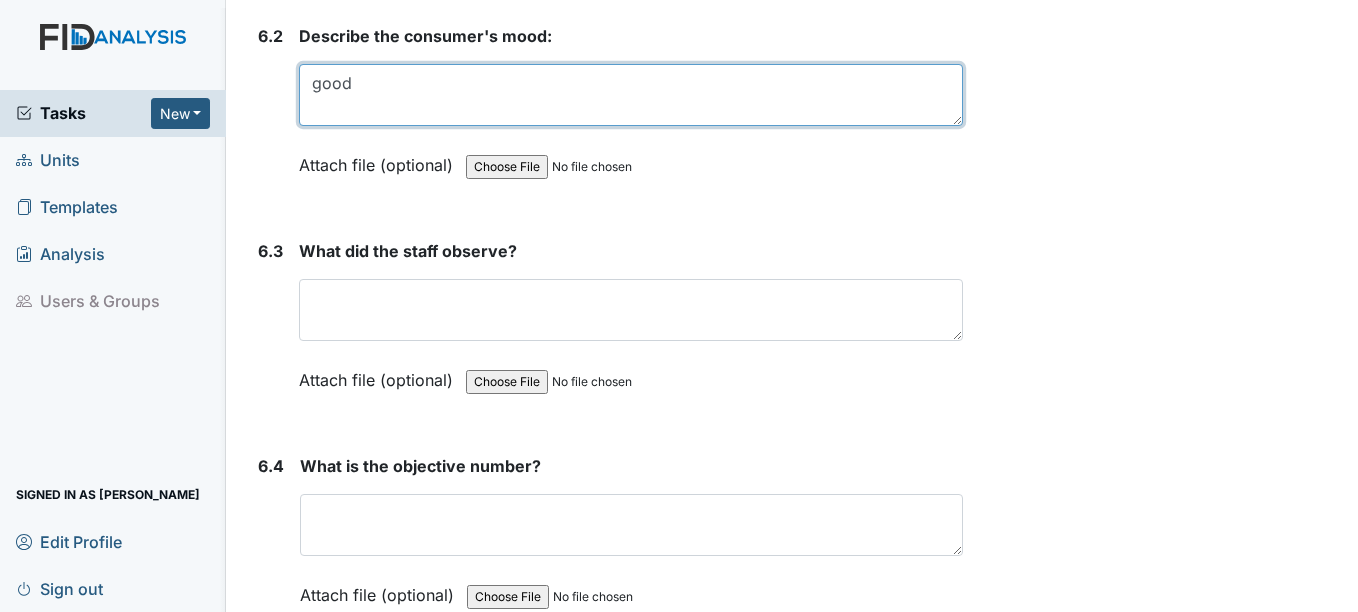 scroll, scrollTop: 12123, scrollLeft: 0, axis: vertical 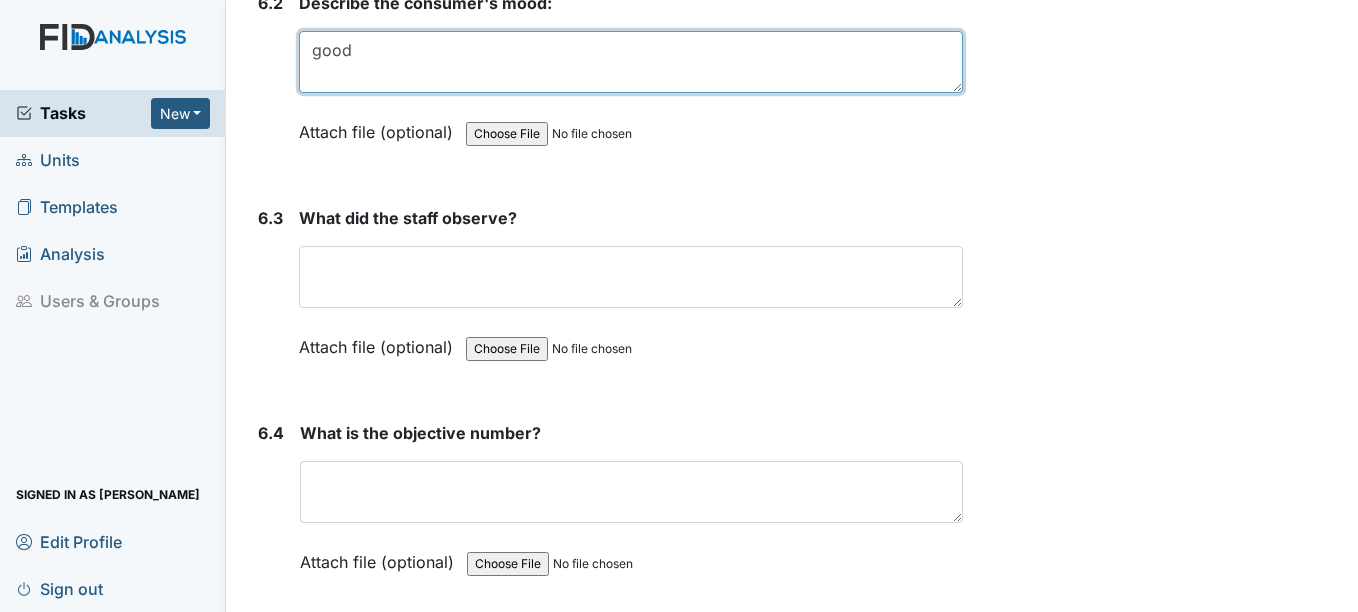 type on "good" 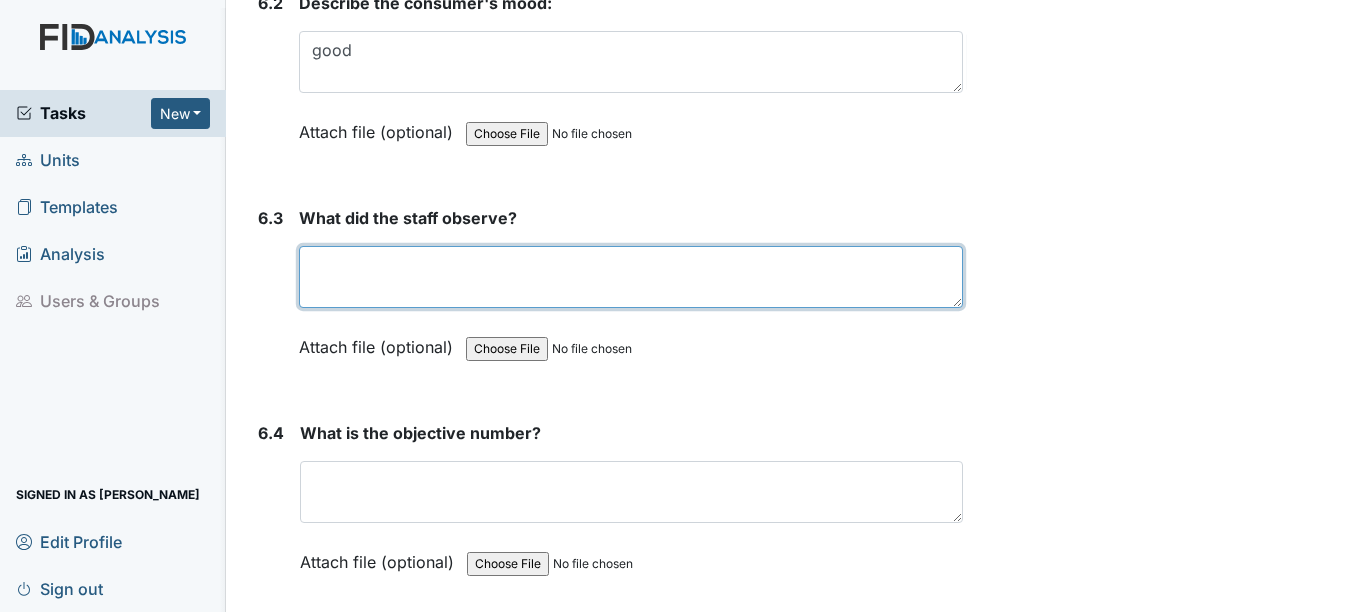 click at bounding box center [630, 277] 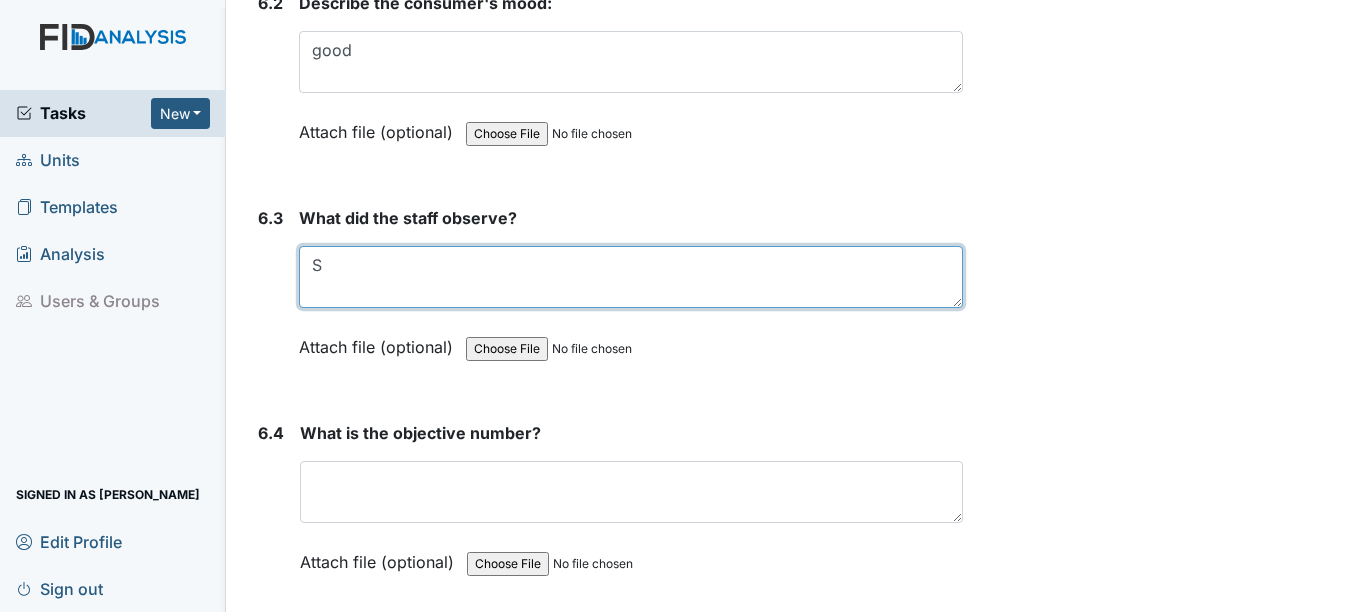 type on "SM" 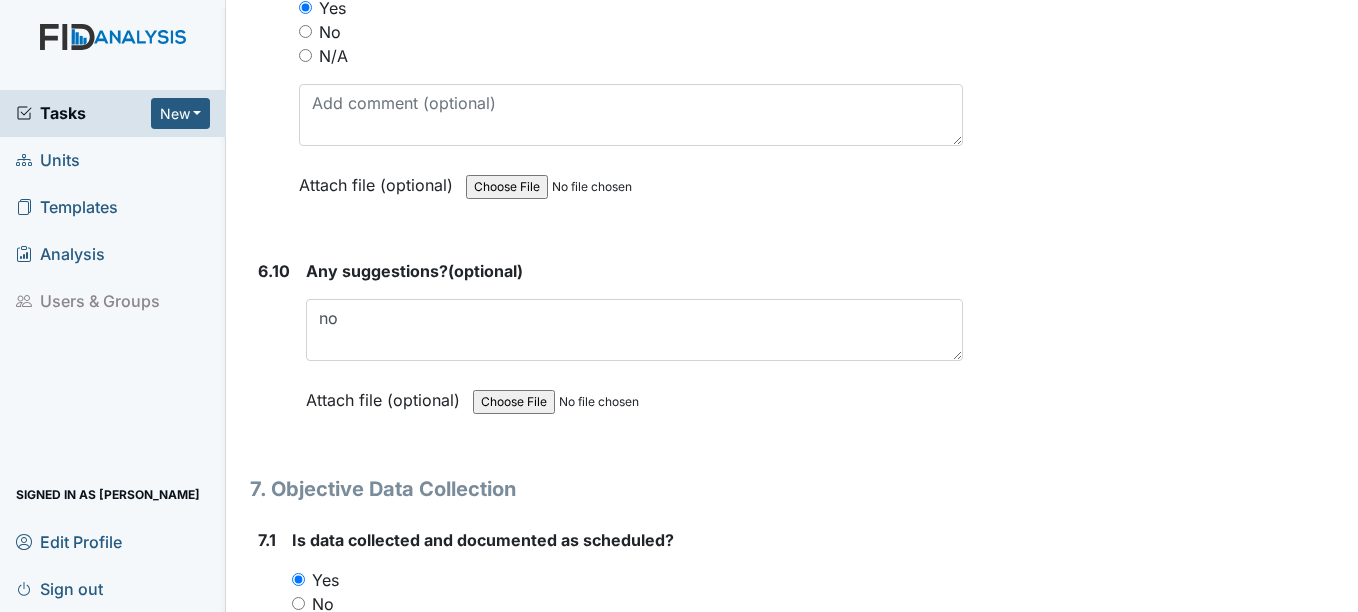 scroll, scrollTop: 14023, scrollLeft: 0, axis: vertical 